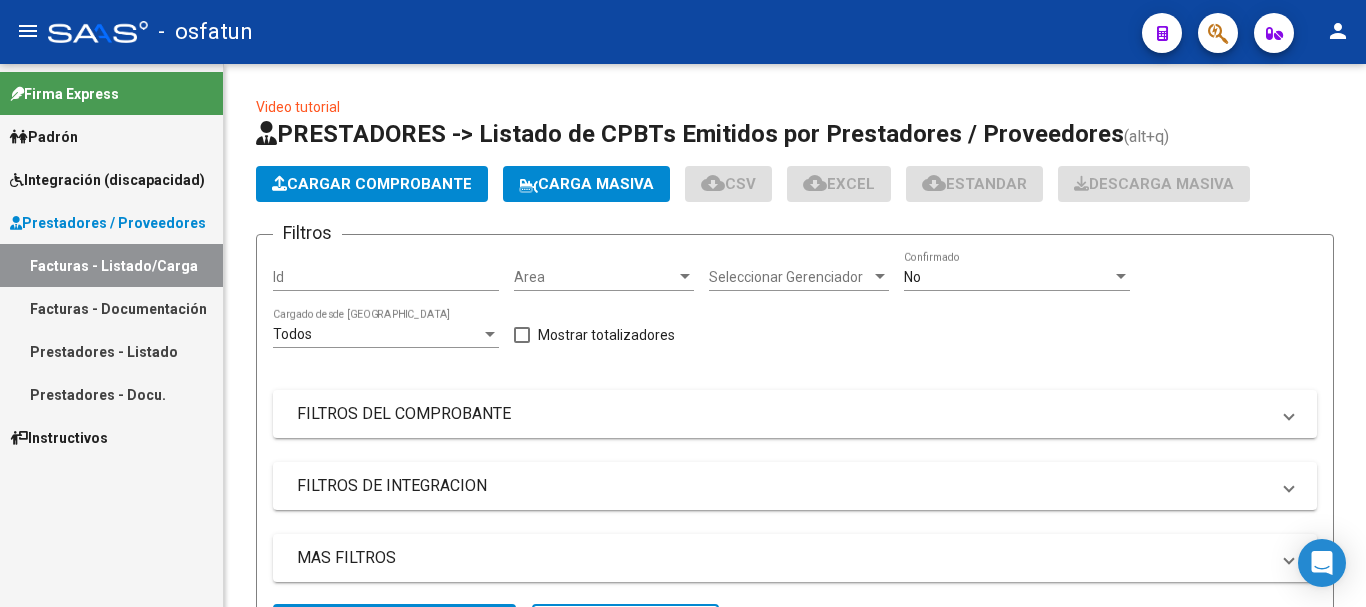 scroll, scrollTop: 0, scrollLeft: 0, axis: both 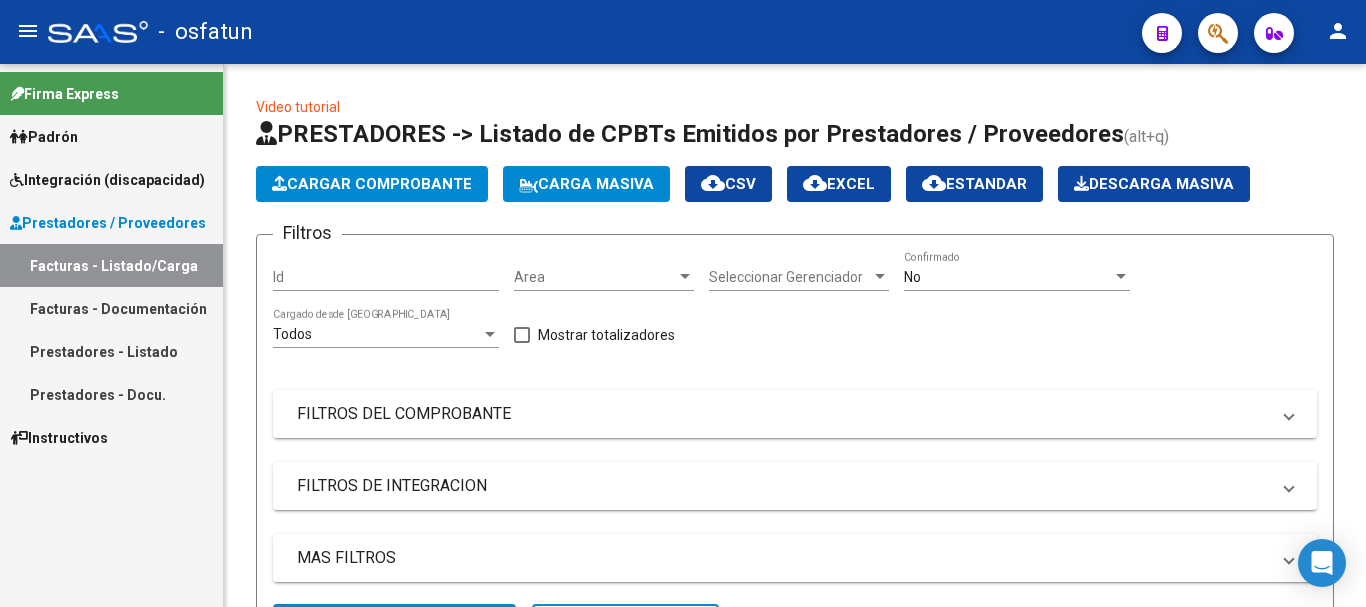 click on "Facturas - Listado/Carga" at bounding box center (111, 265) 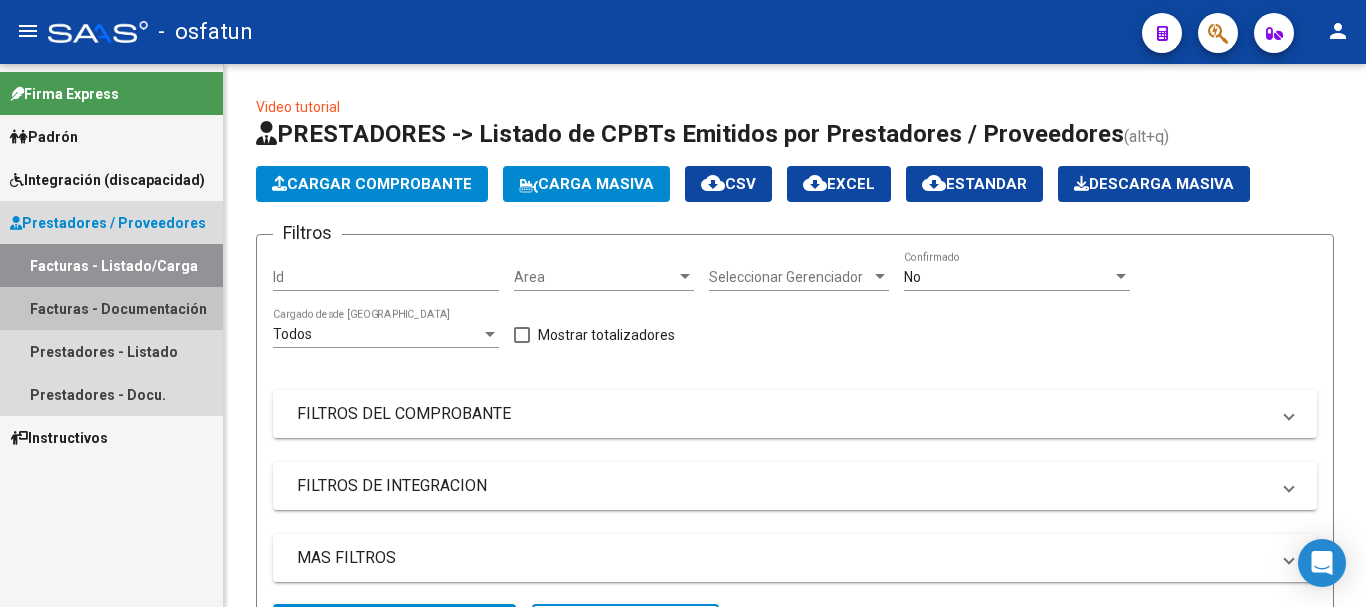 click on "Facturas - Documentación" at bounding box center [111, 308] 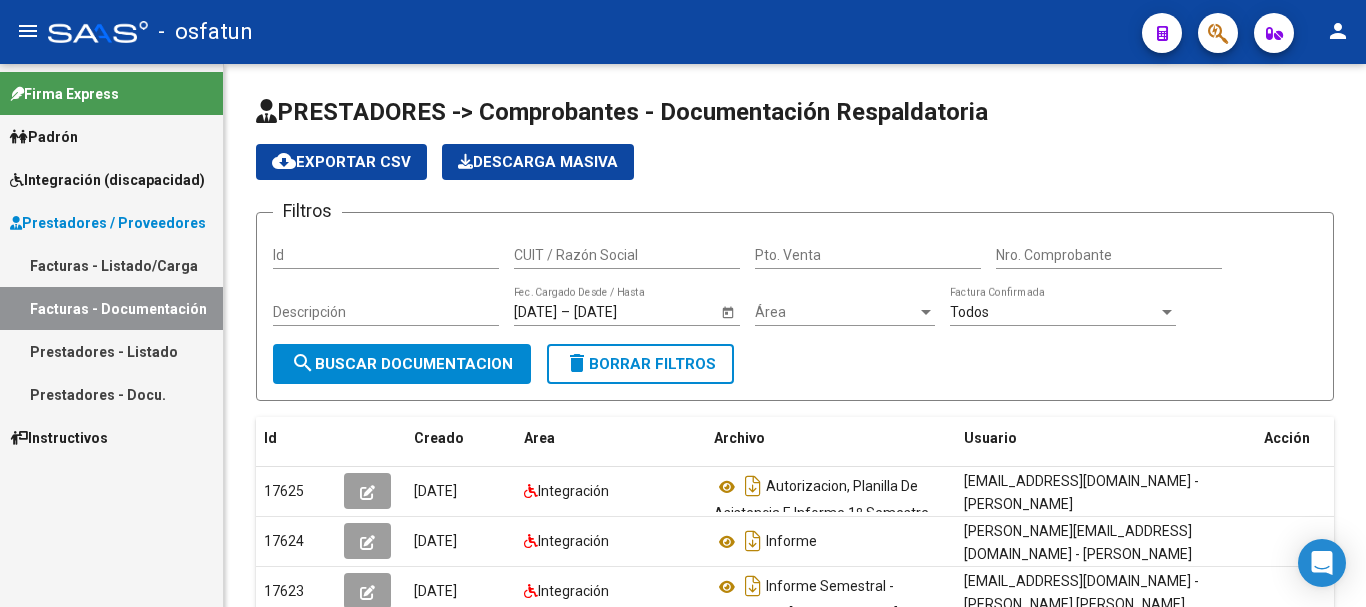 click on "Facturas - Listado/Carga" at bounding box center [111, 265] 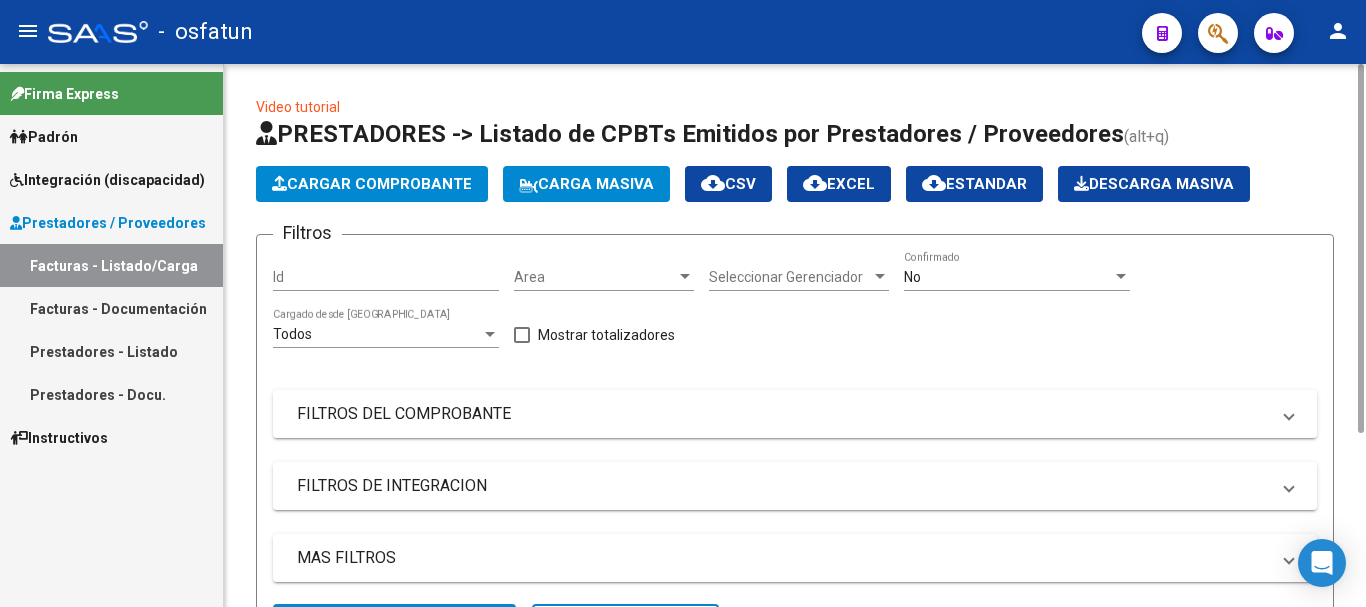 click on "Cargar Comprobante" 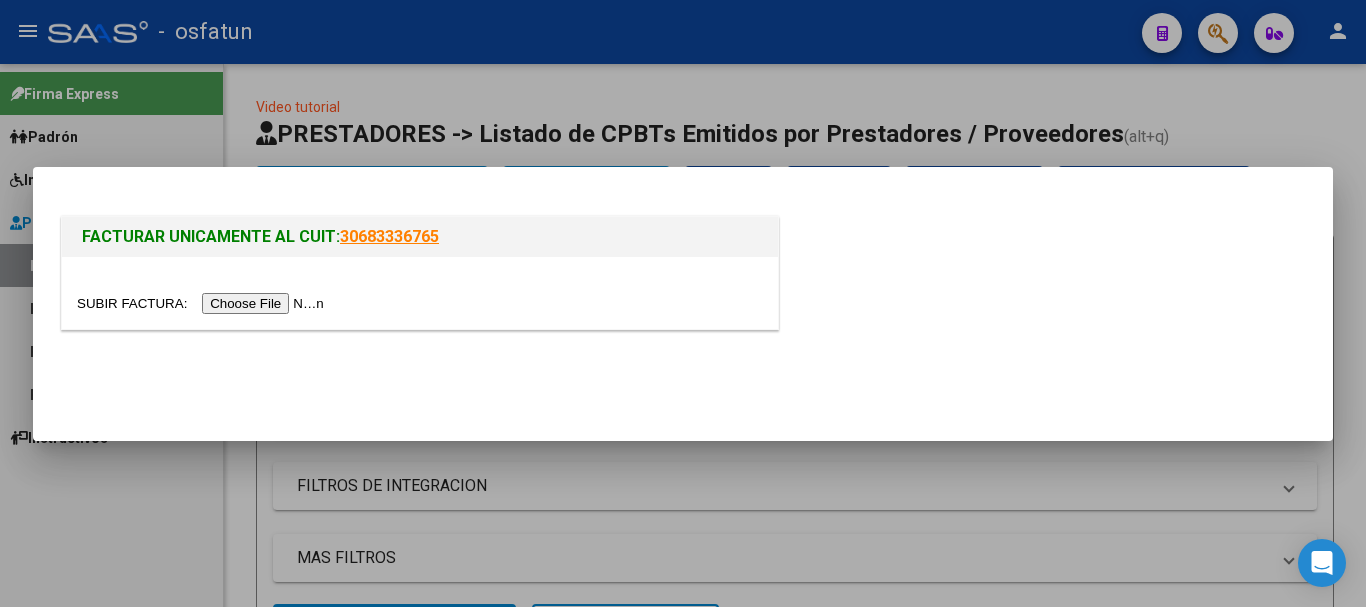 click at bounding box center (203, 303) 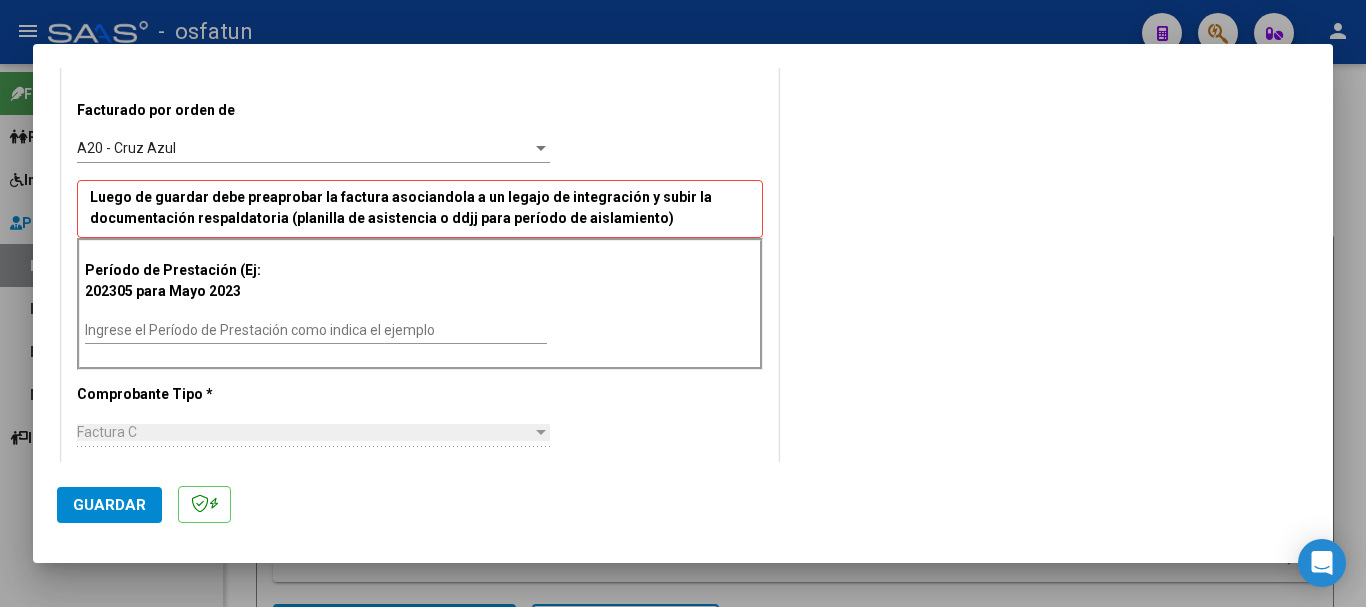 scroll, scrollTop: 587, scrollLeft: 0, axis: vertical 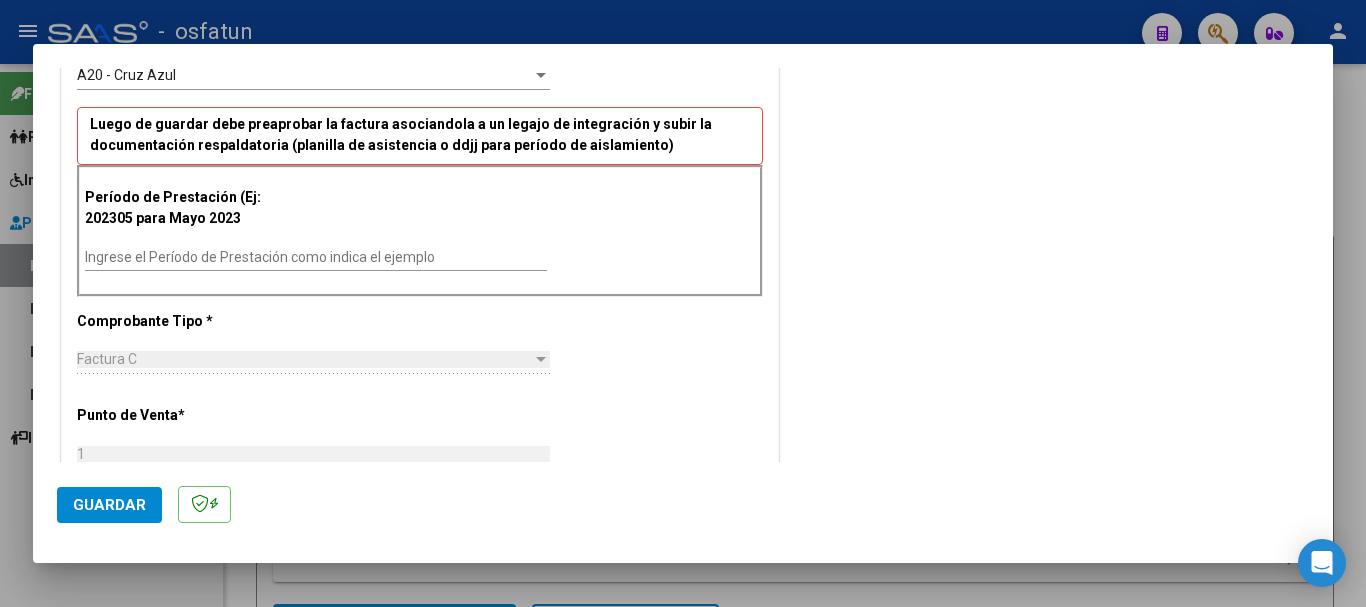 click on "Ingrese el Período de Prestación como indica el ejemplo" at bounding box center [316, 257] 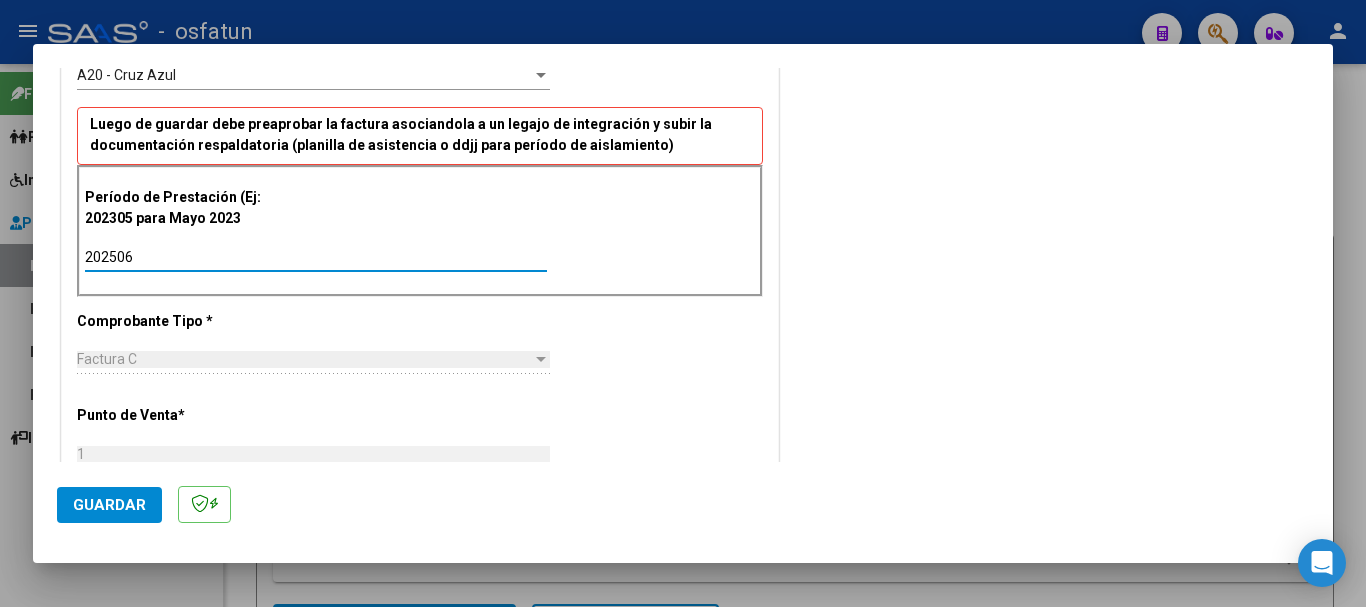 type on "202506" 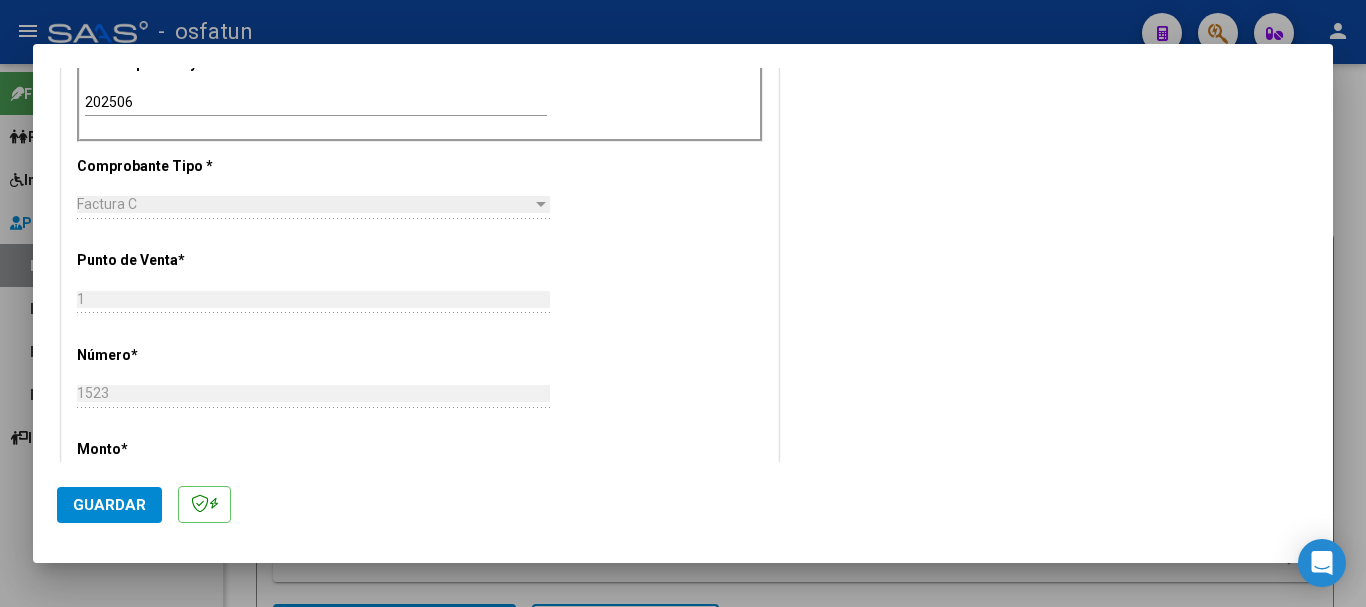scroll, scrollTop: 1463, scrollLeft: 0, axis: vertical 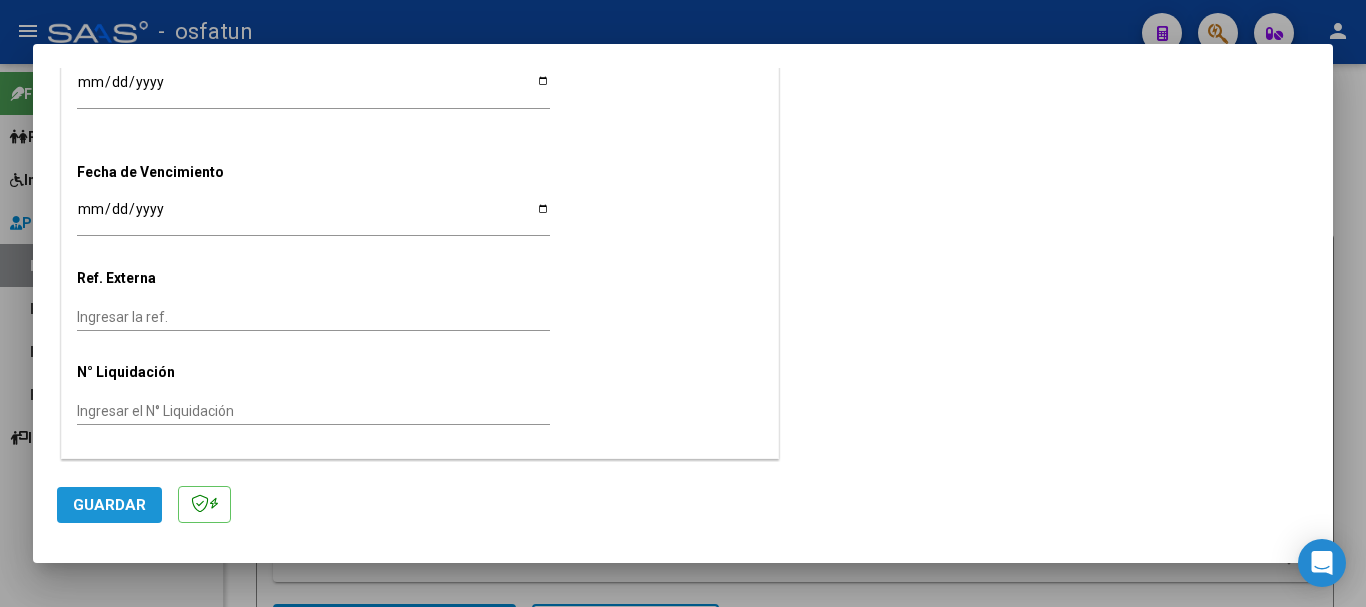 click on "Guardar" 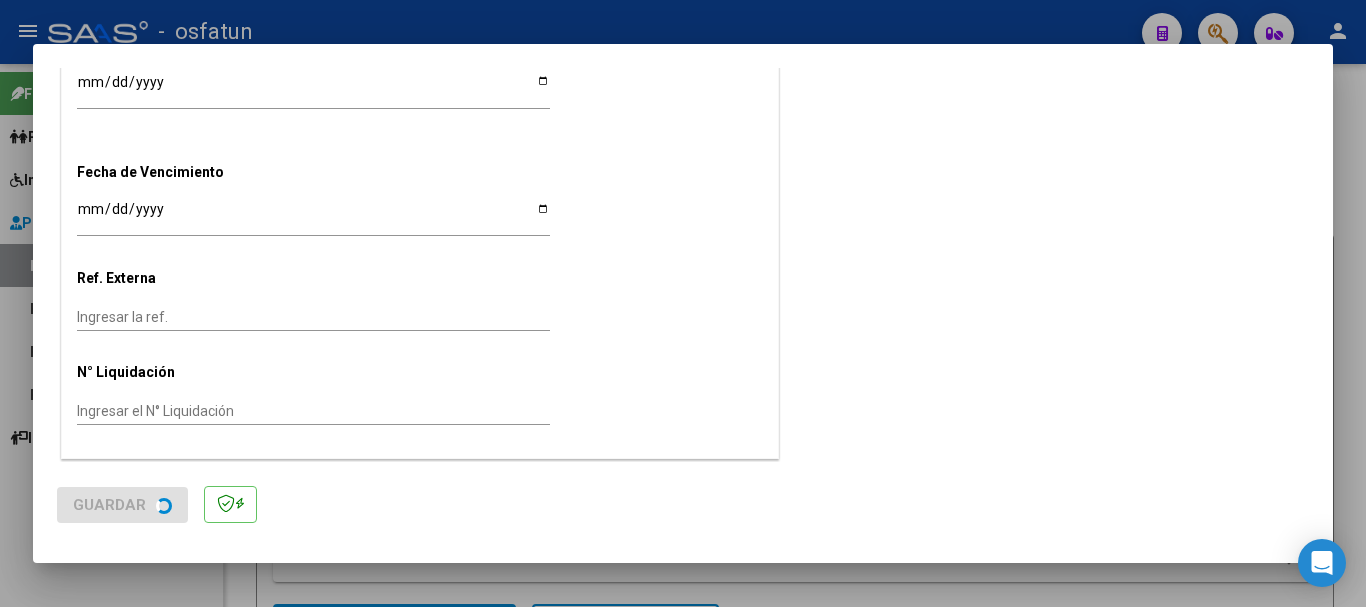 scroll, scrollTop: 0, scrollLeft: 0, axis: both 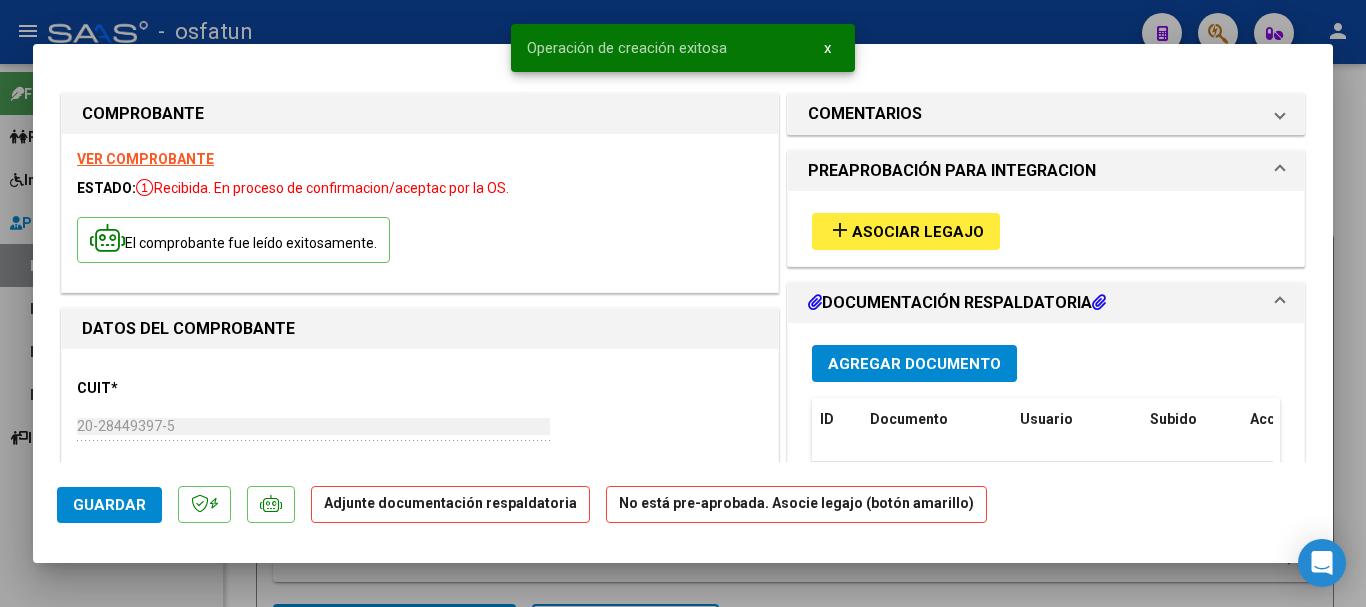 click on "Asociar Legajo" at bounding box center [918, 232] 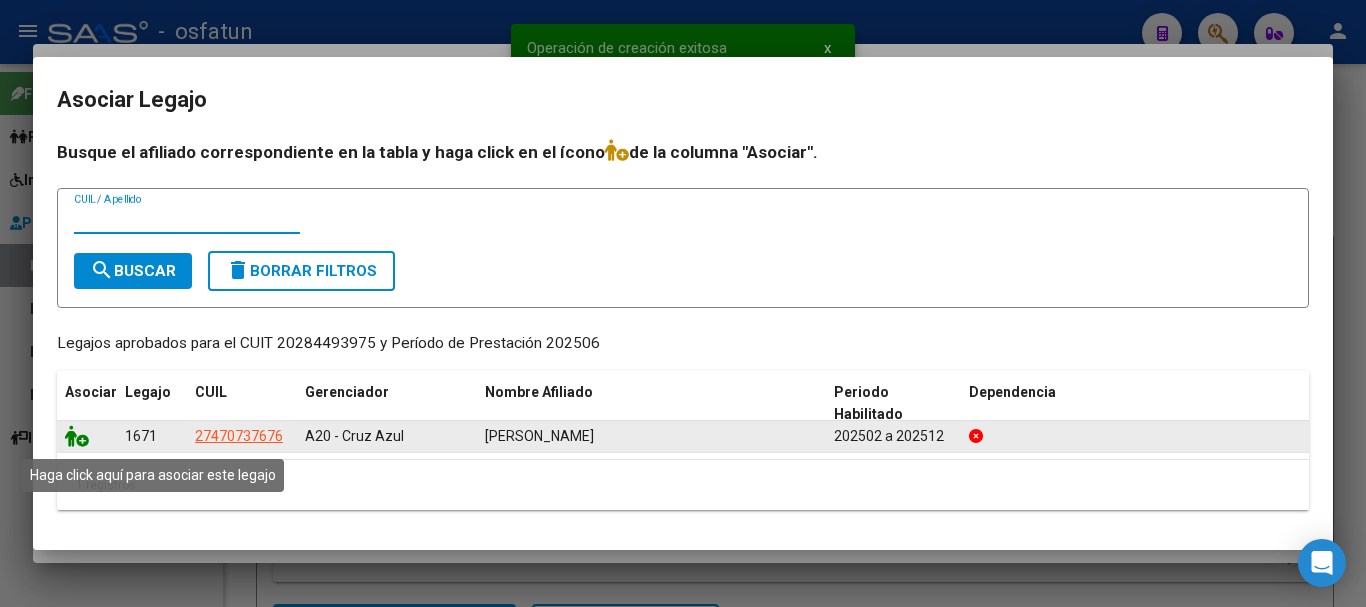 click 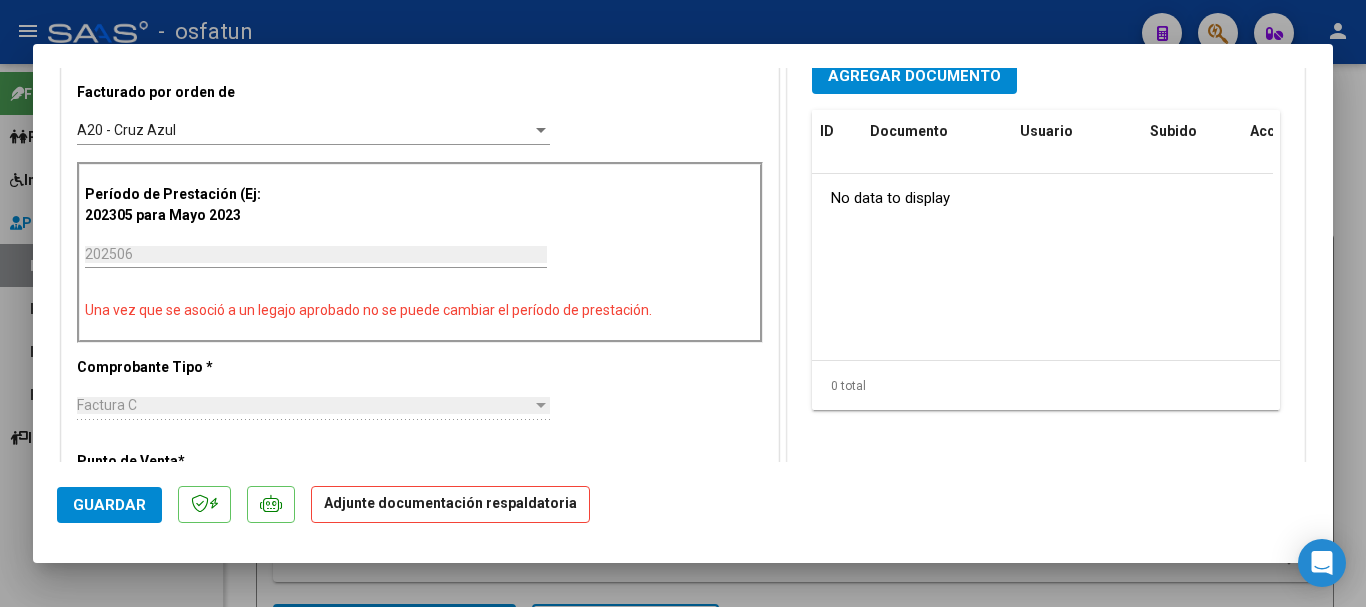 scroll, scrollTop: 485, scrollLeft: 0, axis: vertical 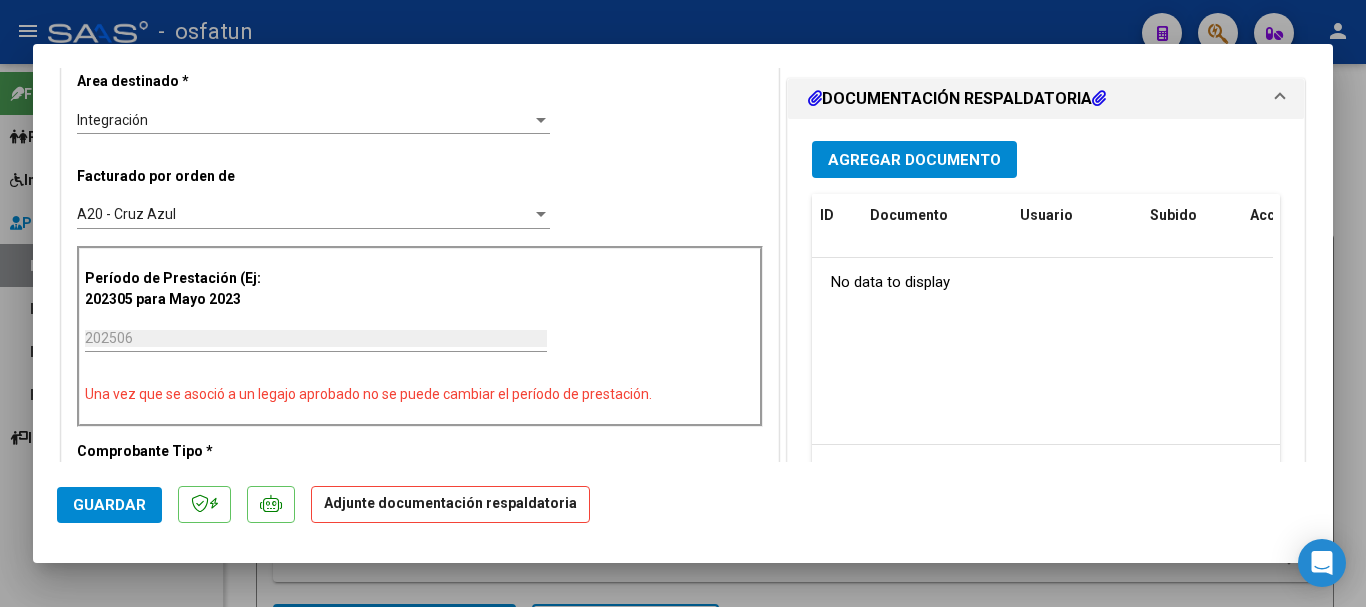 click on "Agregar Documento" at bounding box center [914, 160] 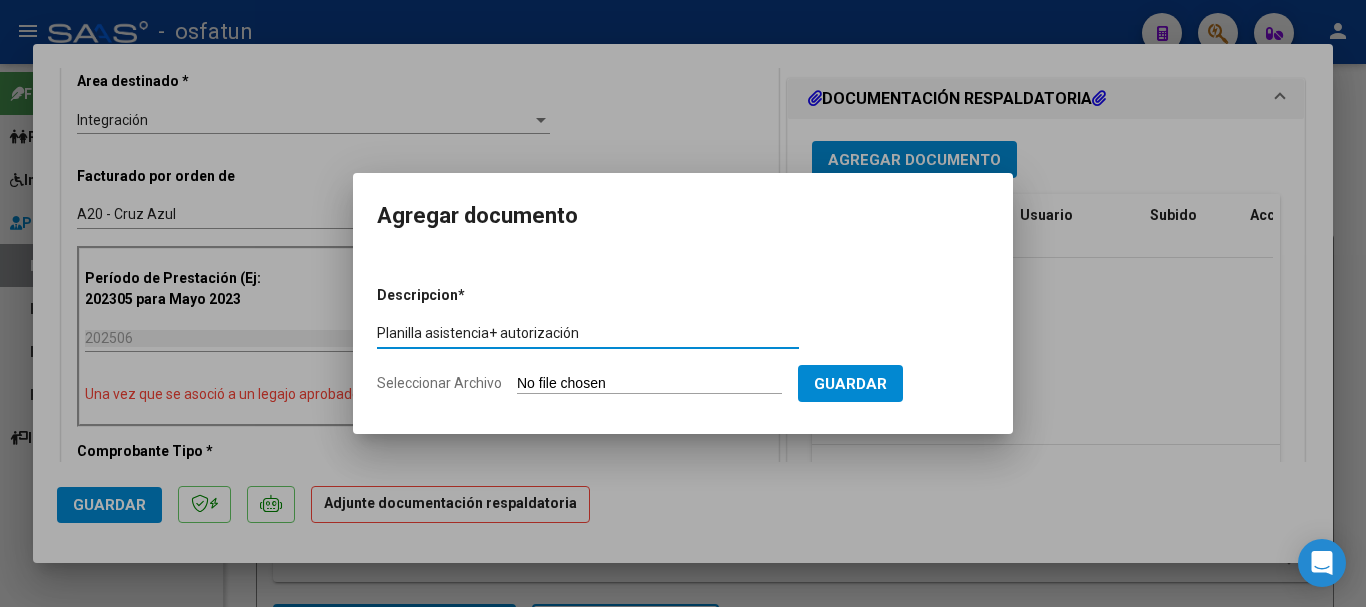 type on "Planilla asistencia+ autorización" 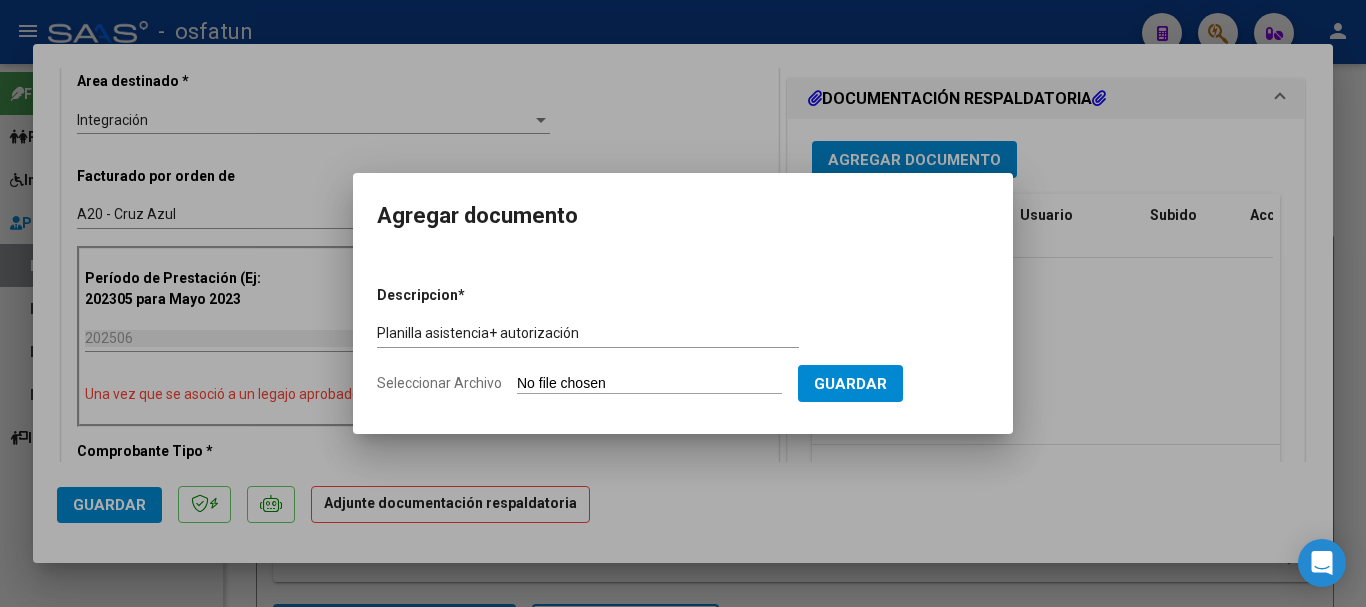 type on "C:\fakepath\Planilla asistencia + autorización.pdf" 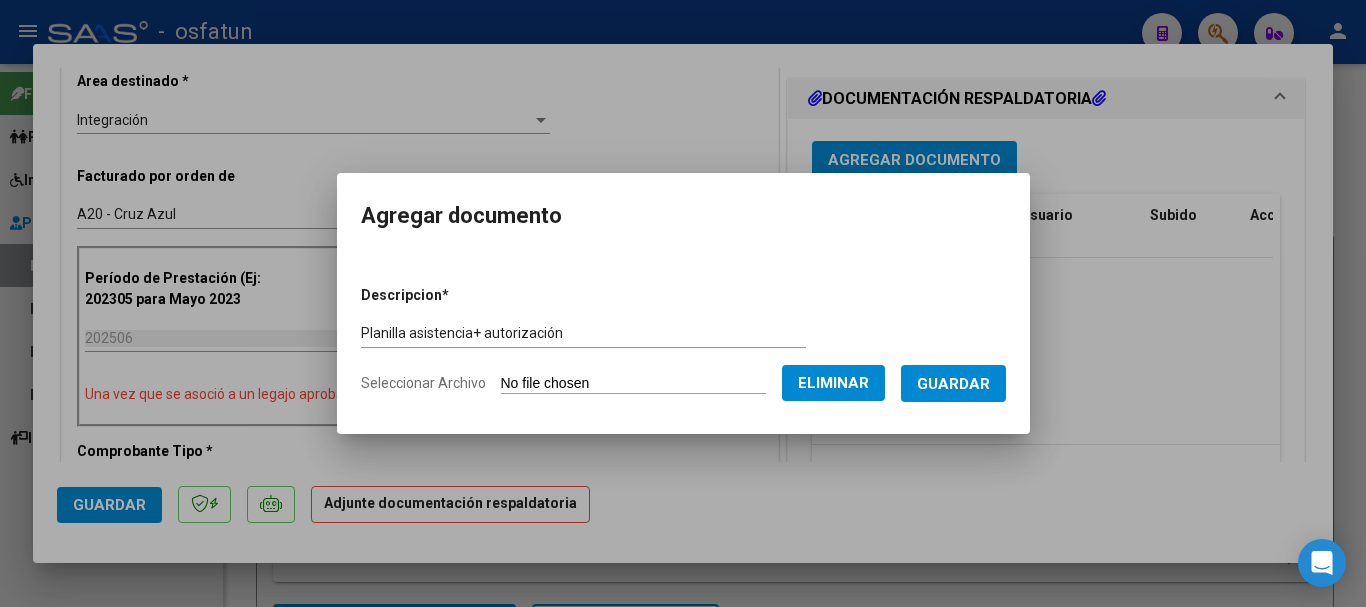 click on "Guardar" at bounding box center (953, 384) 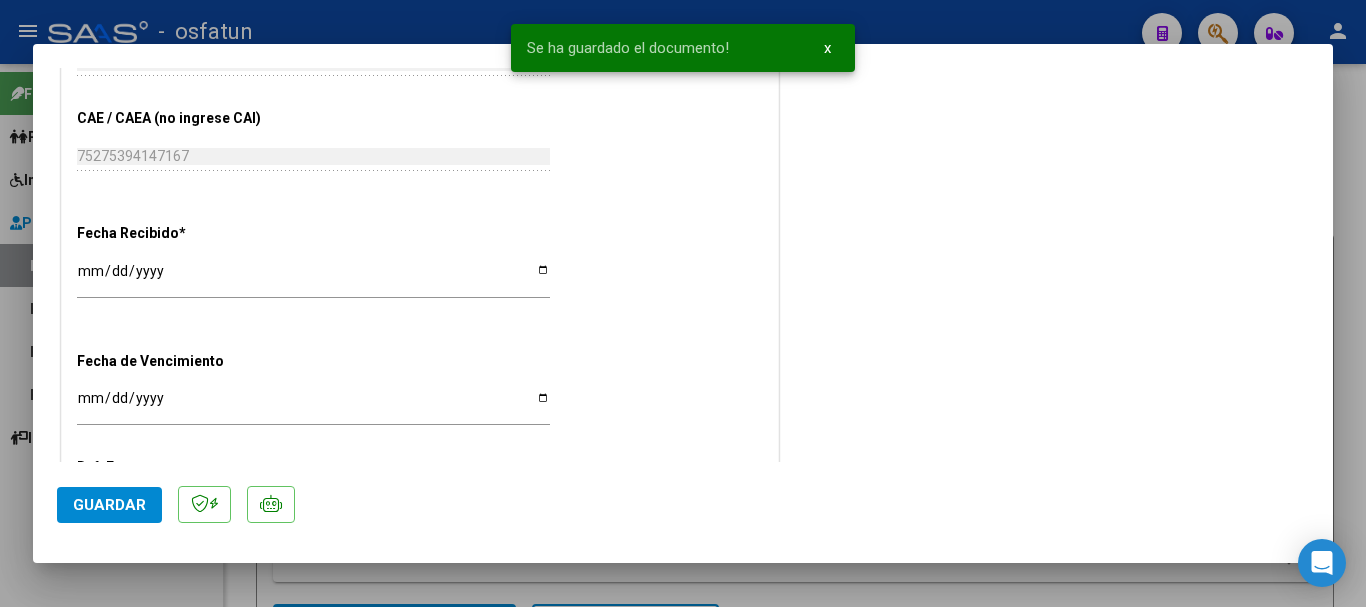 scroll, scrollTop: 1491, scrollLeft: 0, axis: vertical 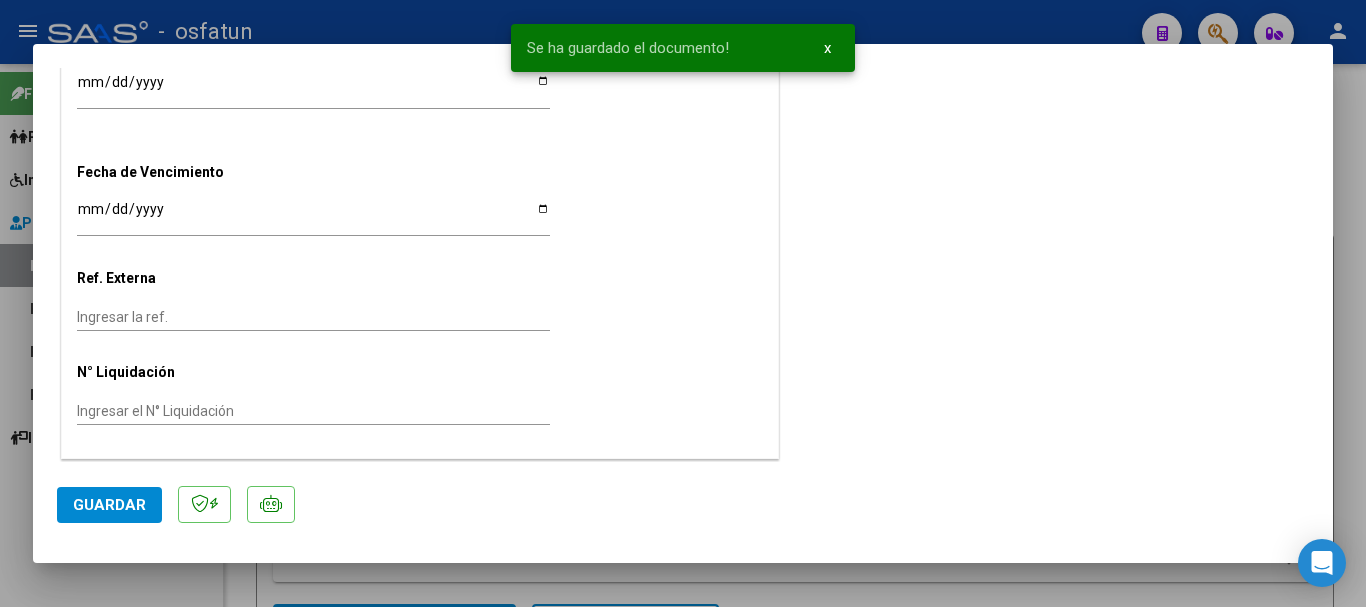 click on "Guardar" 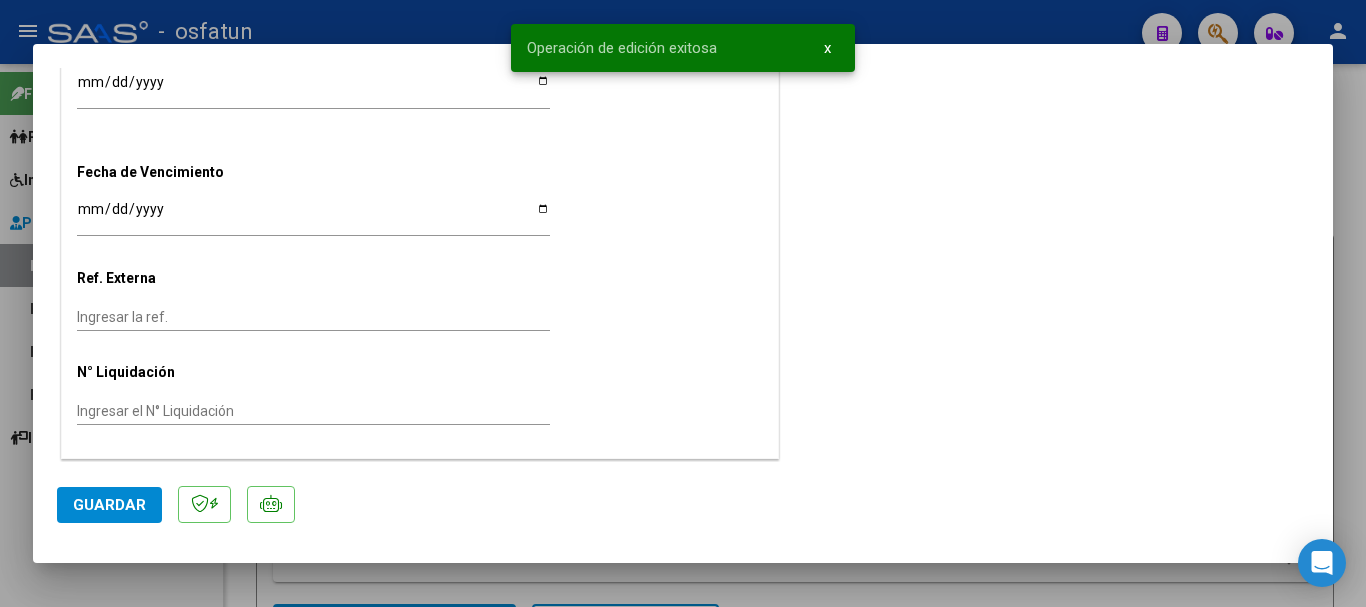 click at bounding box center [683, 303] 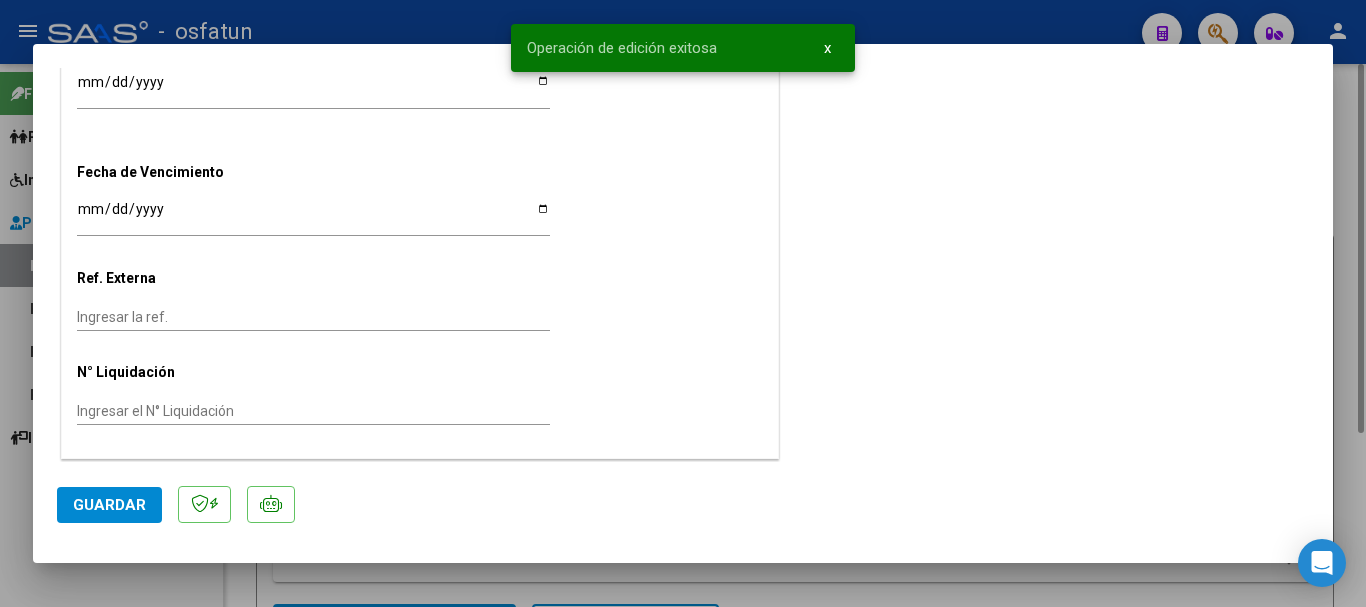 scroll, scrollTop: 0, scrollLeft: 0, axis: both 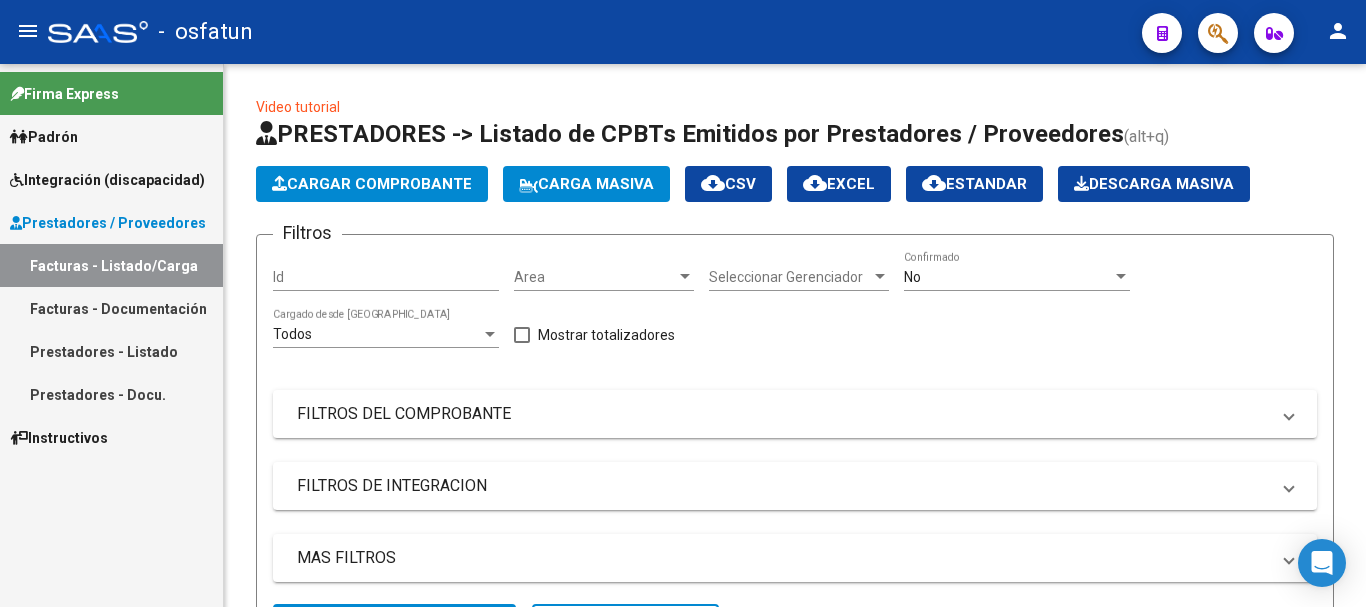 click on "Facturas - Listado/Carga" at bounding box center (111, 265) 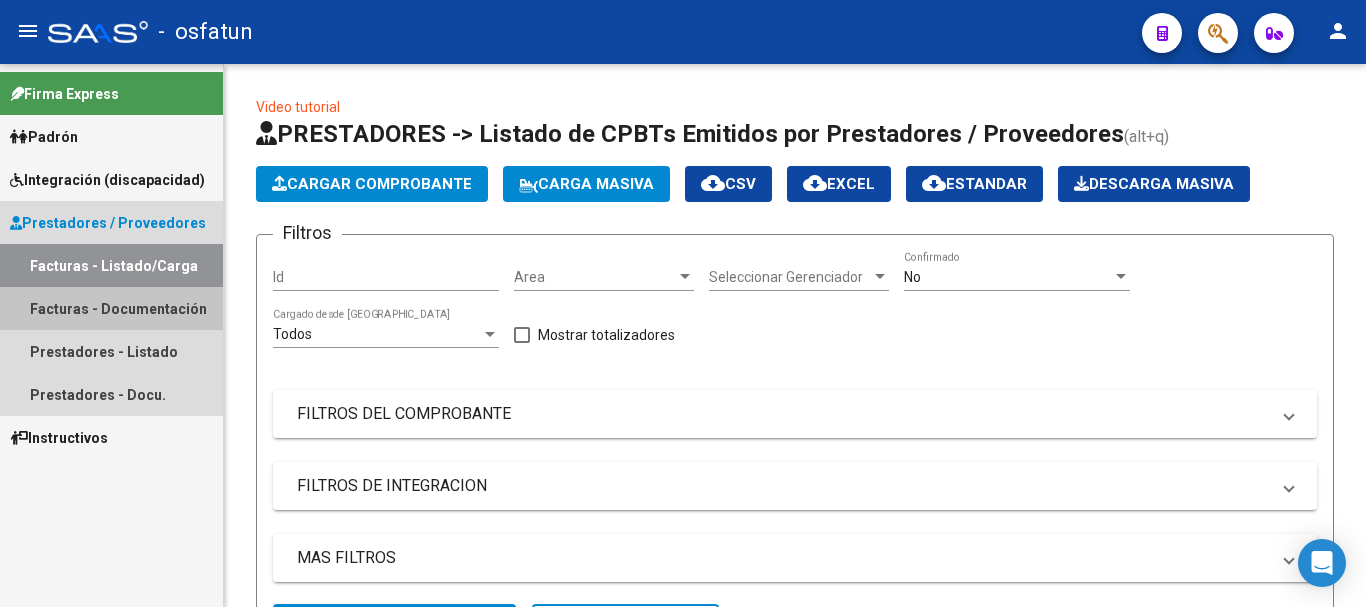 click on "Facturas - Documentación" at bounding box center [111, 308] 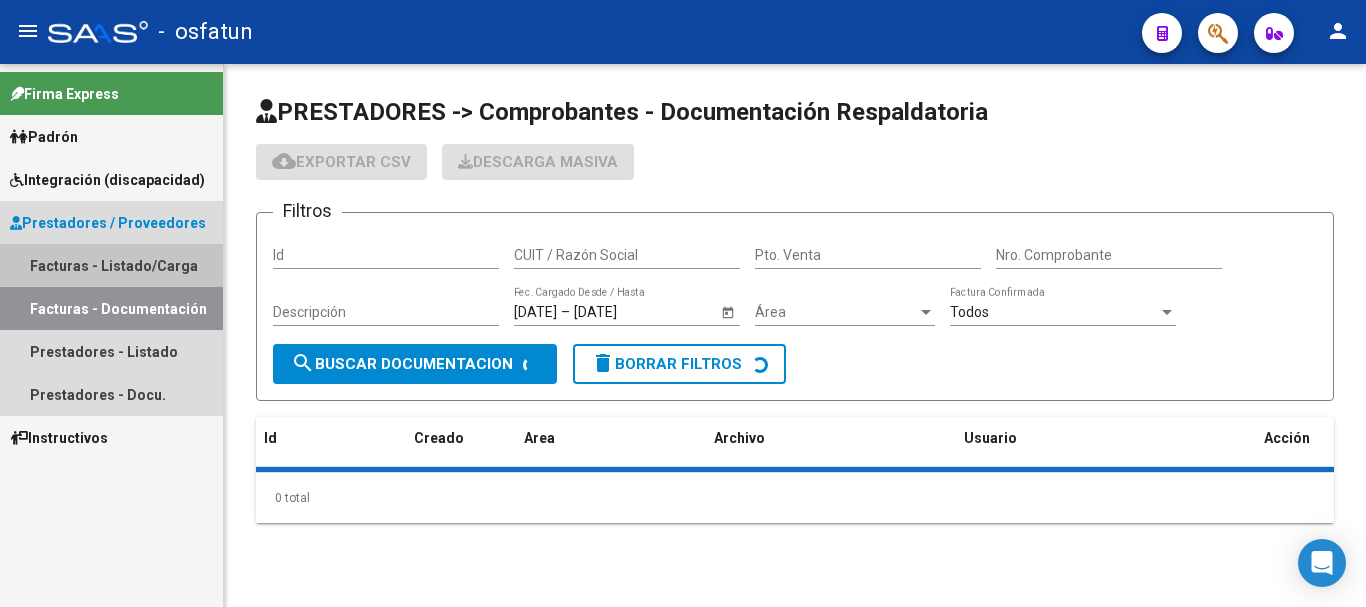 click on "Facturas - Listado/Carga" at bounding box center [111, 265] 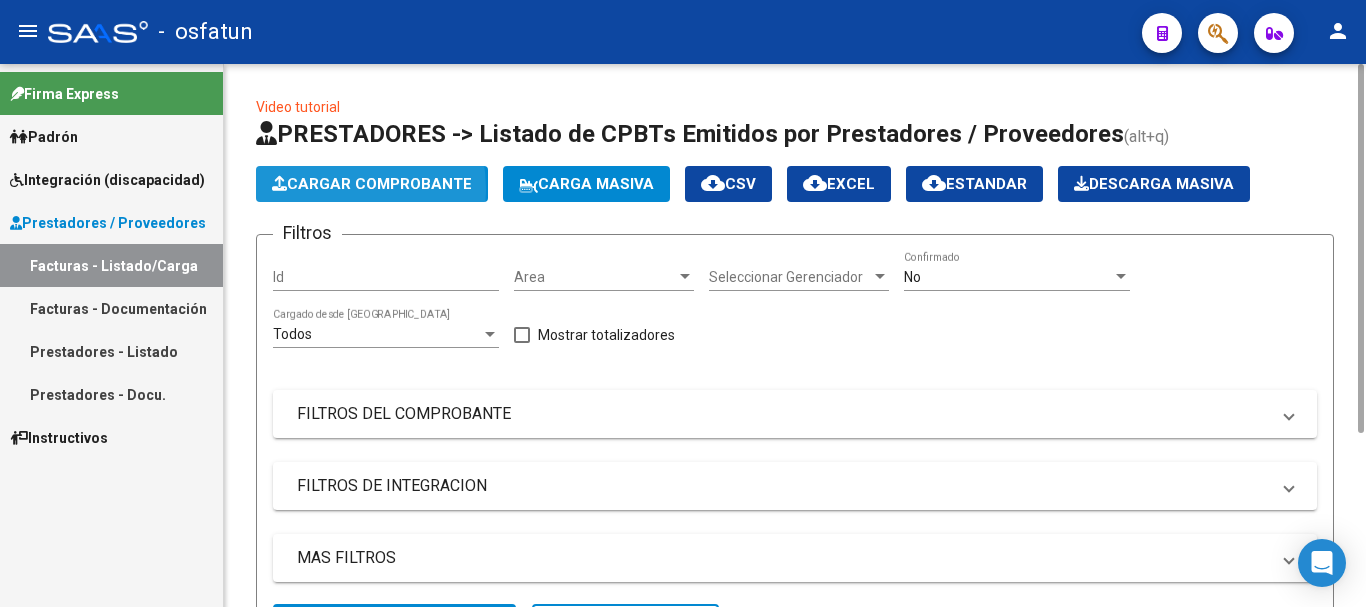 click on "Cargar Comprobante" 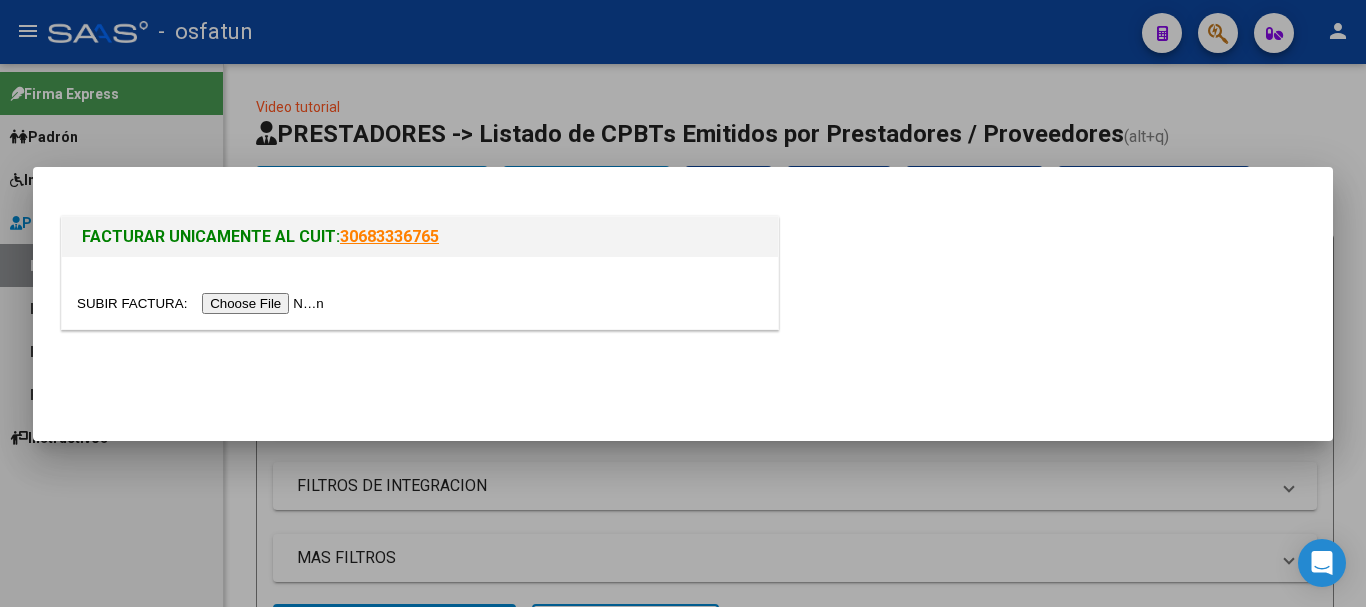 click at bounding box center (203, 303) 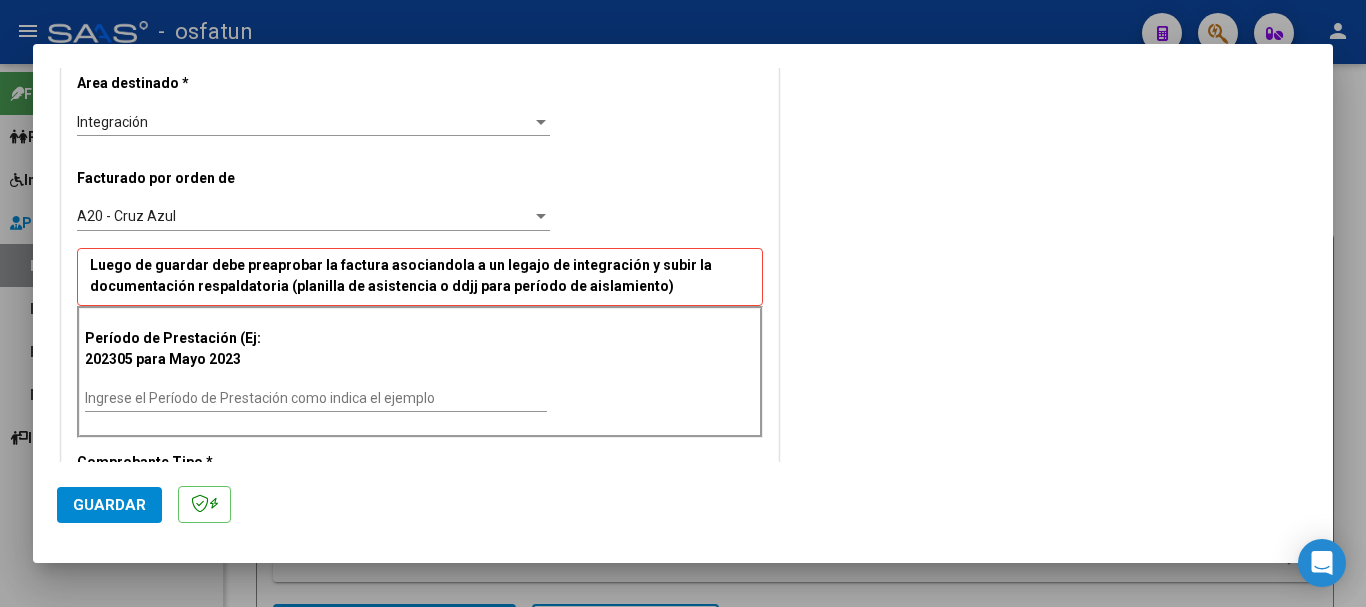 scroll, scrollTop: 478, scrollLeft: 0, axis: vertical 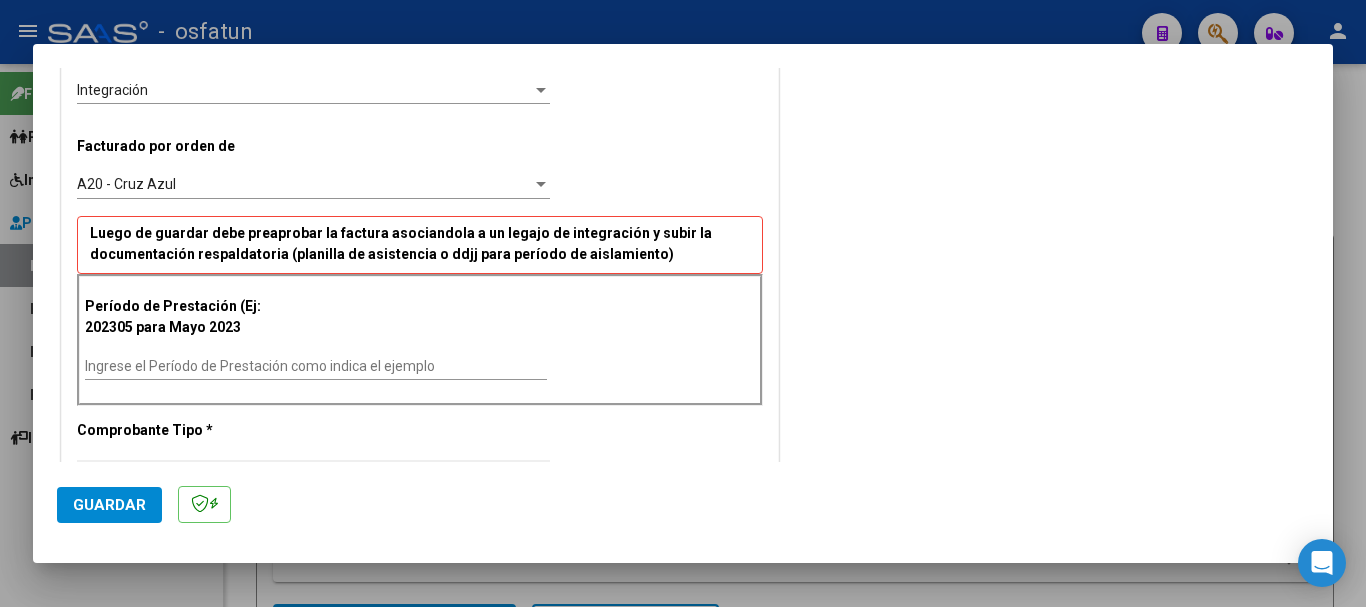 click on "Ingrese el Período de Prestación como indica el ejemplo" at bounding box center [316, 366] 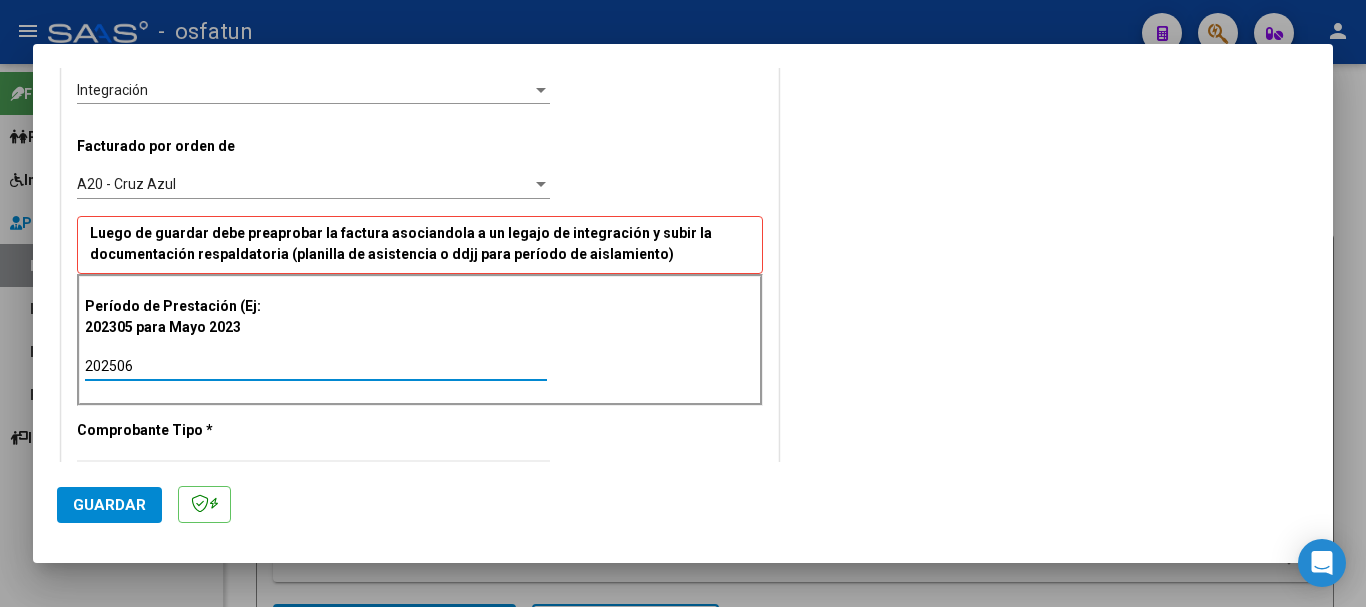 type on "202506" 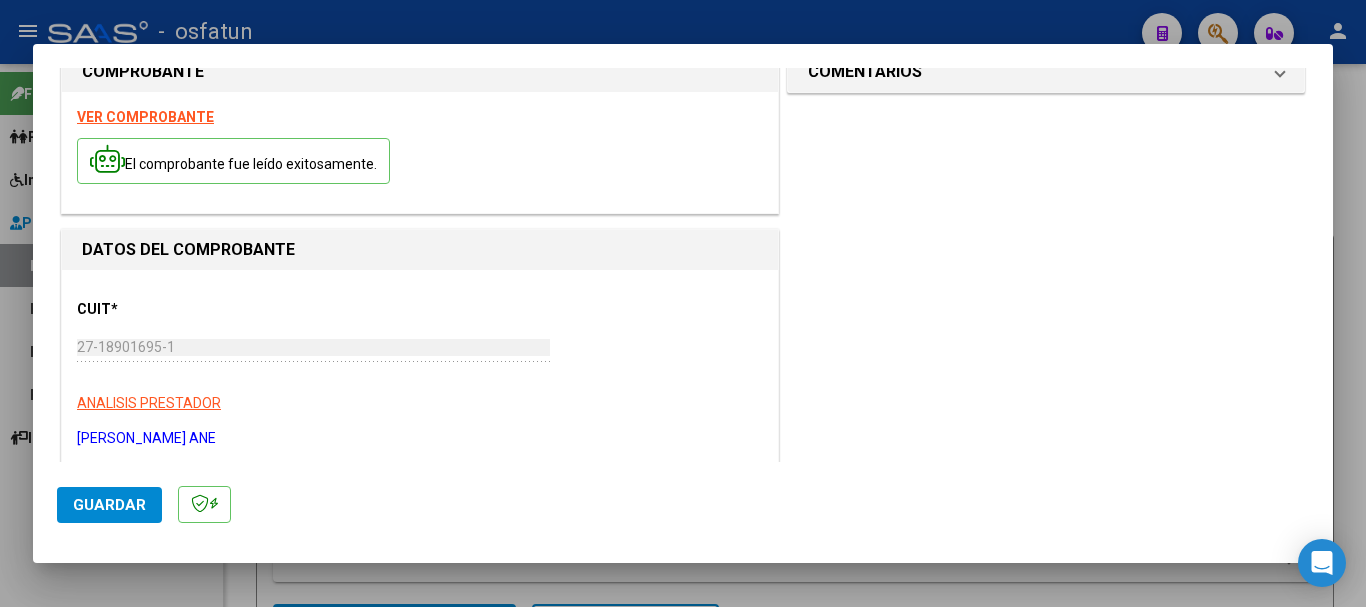 scroll, scrollTop: 0, scrollLeft: 0, axis: both 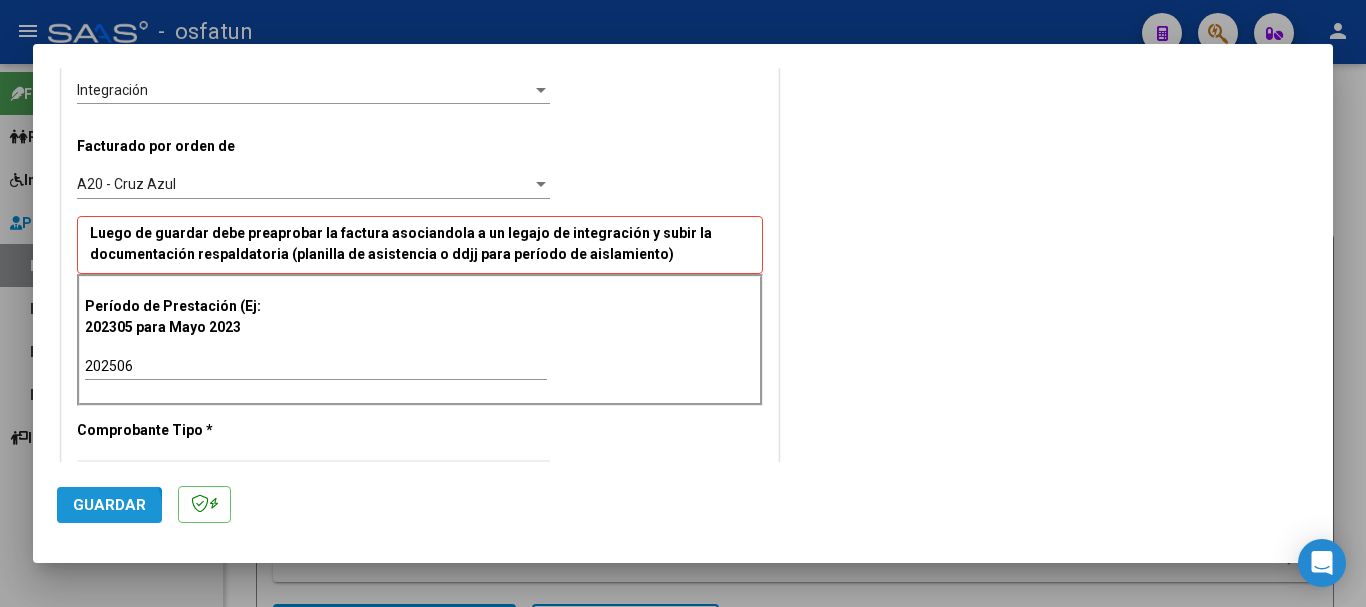 click on "Guardar" 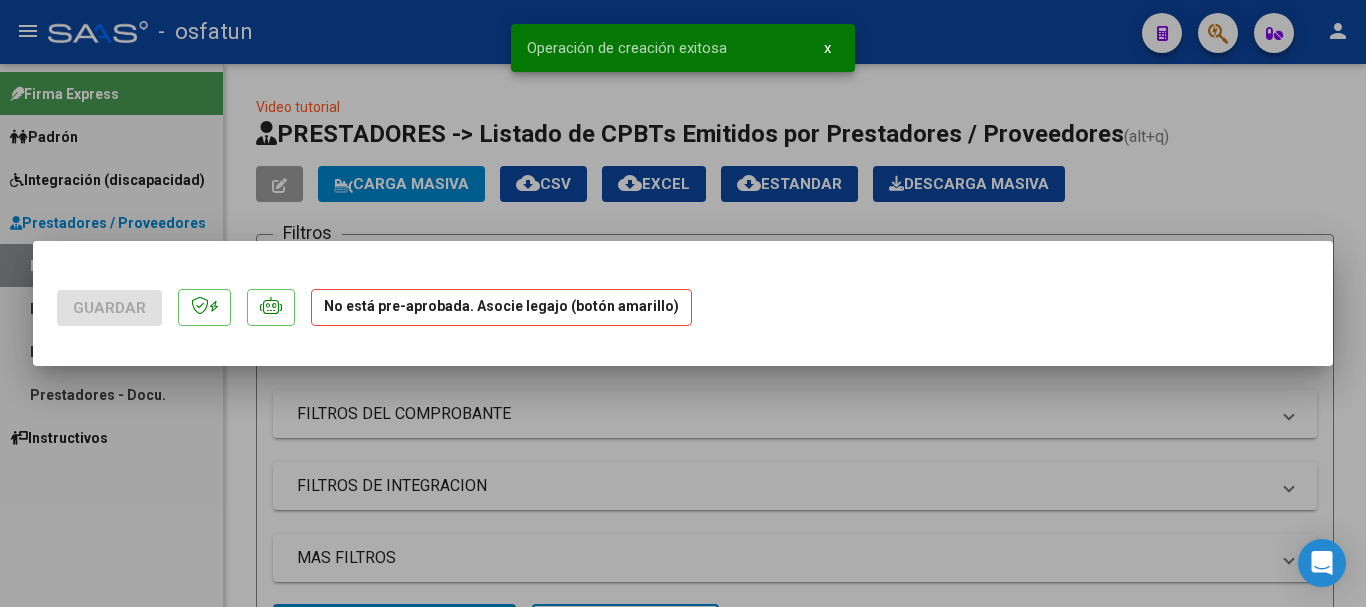 scroll, scrollTop: 0, scrollLeft: 0, axis: both 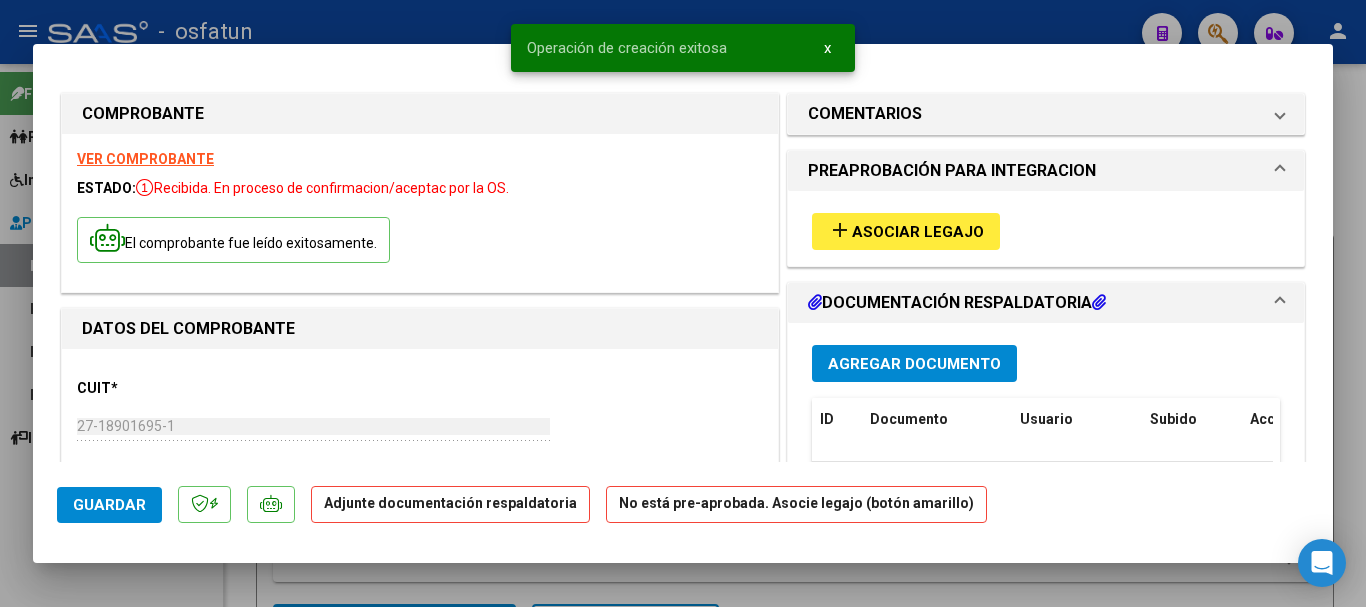 click on "add" at bounding box center (840, 230) 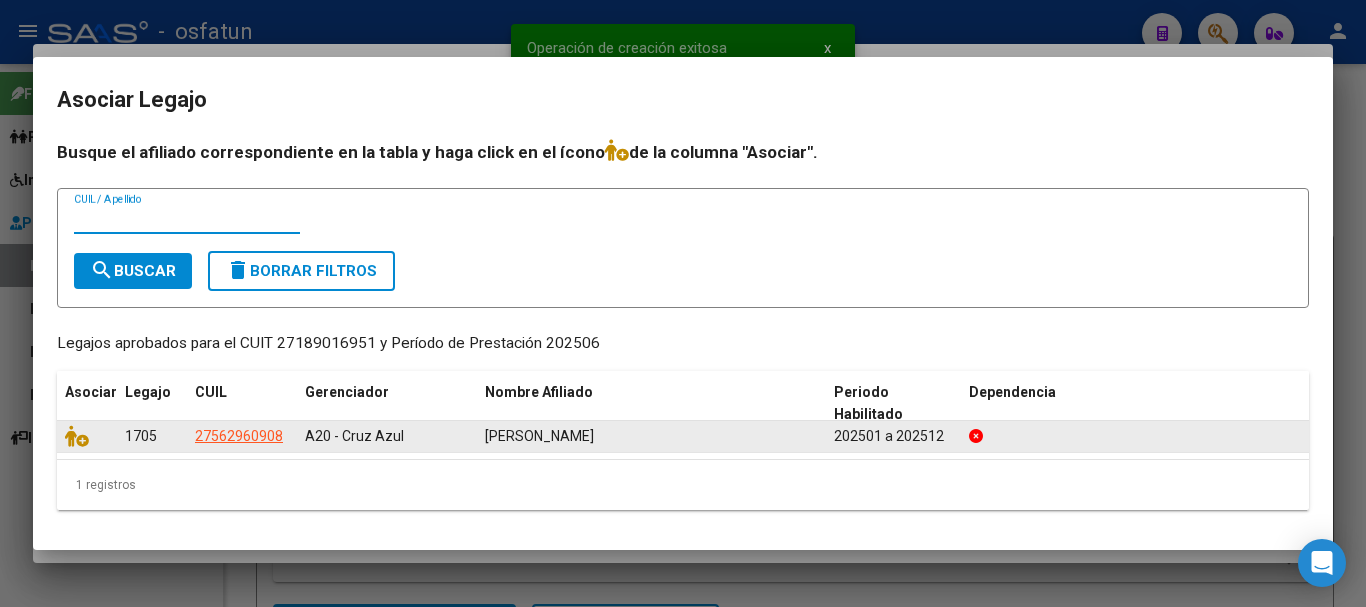 click 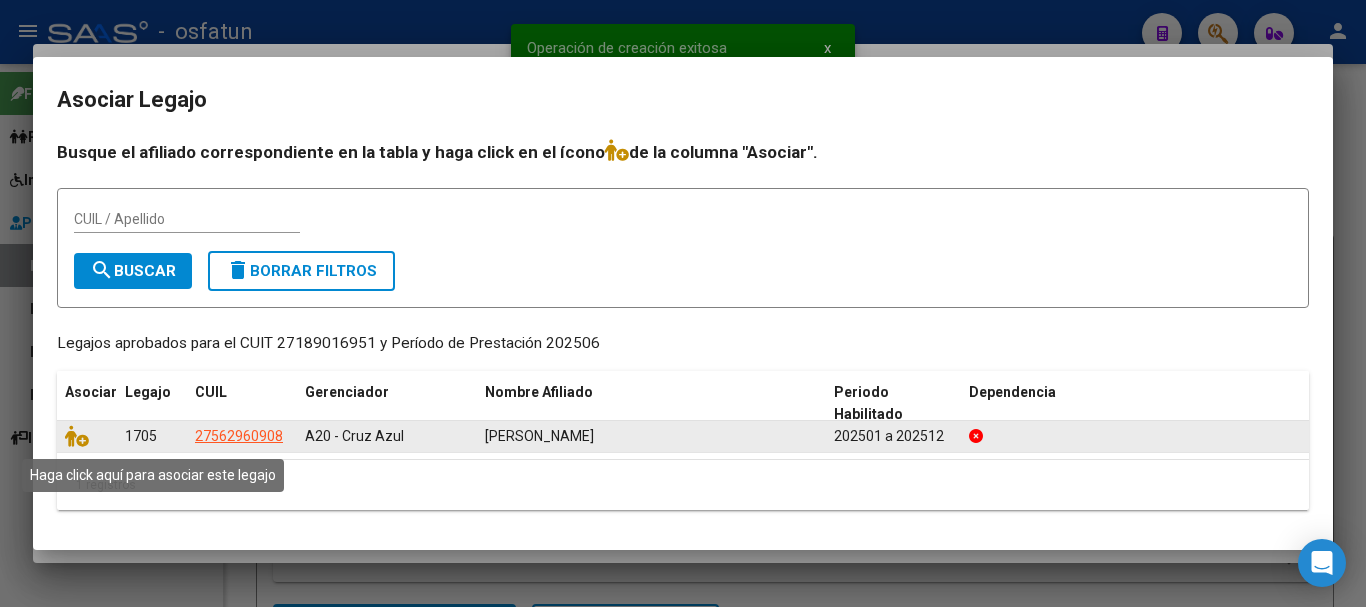 click 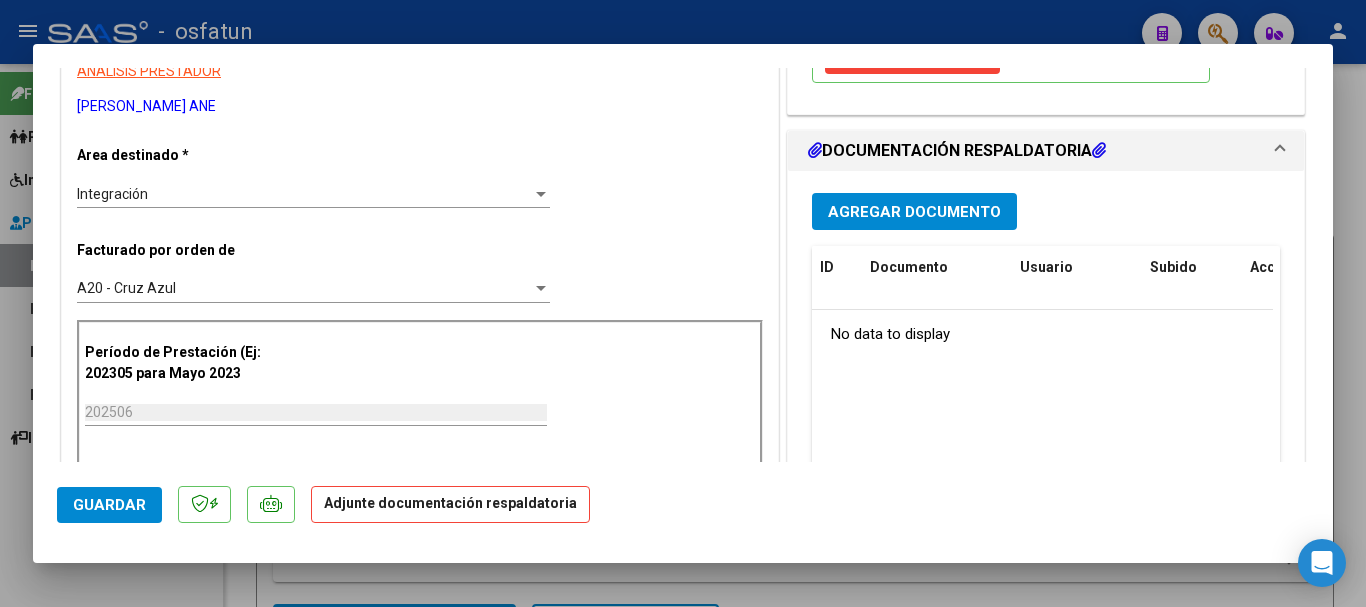 scroll, scrollTop: 422, scrollLeft: 0, axis: vertical 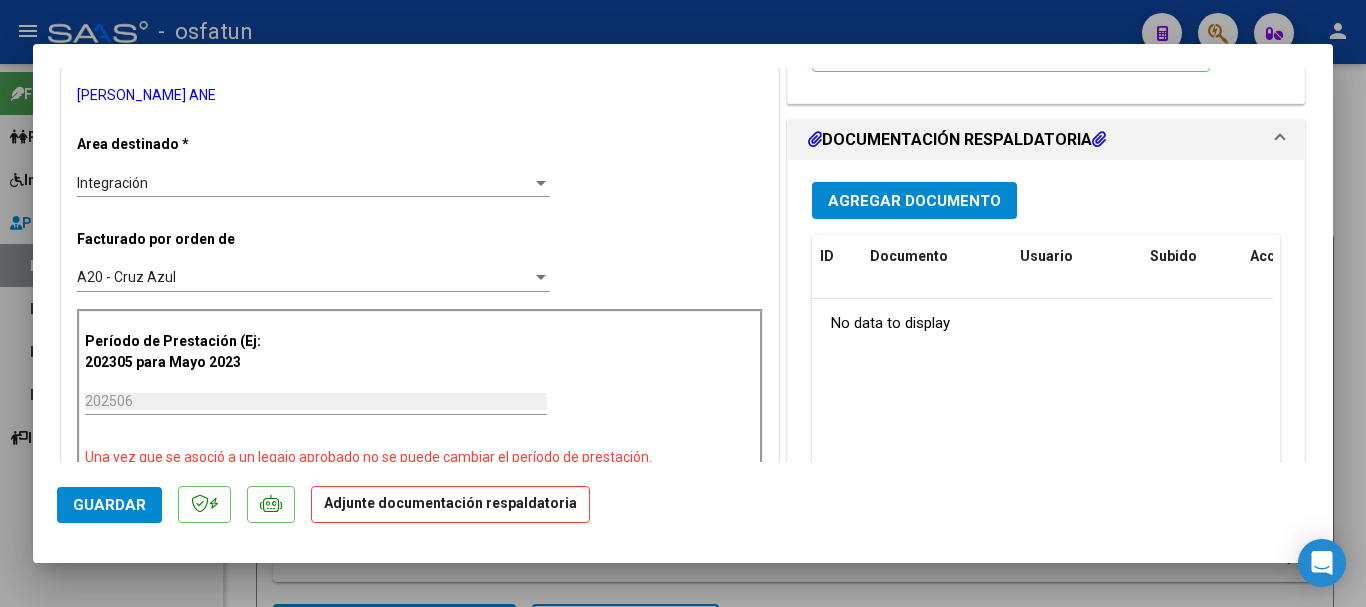 click on "Agregar Documento" at bounding box center [914, 201] 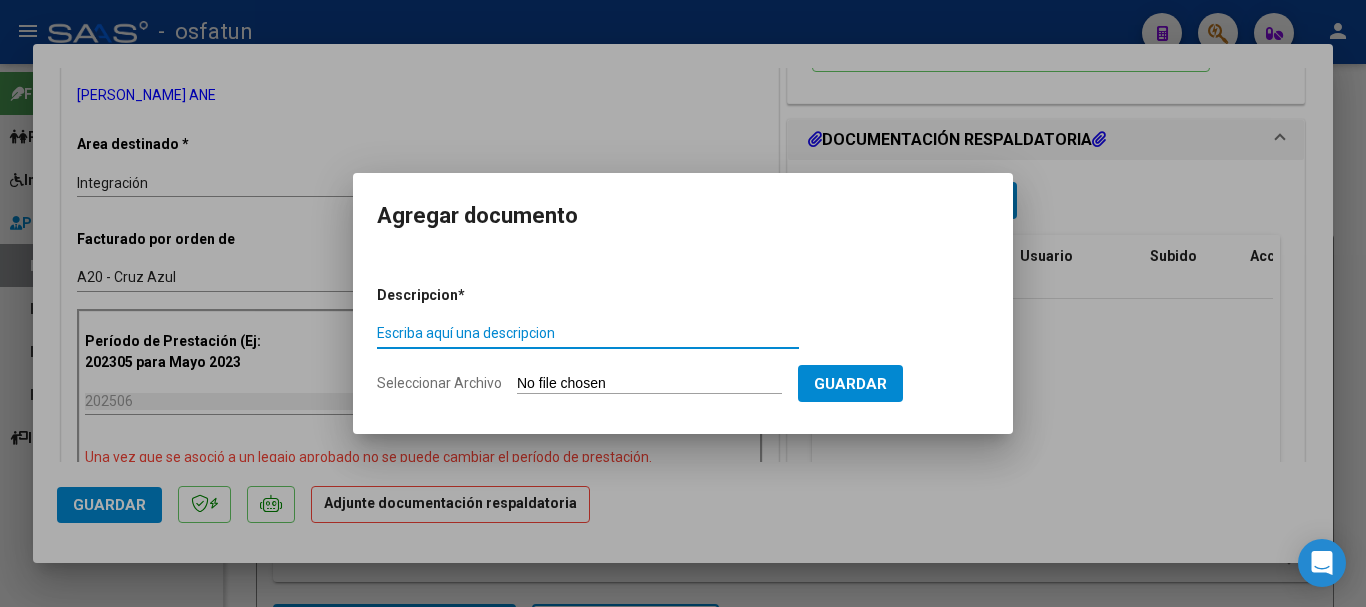 click on "Escriba aquí una descripcion" at bounding box center (588, 333) 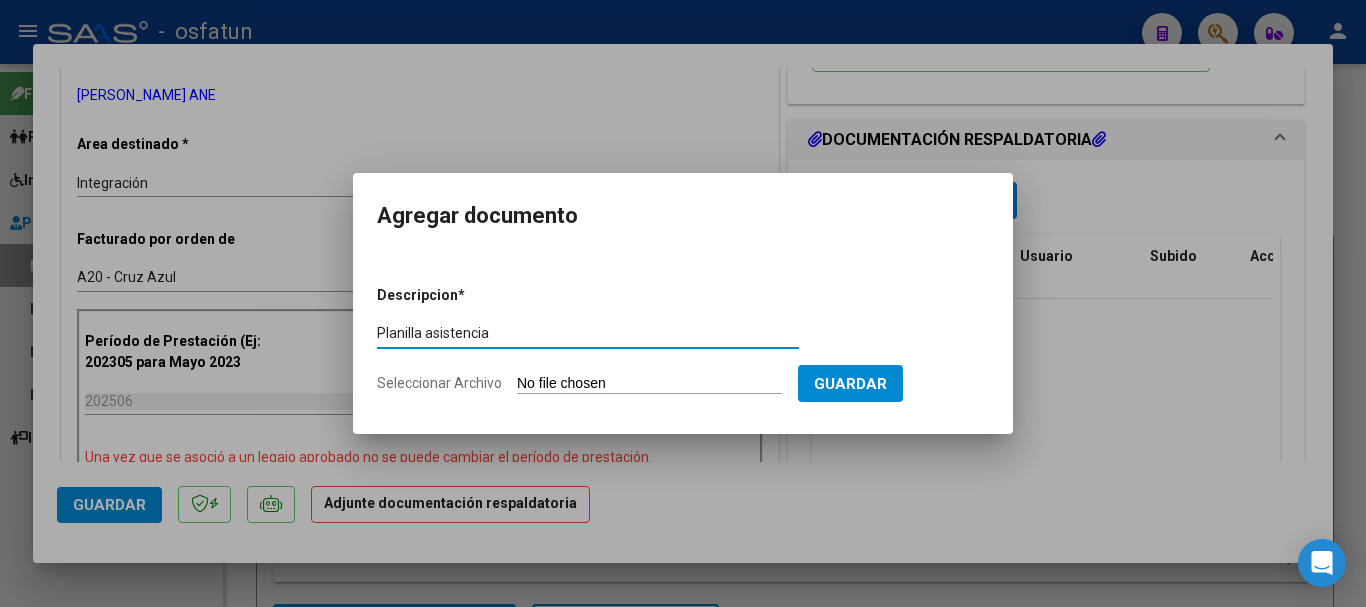 type on "Planilla asistencia" 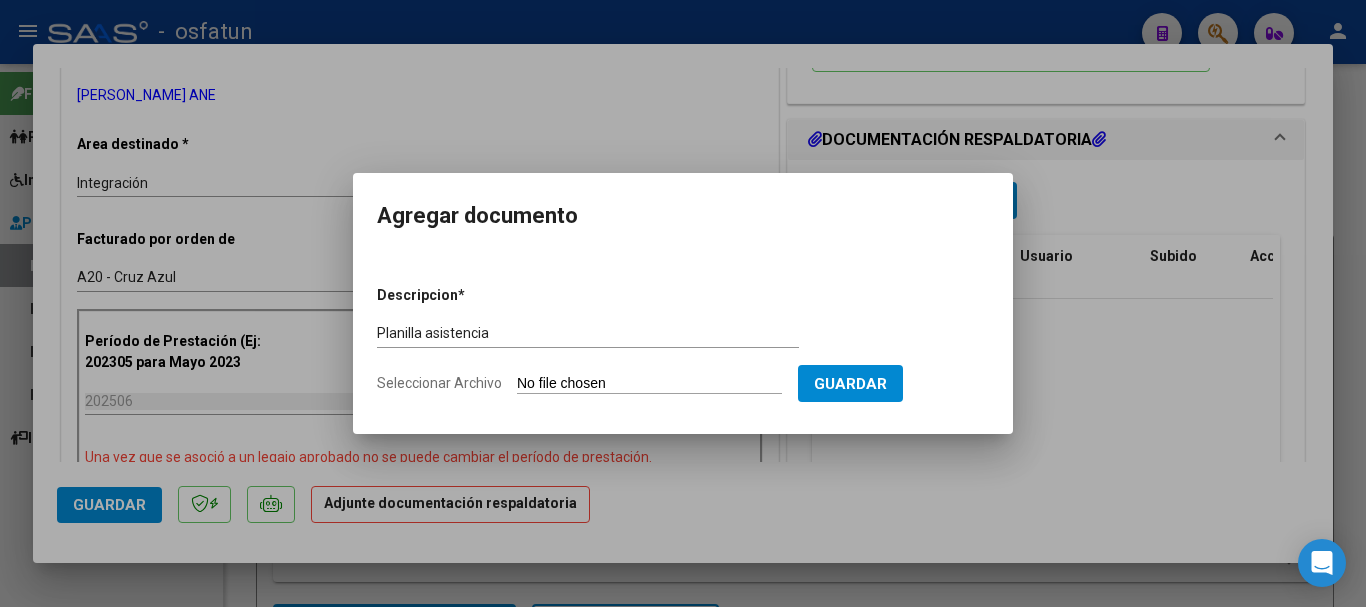 click on "Seleccionar Archivo" at bounding box center (649, 384) 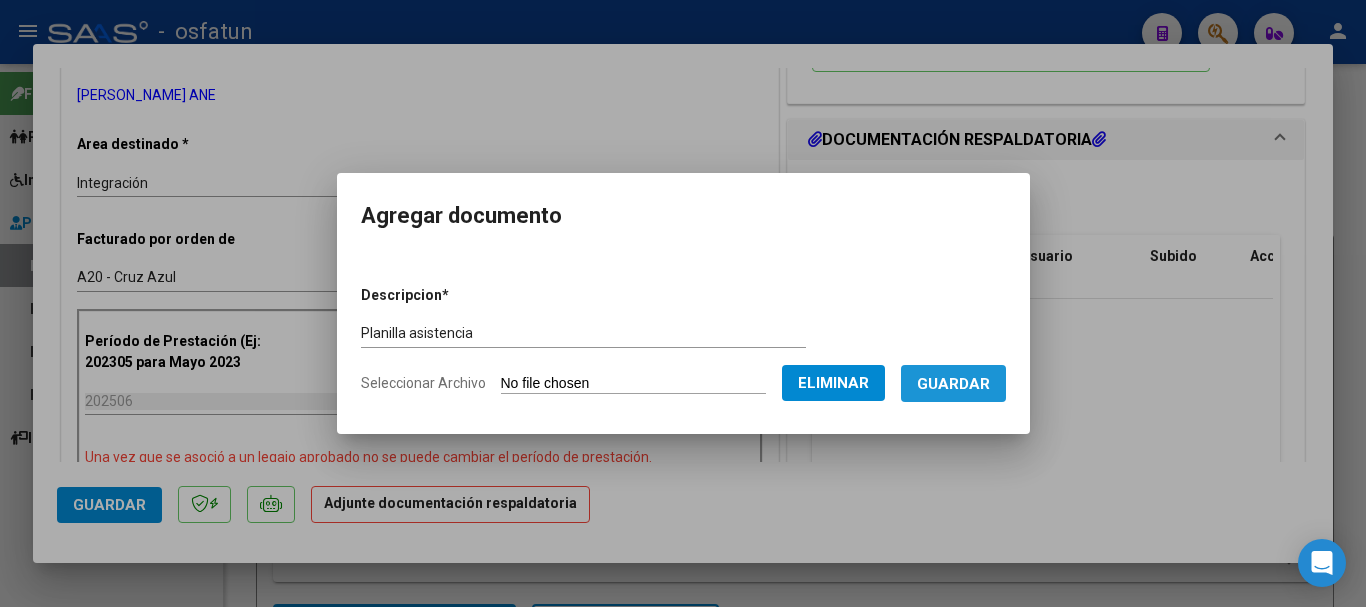 click on "Guardar" at bounding box center [953, 383] 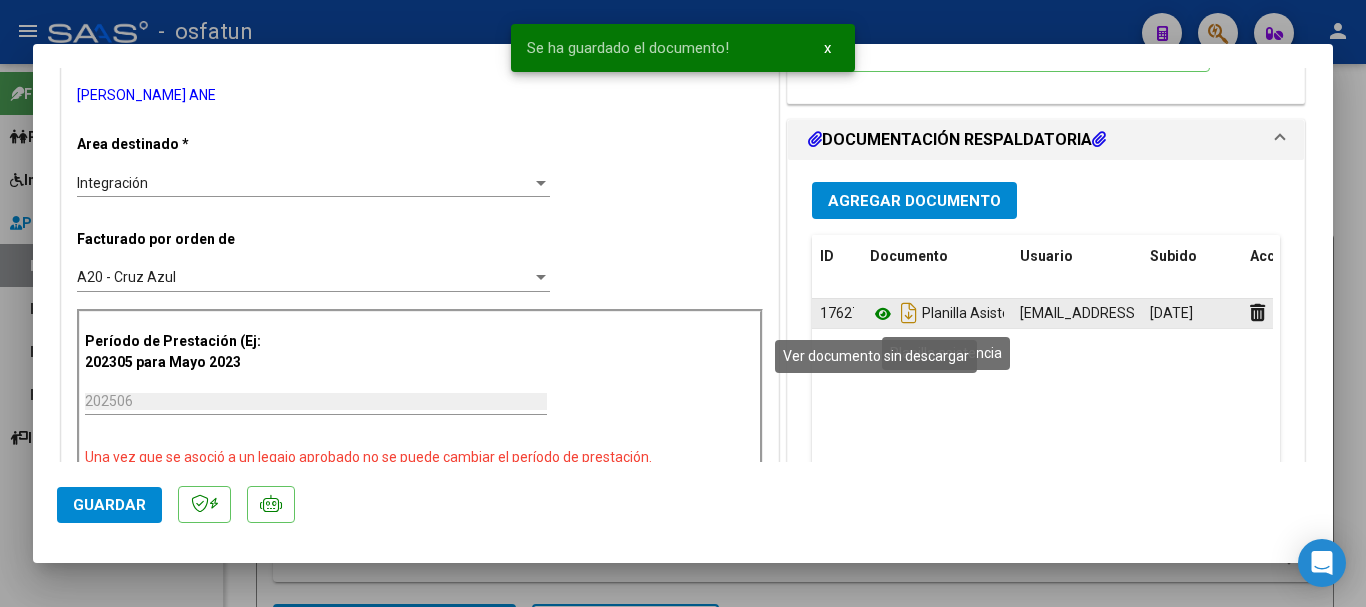 click 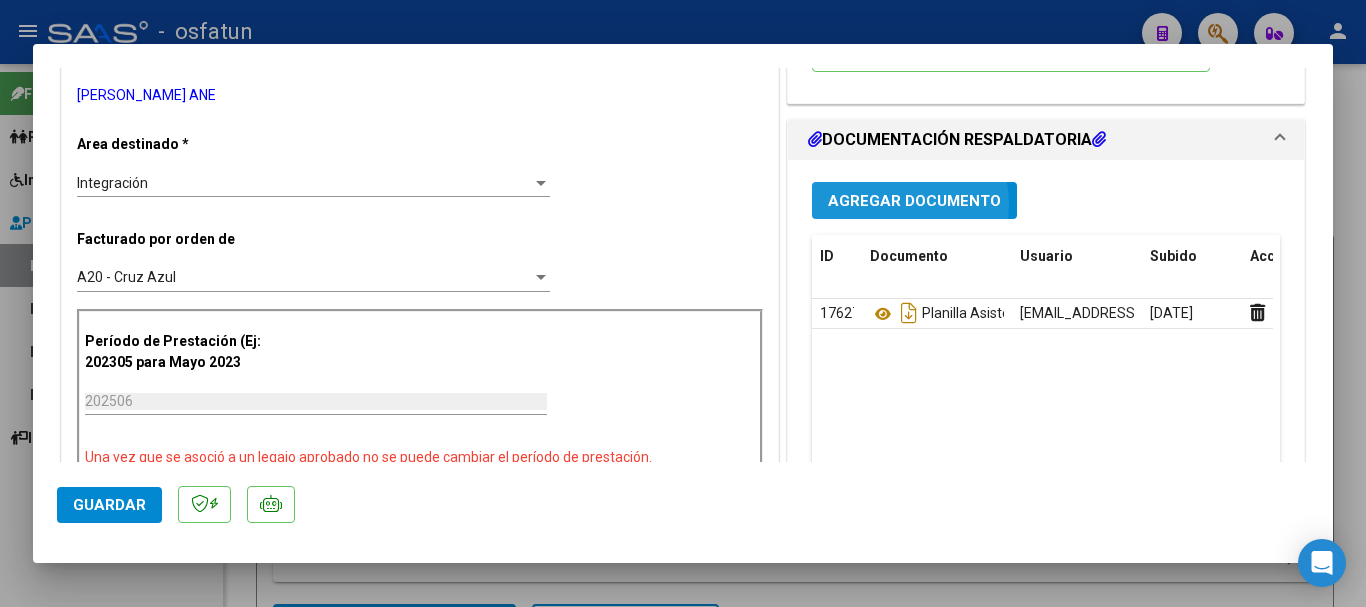 click on "Agregar Documento" at bounding box center (914, 201) 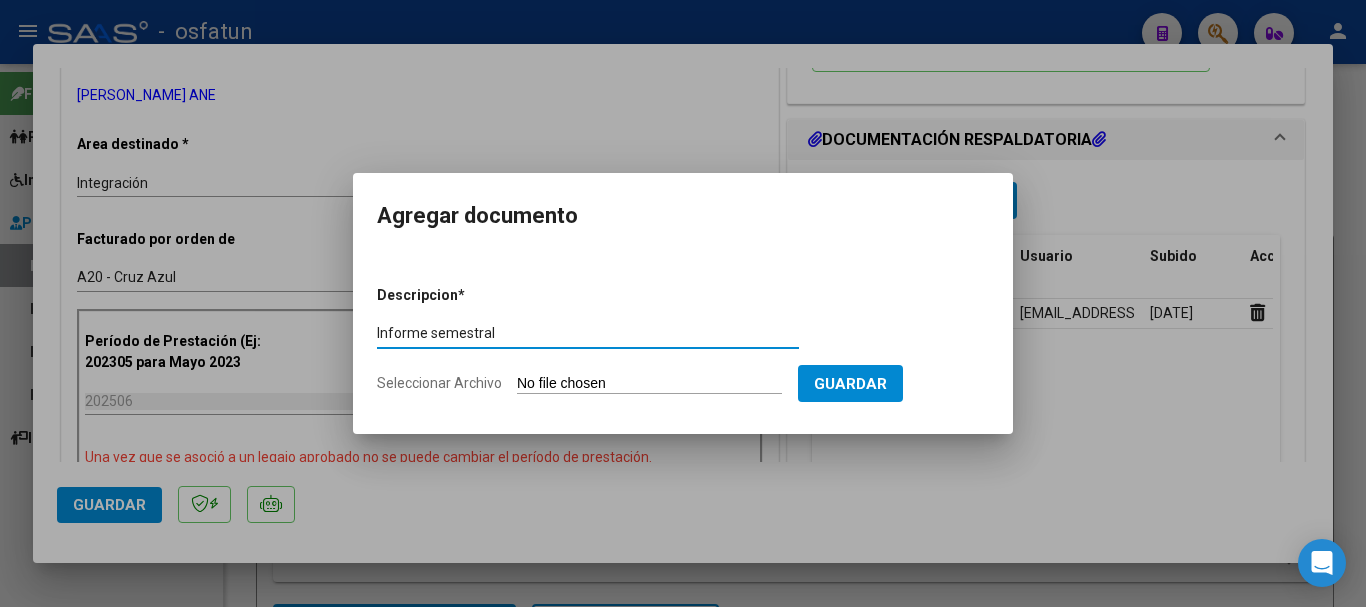 type on "Informe semestral" 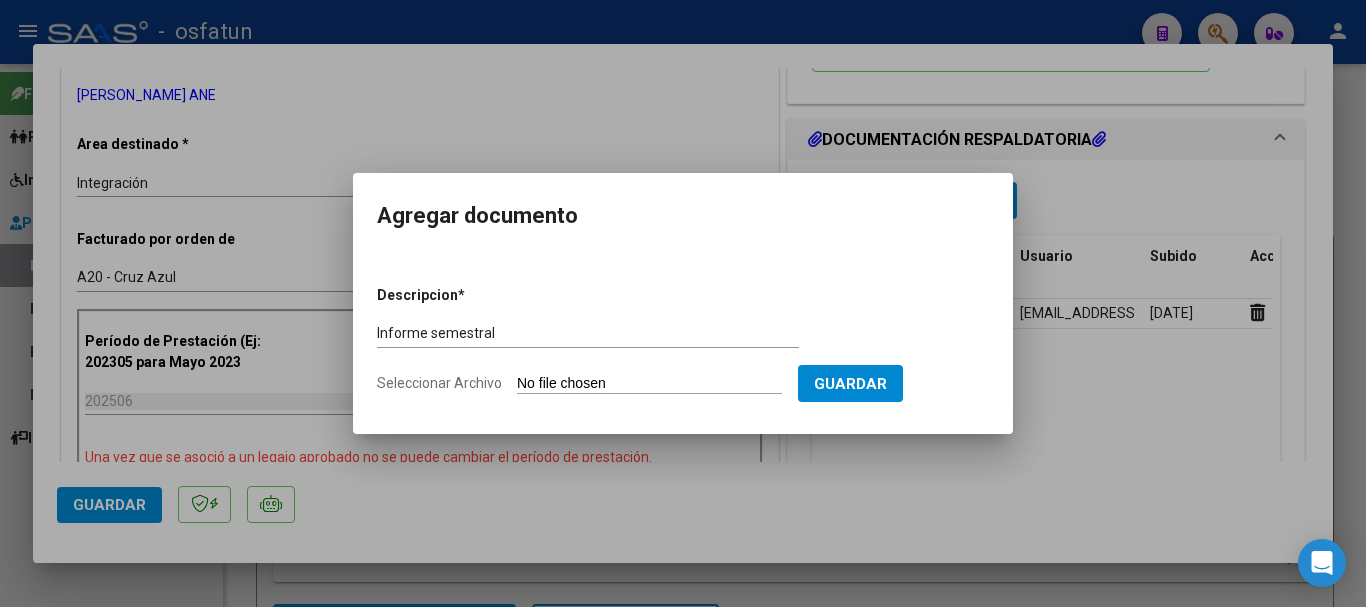 type on "C:\fakepath\informe [PERSON_NAME][DATE].pdf" 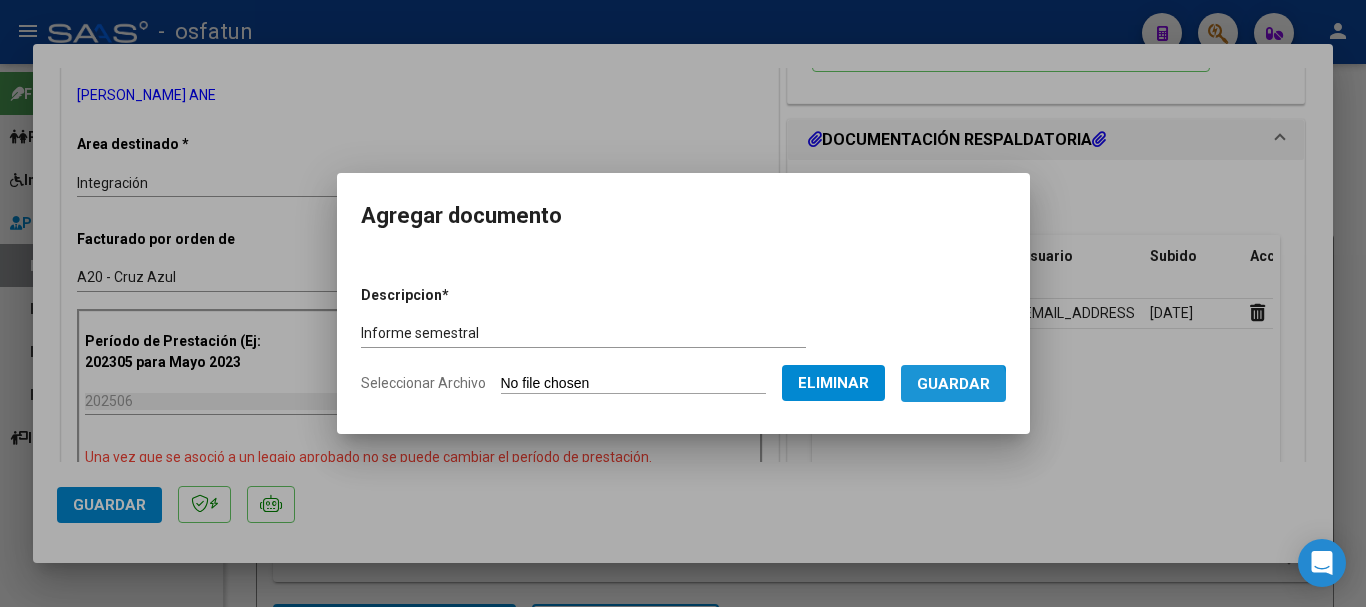 click on "Guardar" at bounding box center (953, 384) 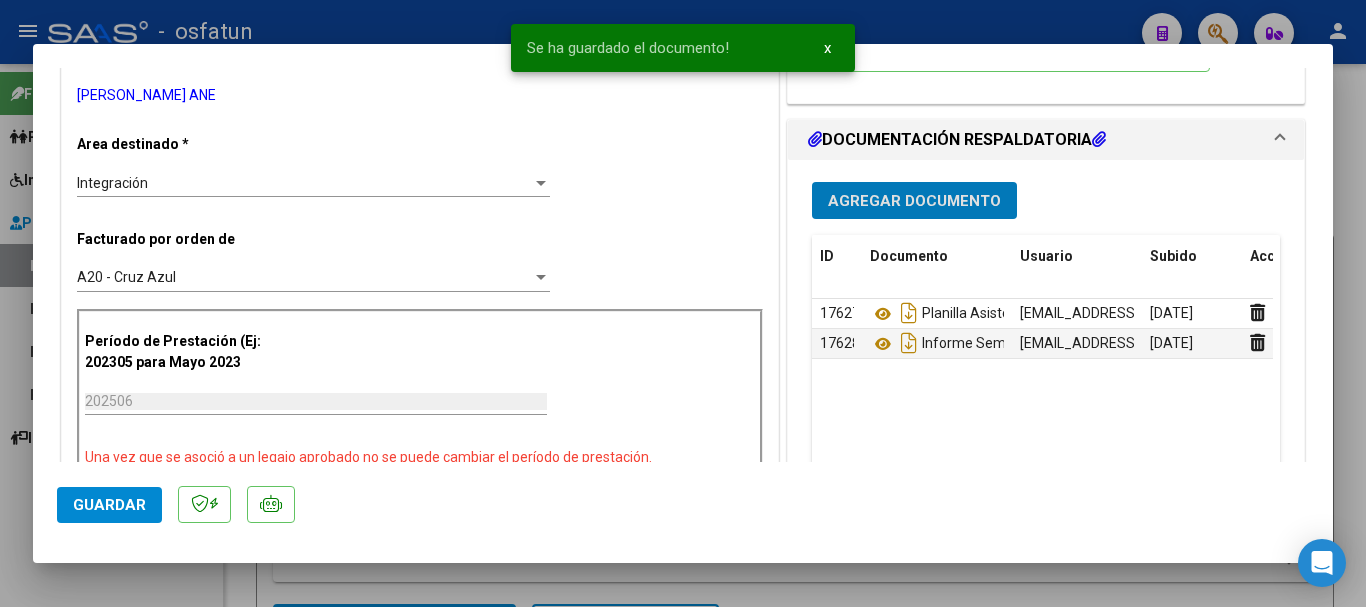click on "Agregar Documento" at bounding box center (914, 201) 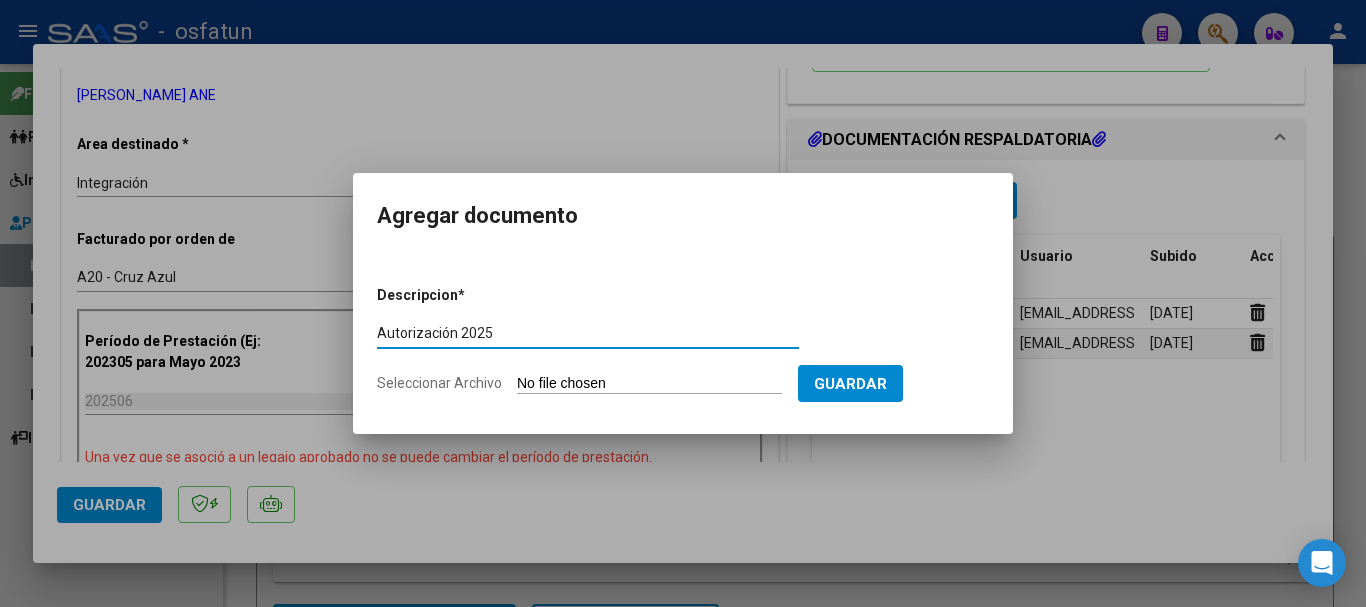 type on "Autorización 2025" 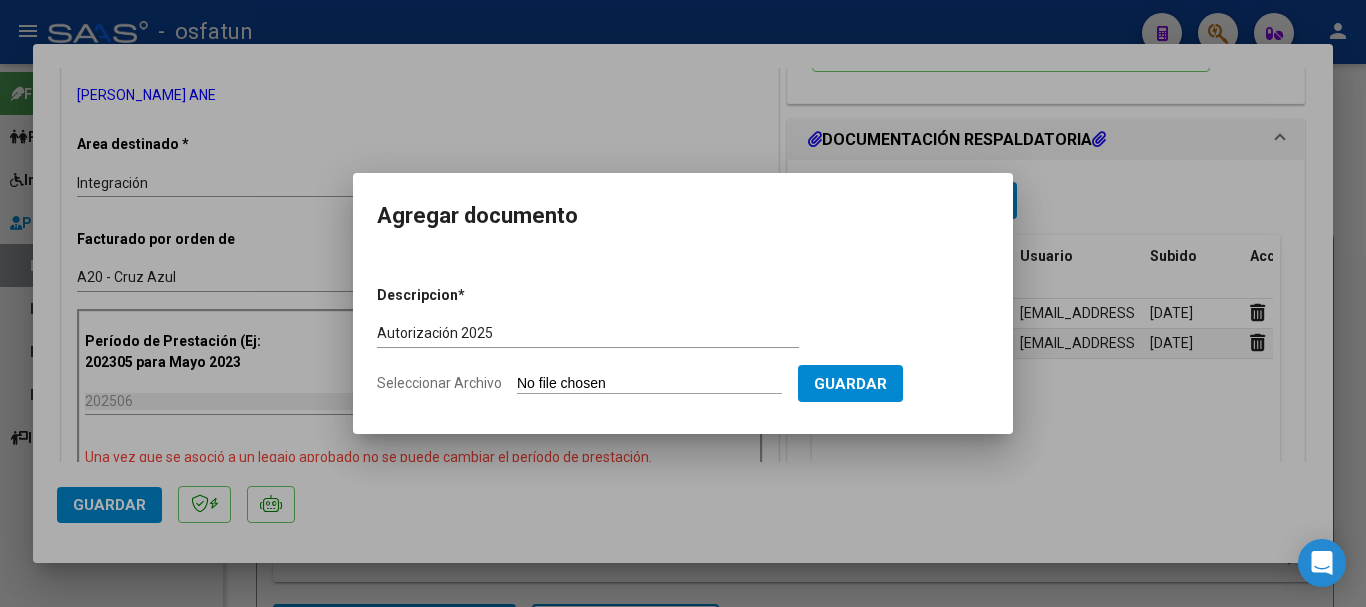 click on "Seleccionar Archivo" at bounding box center (649, 384) 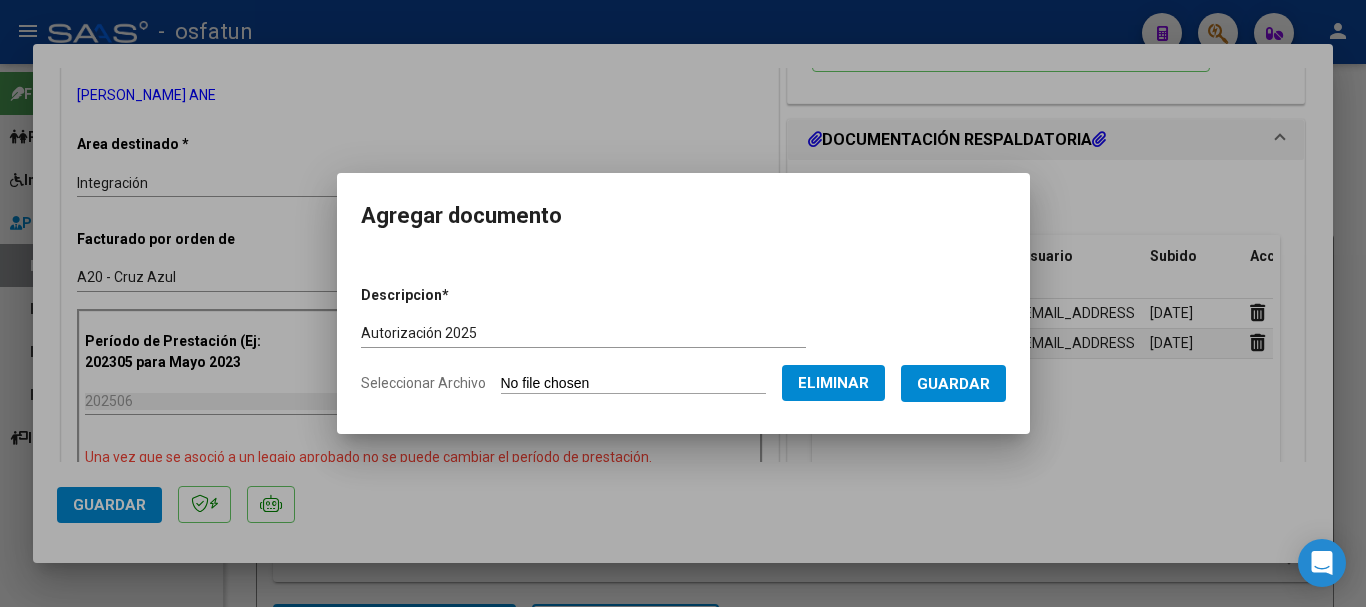 click on "Guardar" at bounding box center [953, 384] 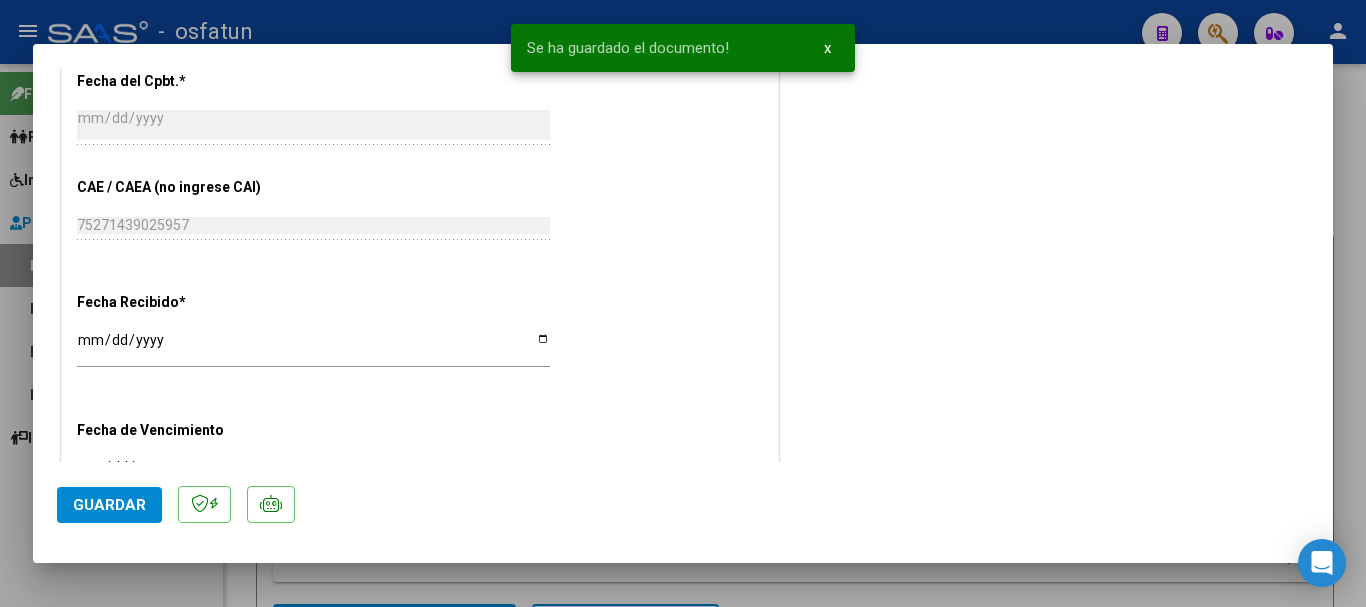 scroll, scrollTop: 1491, scrollLeft: 0, axis: vertical 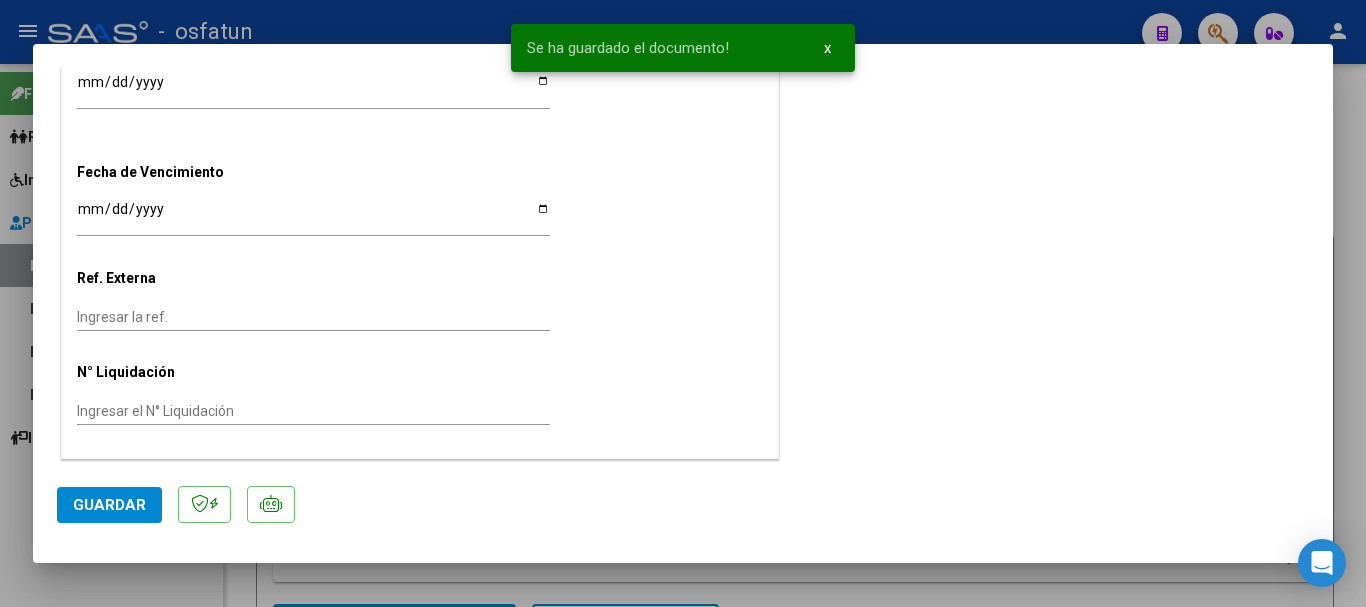 click on "Guardar" 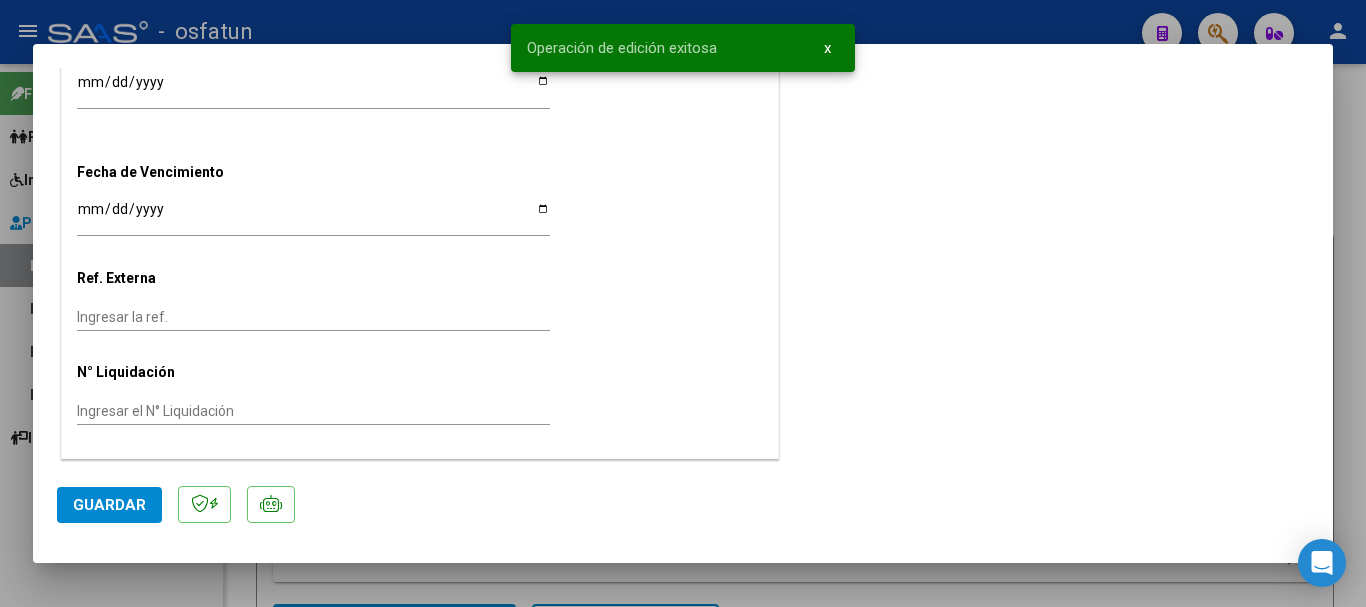 click on "Guardar" 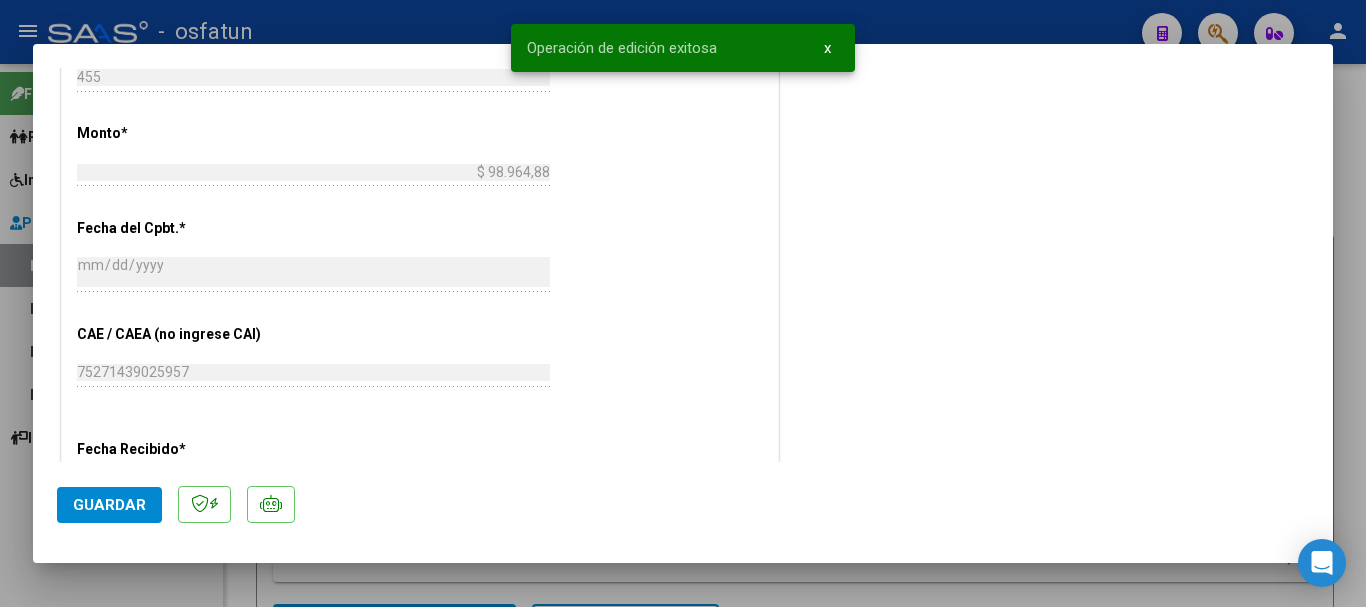 scroll, scrollTop: 1491, scrollLeft: 0, axis: vertical 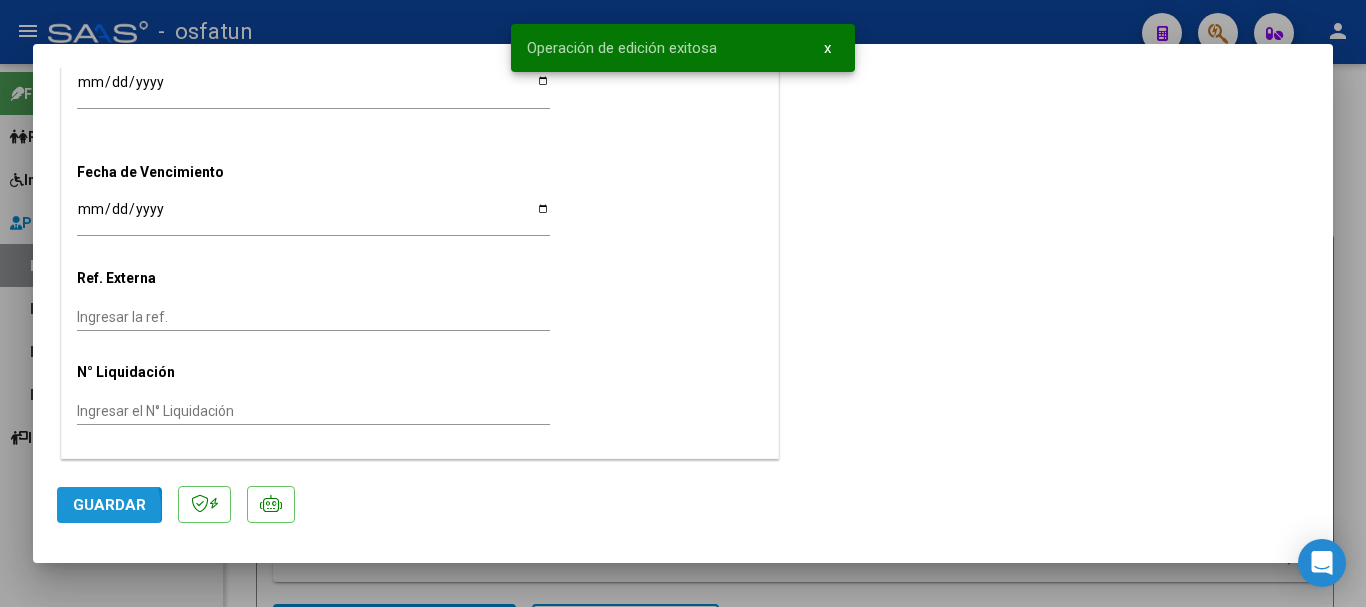 click on "Guardar" 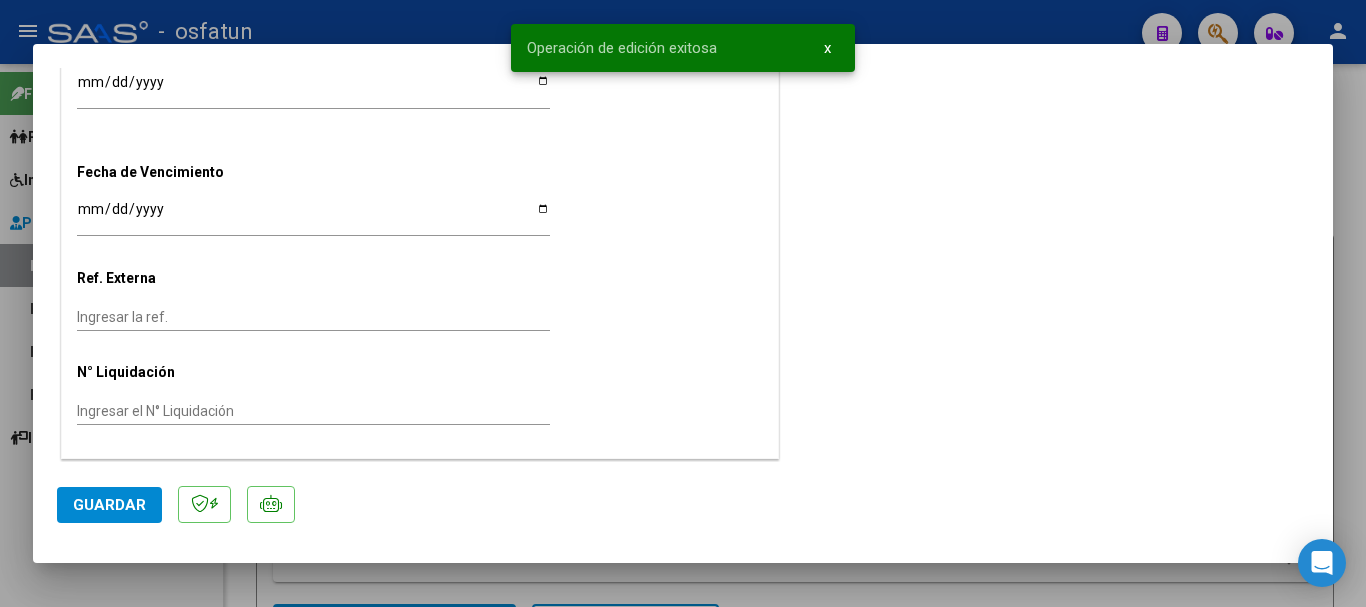 click at bounding box center [683, 303] 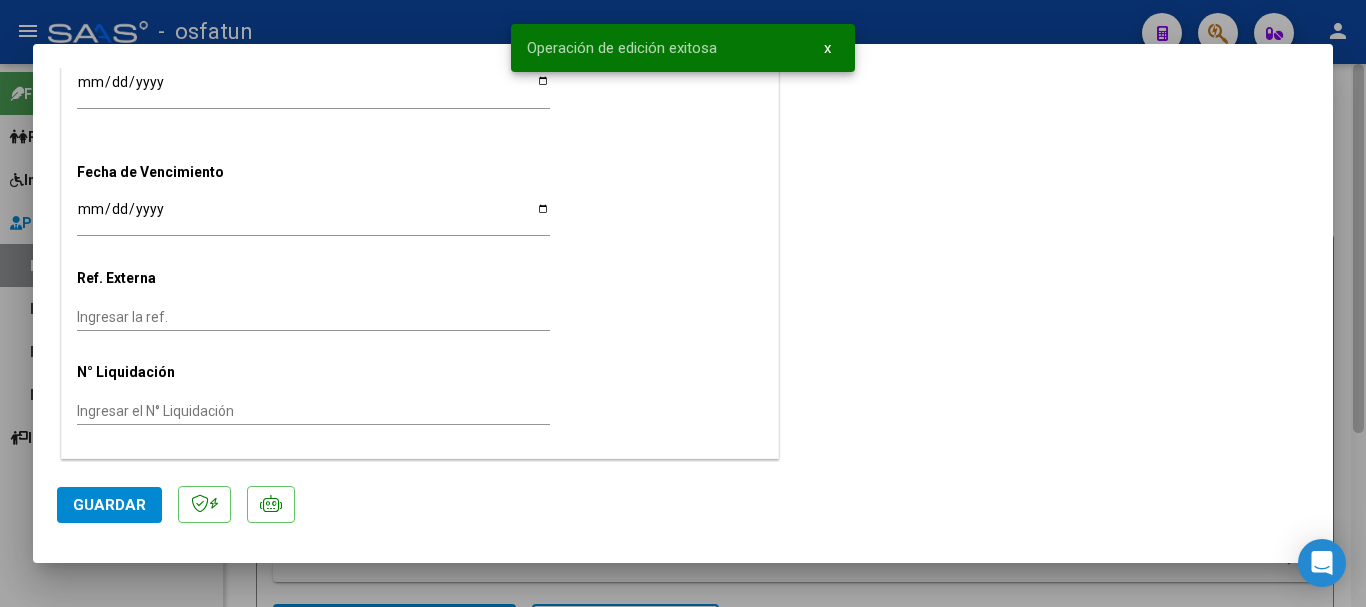 type 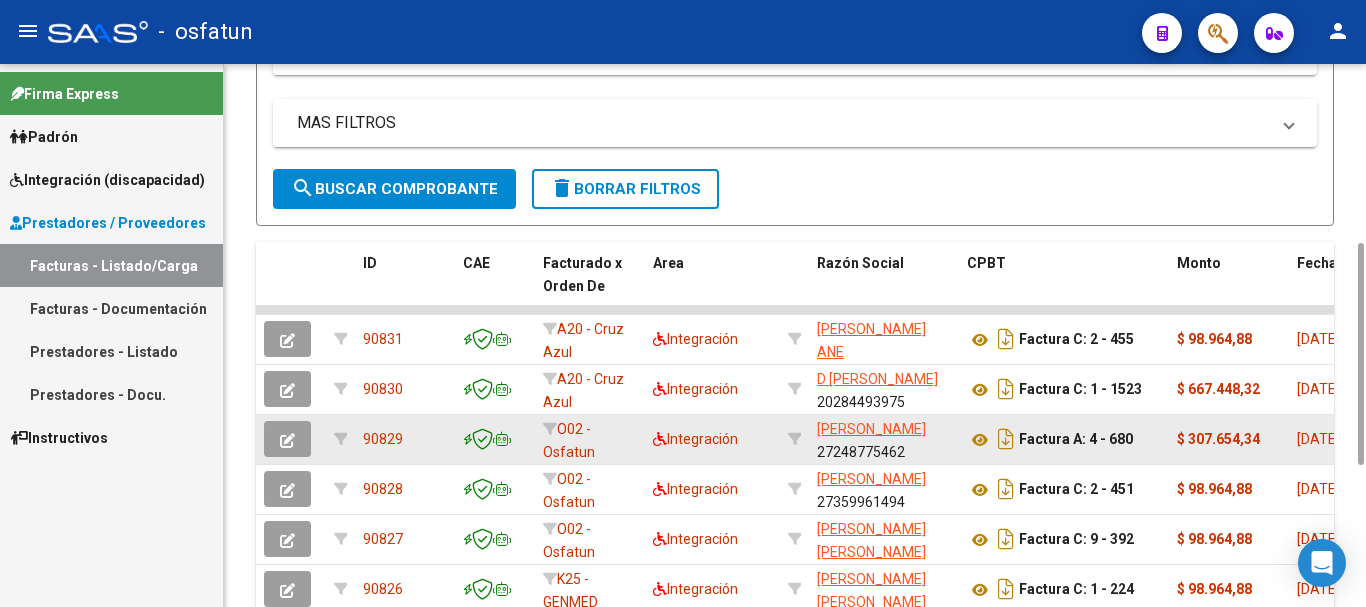scroll, scrollTop: 429, scrollLeft: 0, axis: vertical 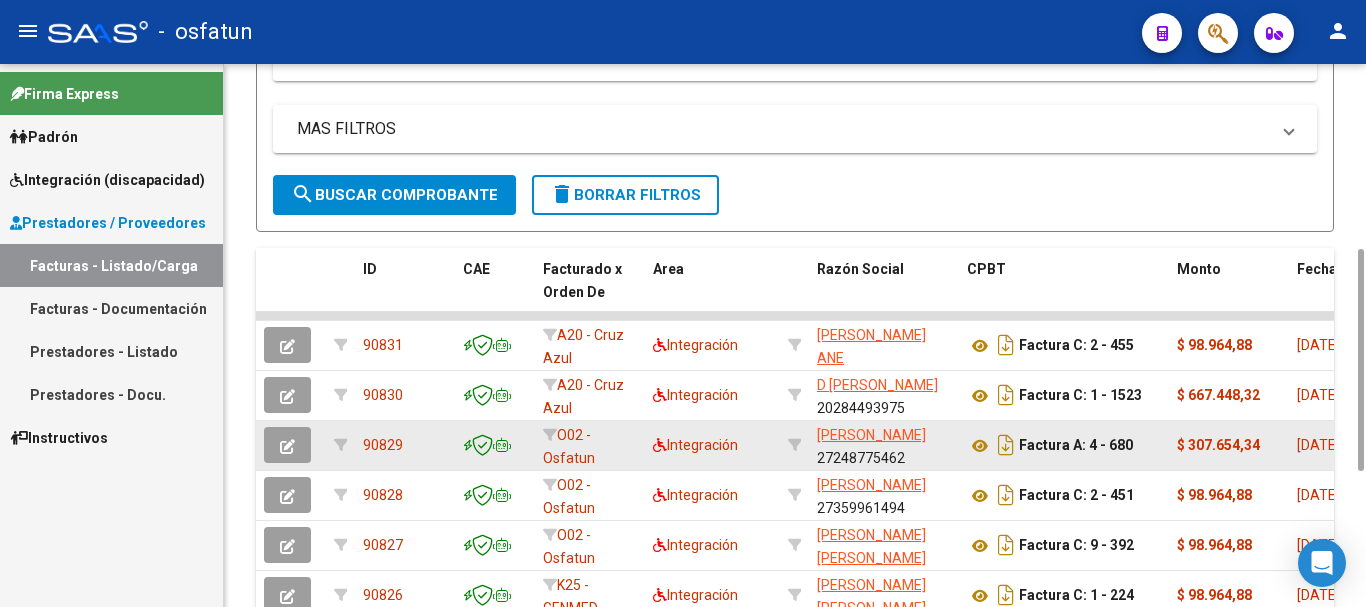 drag, startPoint x: 1359, startPoint y: 194, endPoint x: 1322, endPoint y: 429, distance: 237.89493 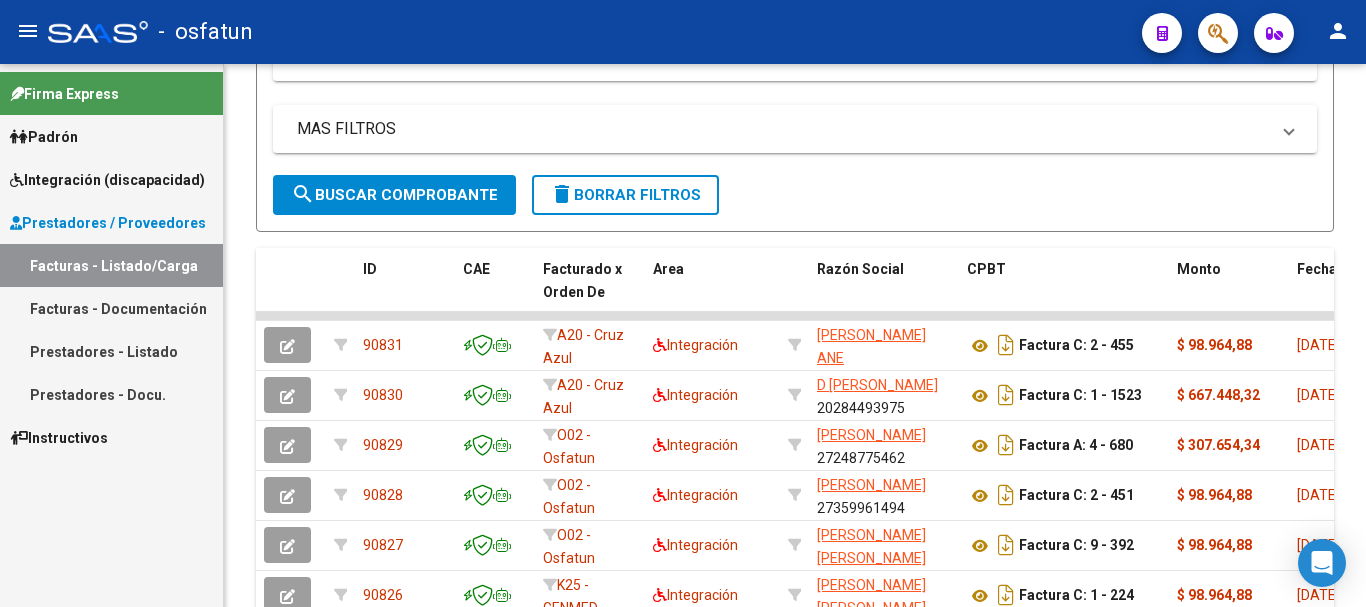 click on "Integración (discapacidad)" at bounding box center [107, 180] 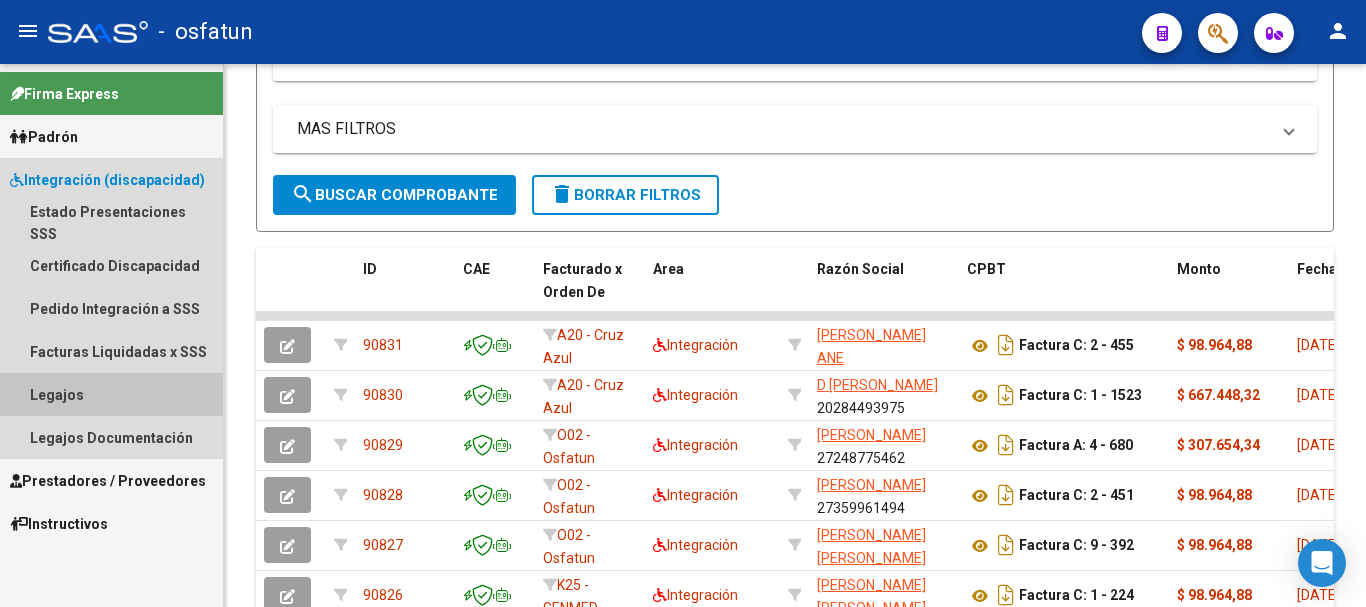 click on "Legajos" at bounding box center (111, 394) 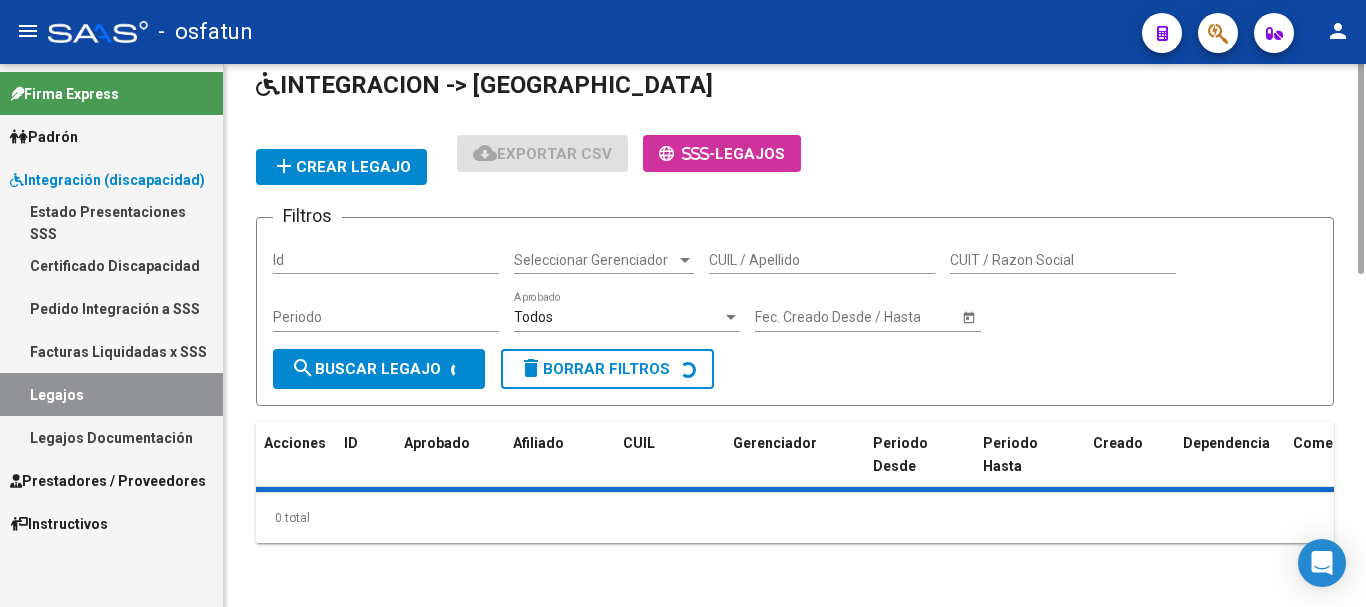scroll, scrollTop: 0, scrollLeft: 0, axis: both 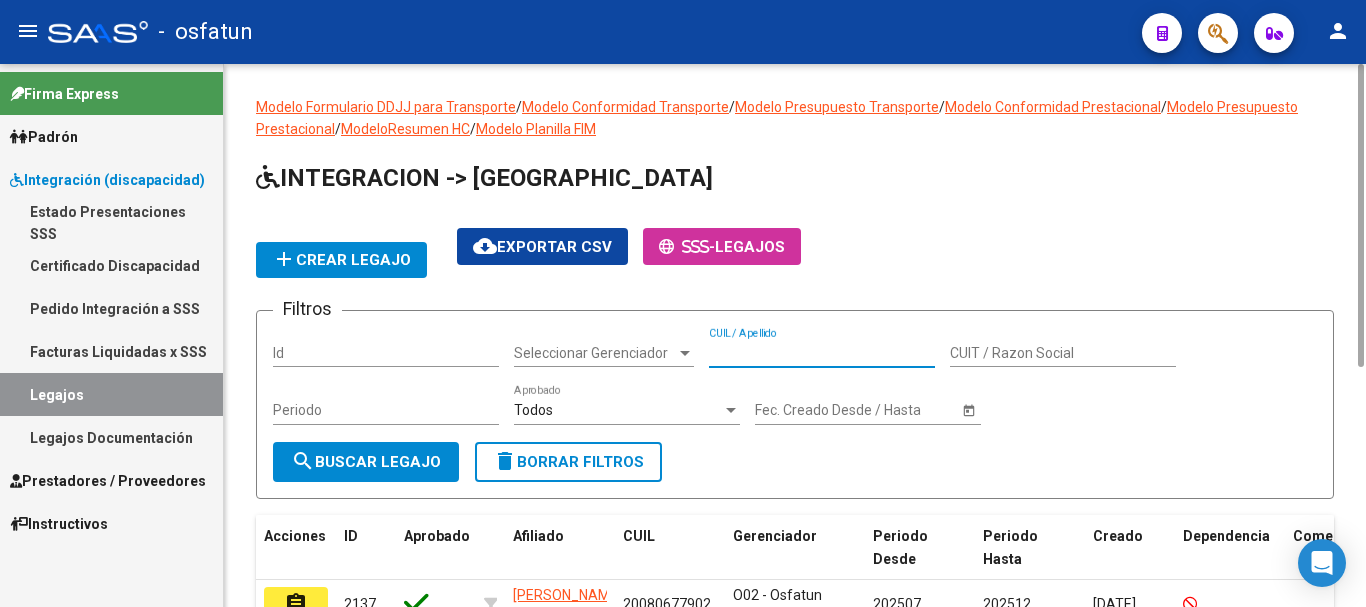 click on "CUIL / Apellido" at bounding box center [822, 353] 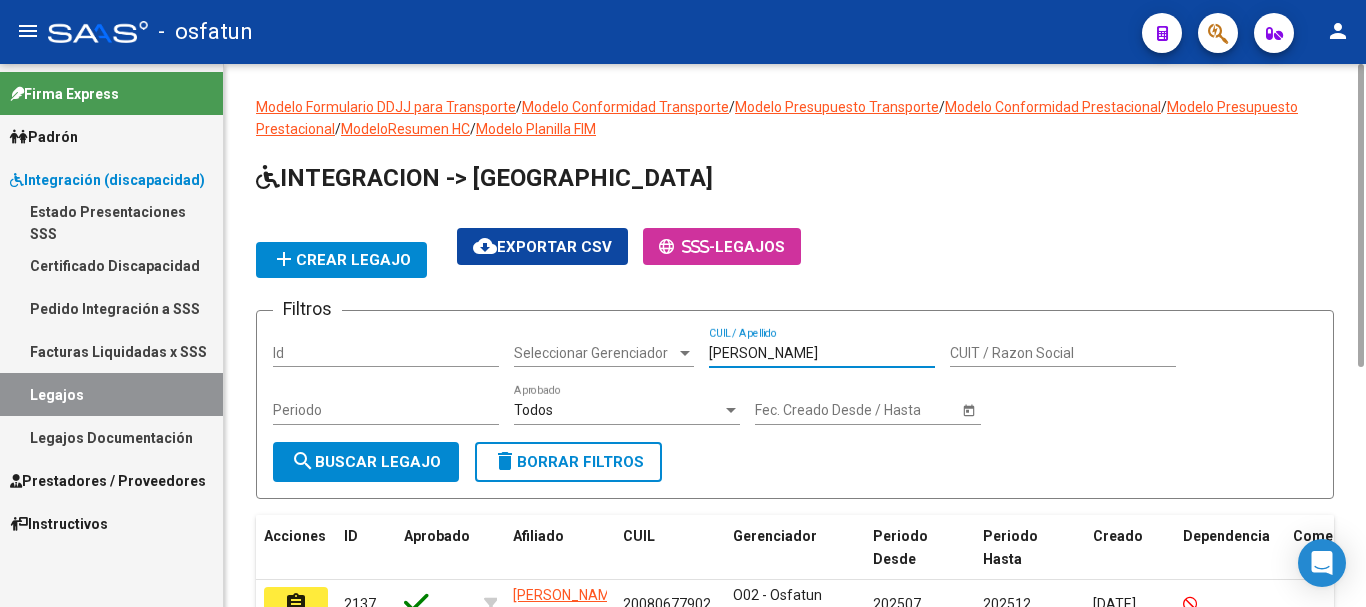 type on "[PERSON_NAME]" 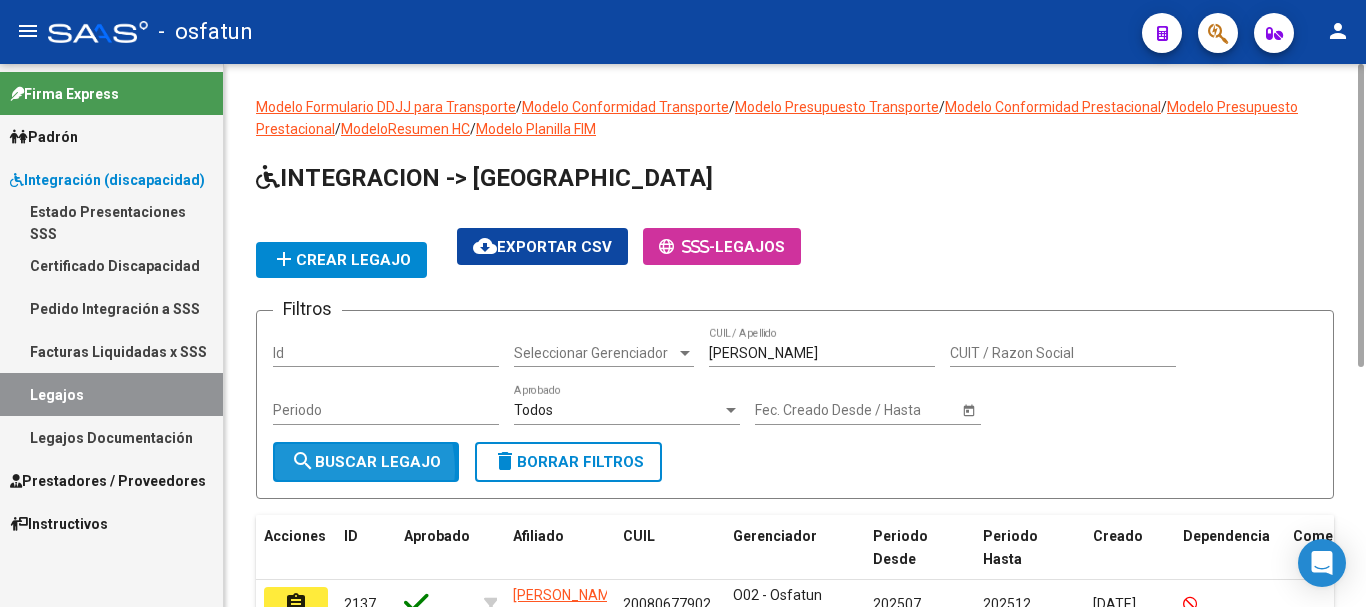 click on "search  Buscar Legajo" 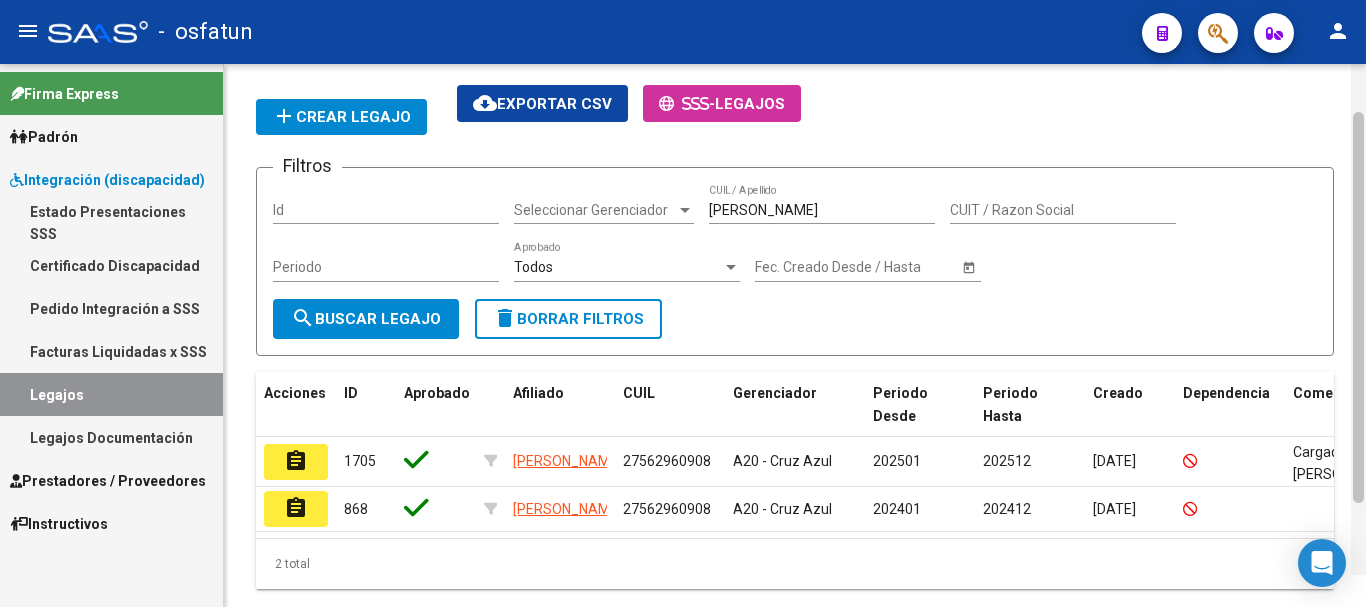 scroll, scrollTop: 210, scrollLeft: 0, axis: vertical 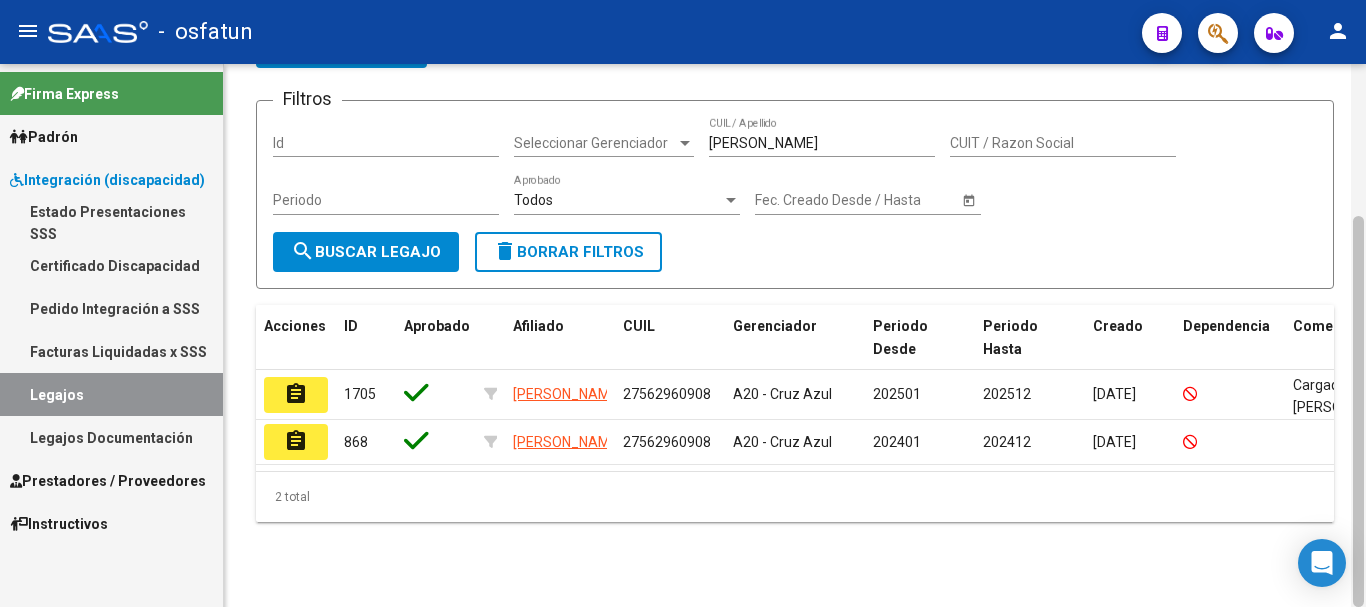 drag, startPoint x: 1359, startPoint y: 165, endPoint x: 1351, endPoint y: 302, distance: 137.23338 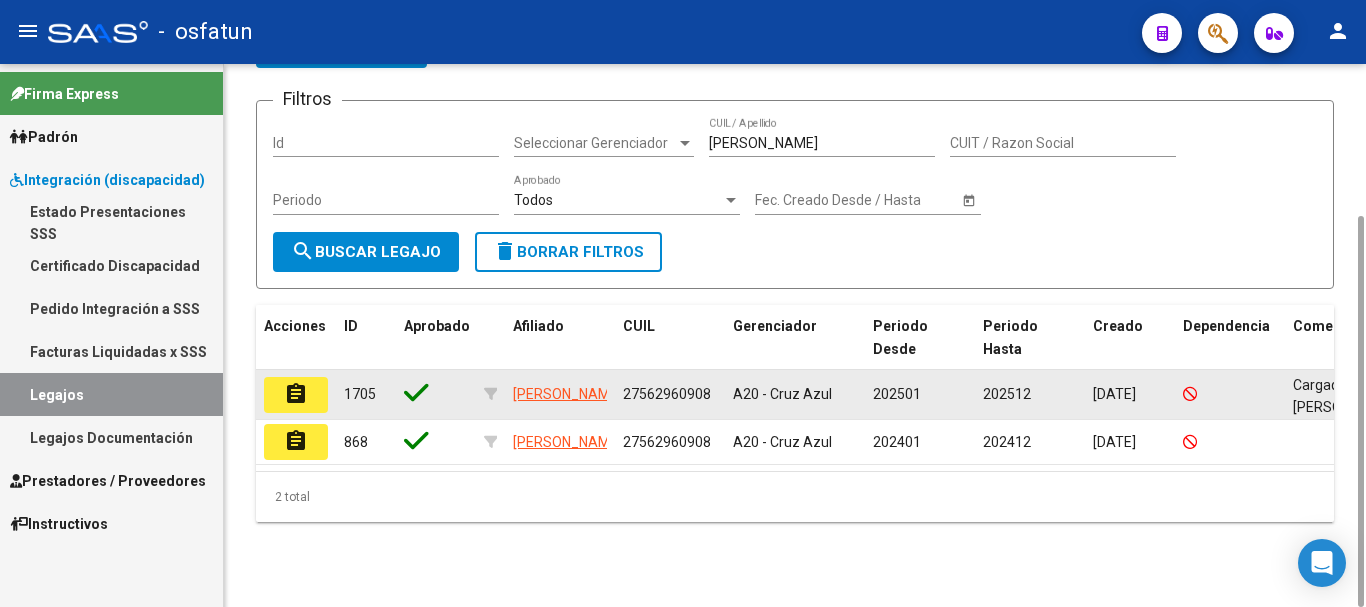 click on "assignment" 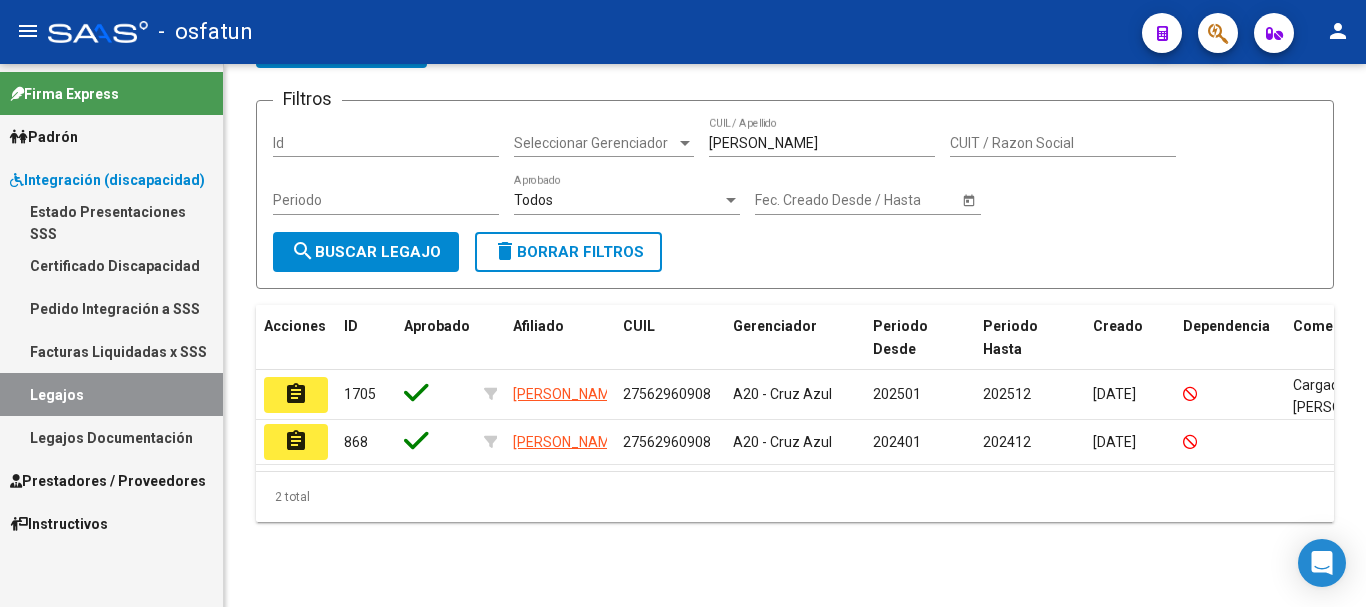 scroll, scrollTop: 0, scrollLeft: 0, axis: both 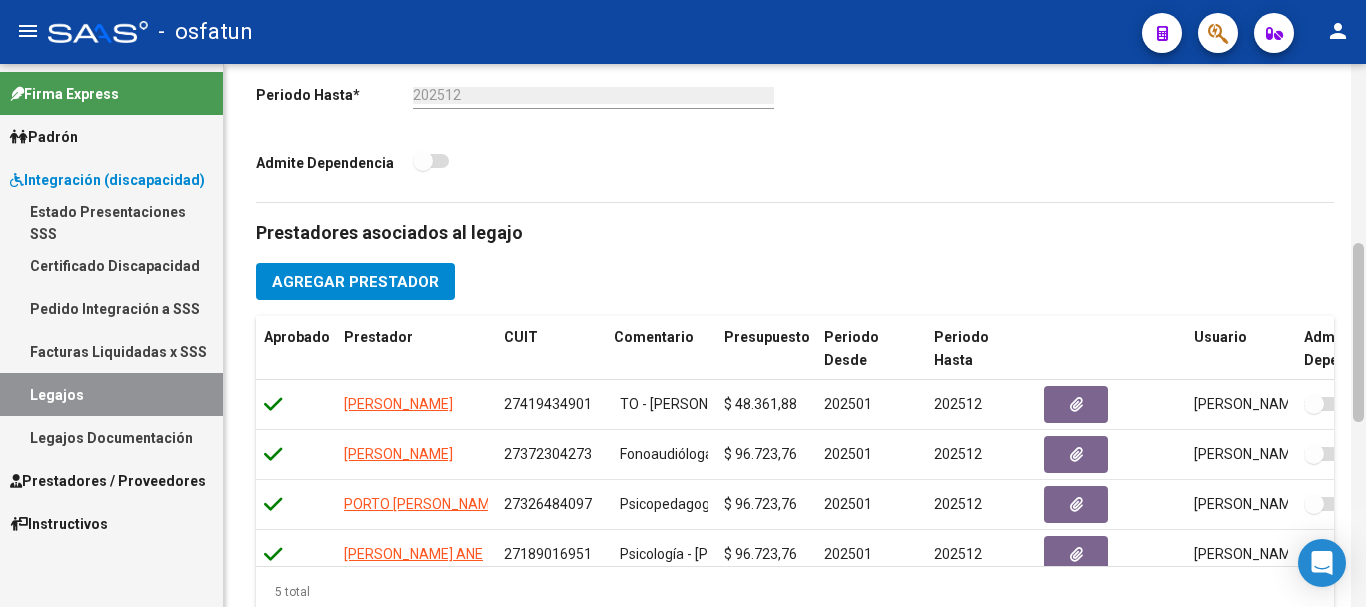 drag, startPoint x: 1365, startPoint y: 164, endPoint x: 1365, endPoint y: 313, distance: 149 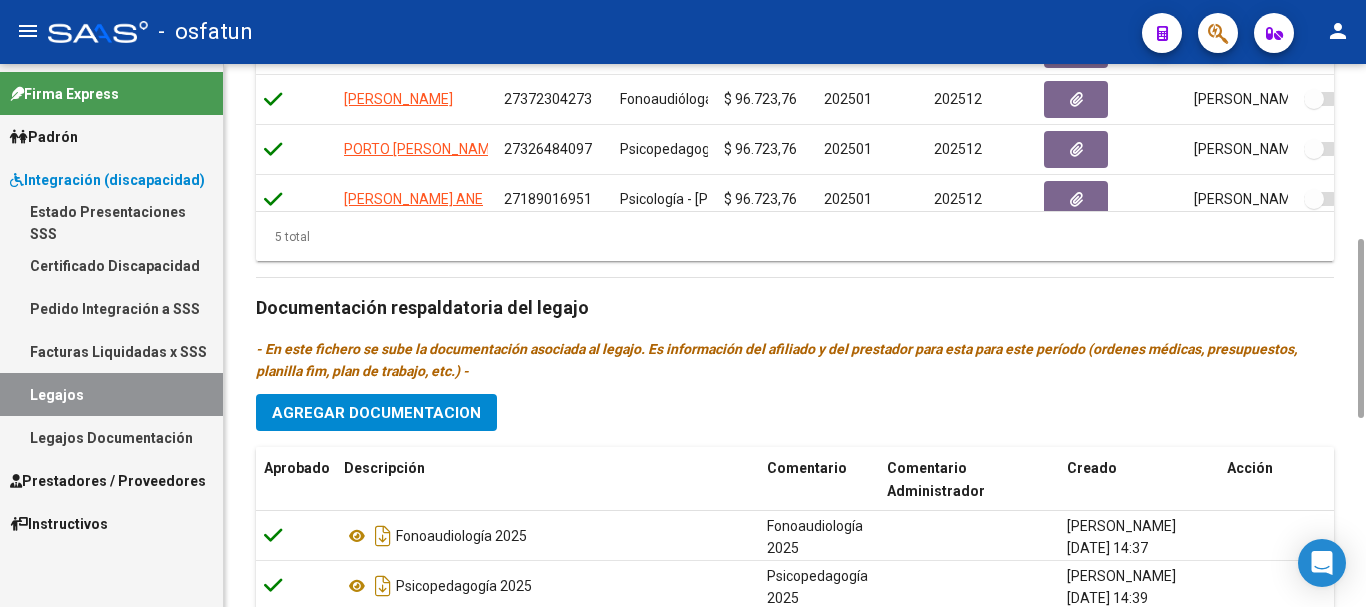 scroll, scrollTop: 1103, scrollLeft: 0, axis: vertical 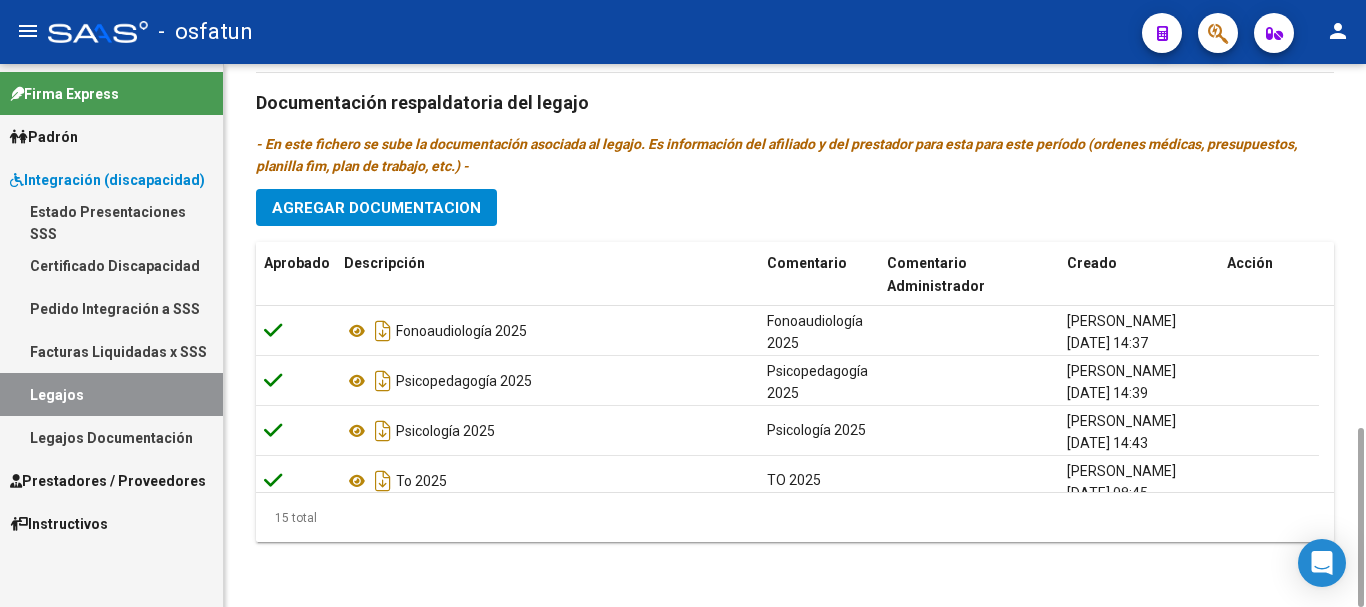 drag, startPoint x: 1362, startPoint y: 366, endPoint x: 1315, endPoint y: 514, distance: 155.28362 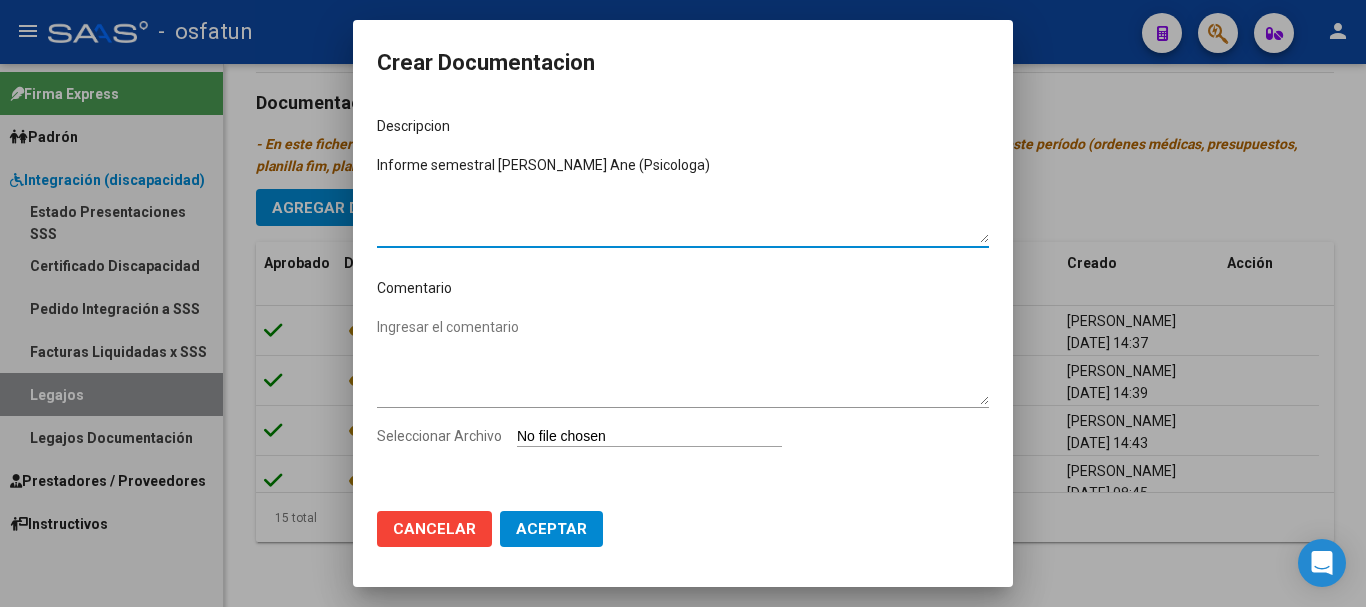 click on "Informe semestral [PERSON_NAME] Ane (Psicologa)" at bounding box center (683, 199) 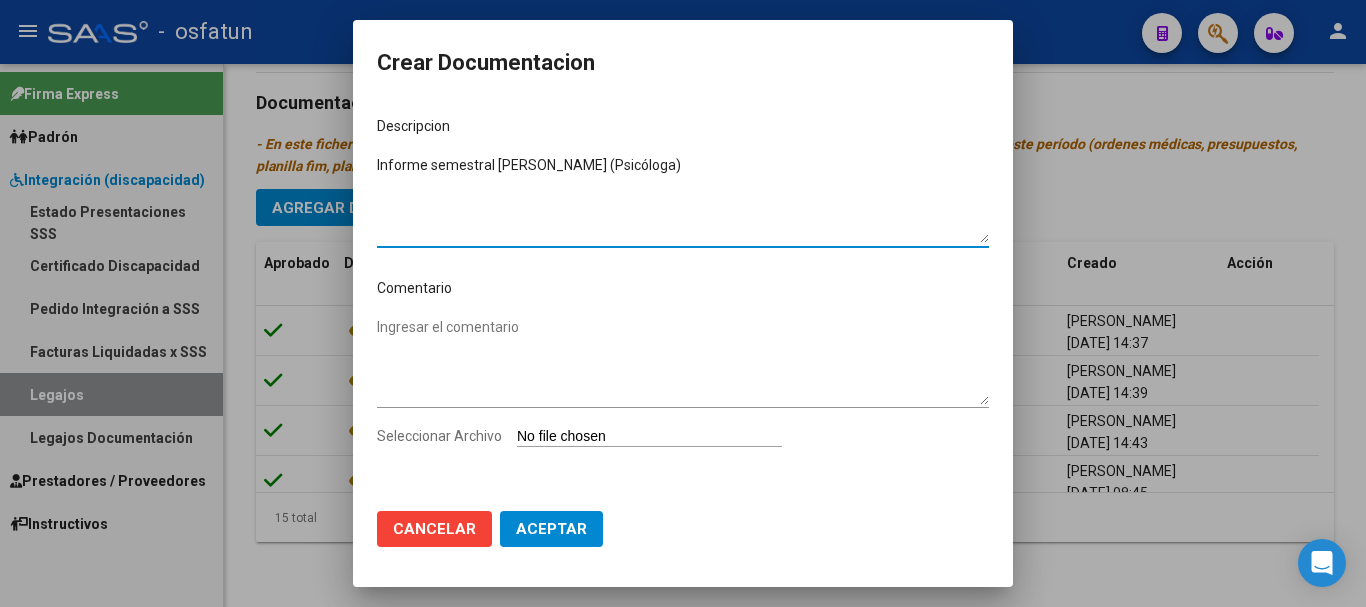 click on "Informe semestral [PERSON_NAME] (Psicóloga)" at bounding box center [683, 199] 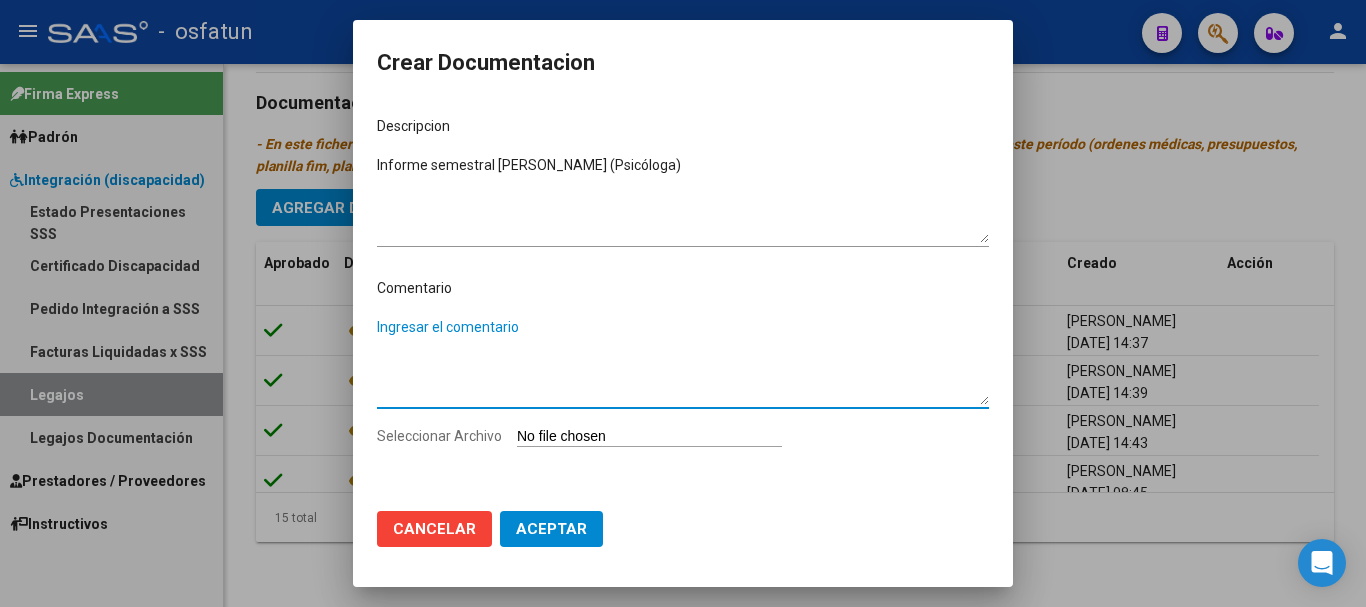 click on "Ingresar el comentario" at bounding box center [683, 361] 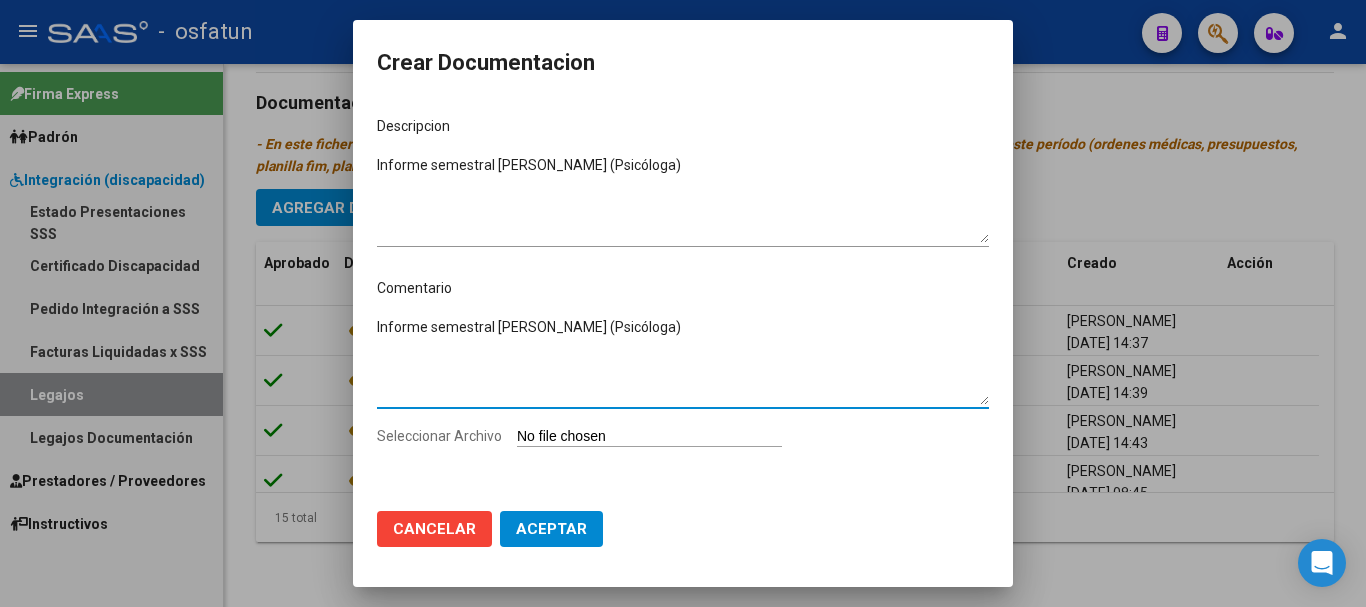 type on "Informe semestral [PERSON_NAME] (Psicóloga)" 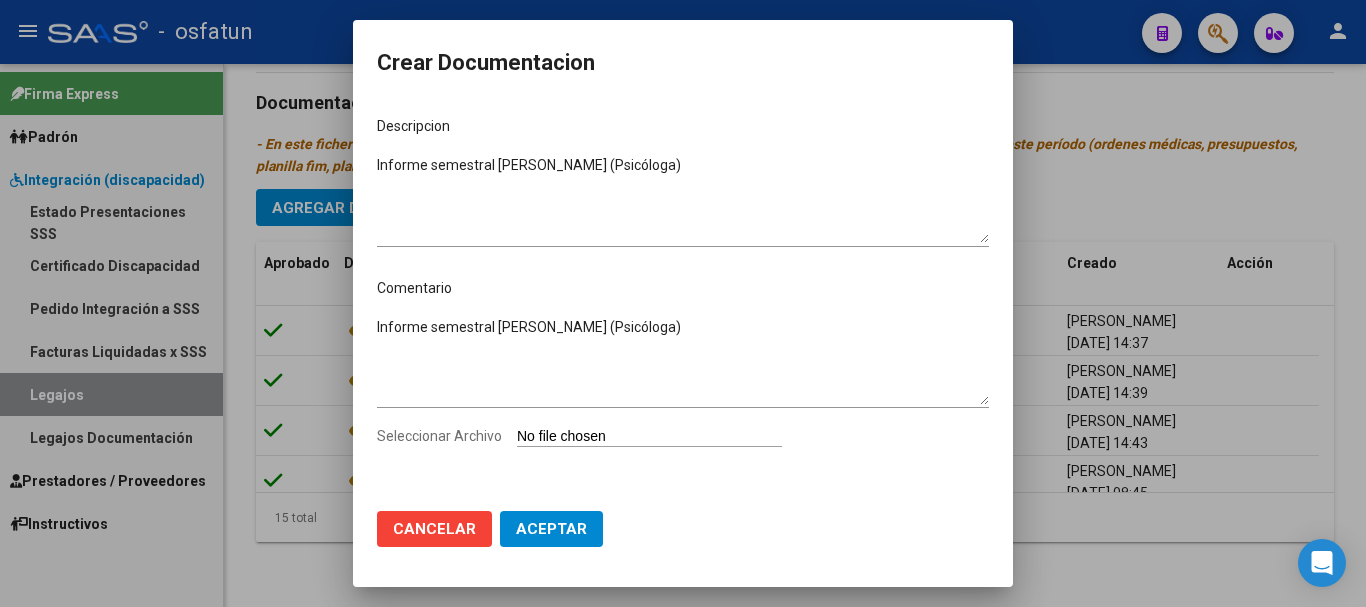 click on "Seleccionar Archivo" at bounding box center (649, 437) 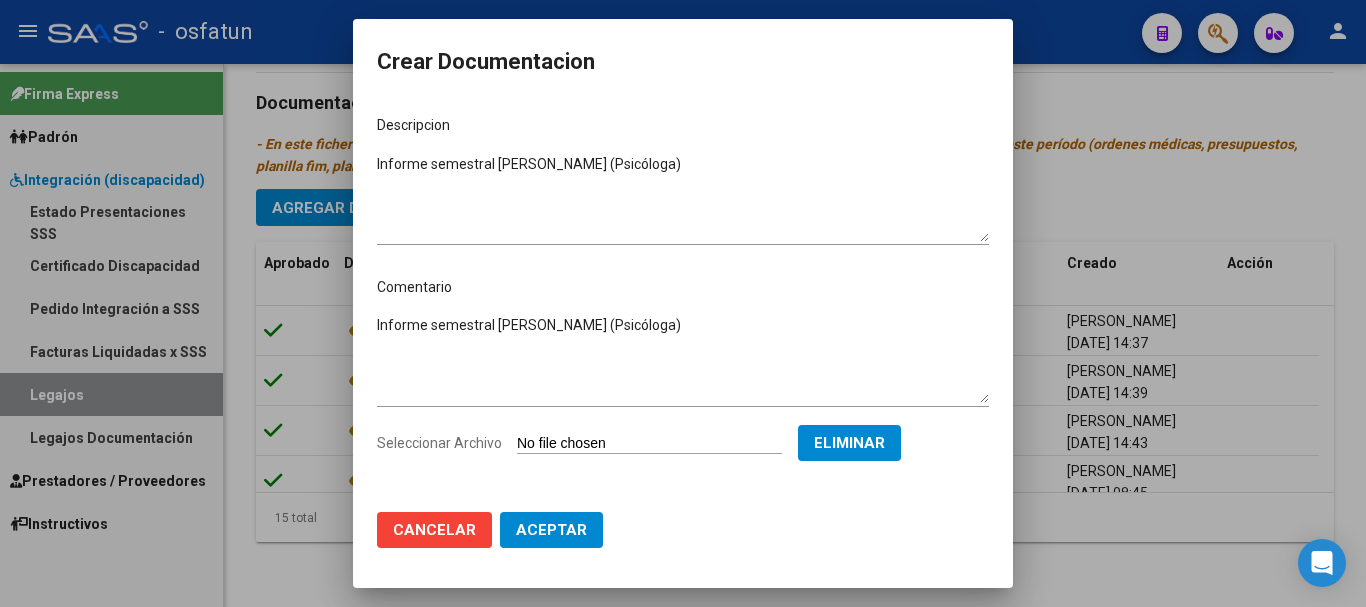 scroll, scrollTop: 5, scrollLeft: 0, axis: vertical 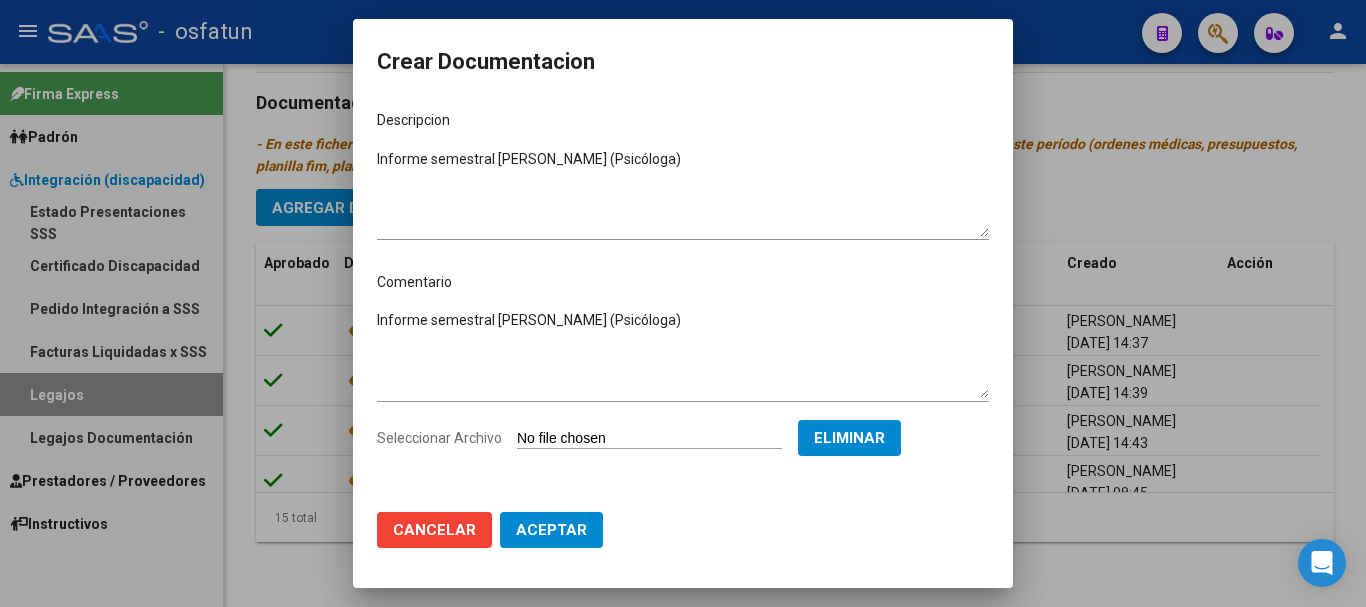 click on "Aceptar" 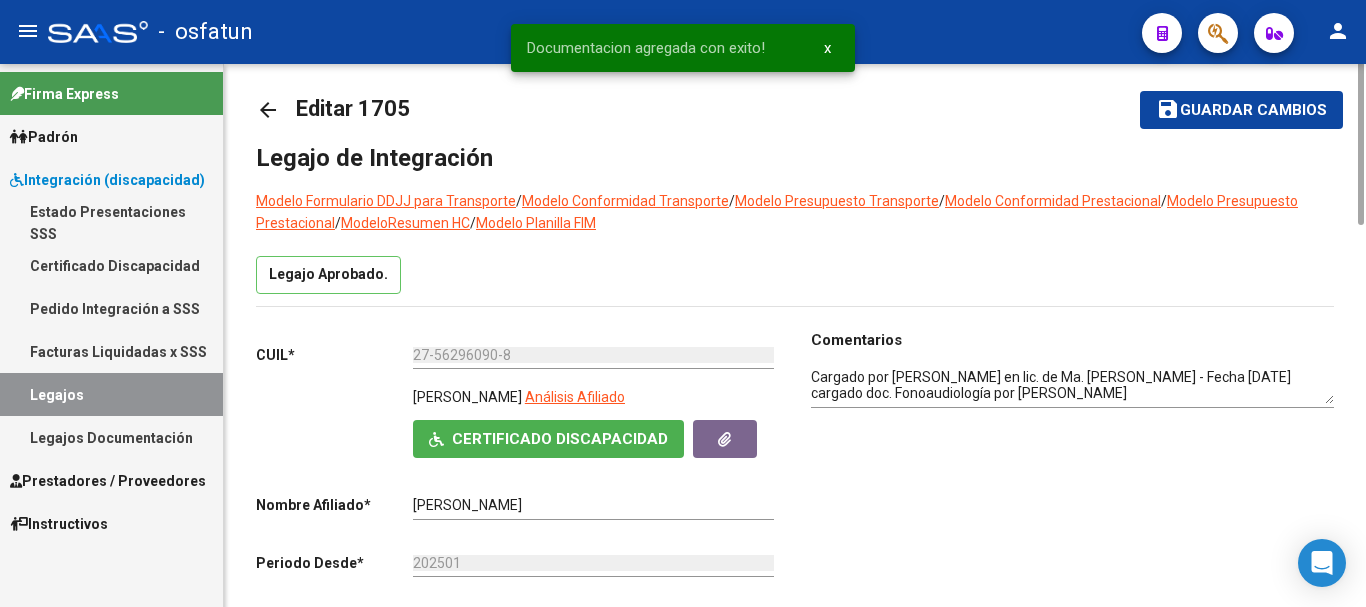 scroll, scrollTop: 0, scrollLeft: 0, axis: both 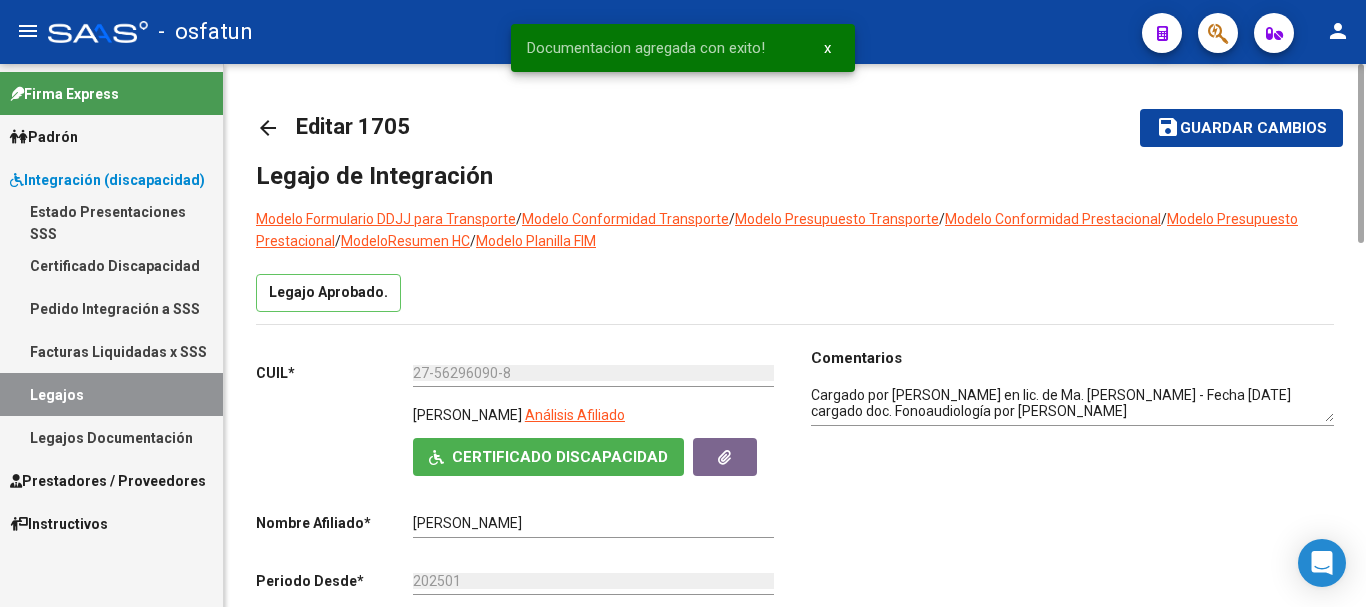 drag, startPoint x: 1362, startPoint y: 442, endPoint x: 1352, endPoint y: 23, distance: 419.11932 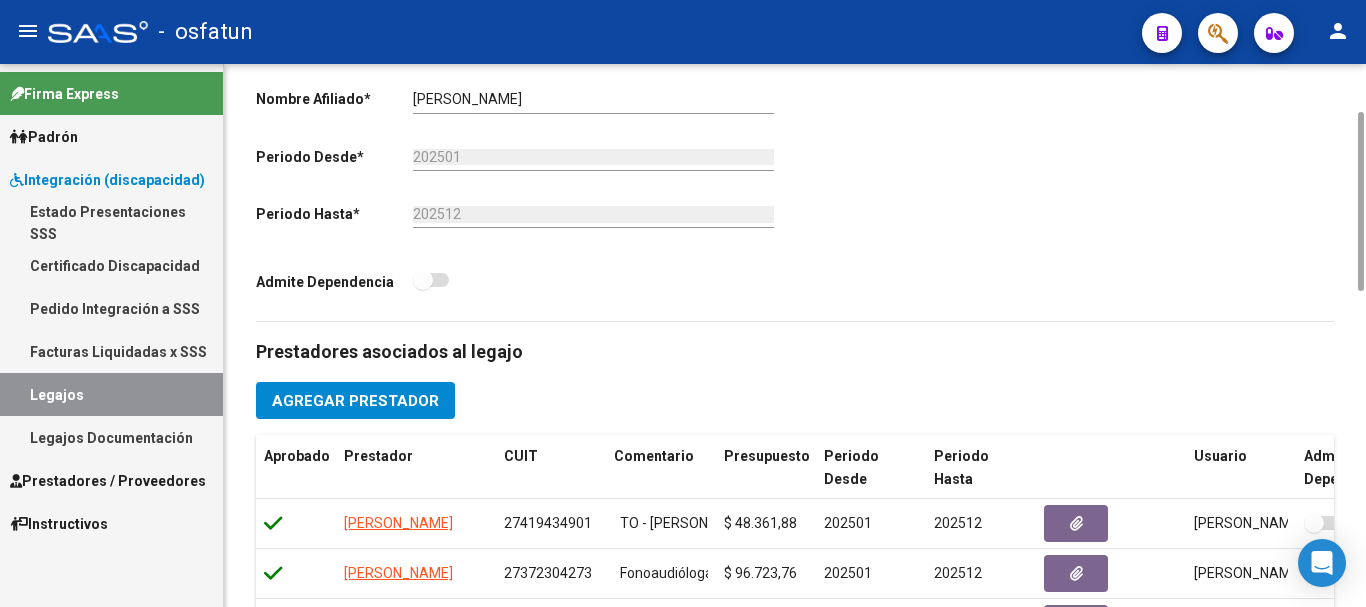 scroll, scrollTop: 1103, scrollLeft: 0, axis: vertical 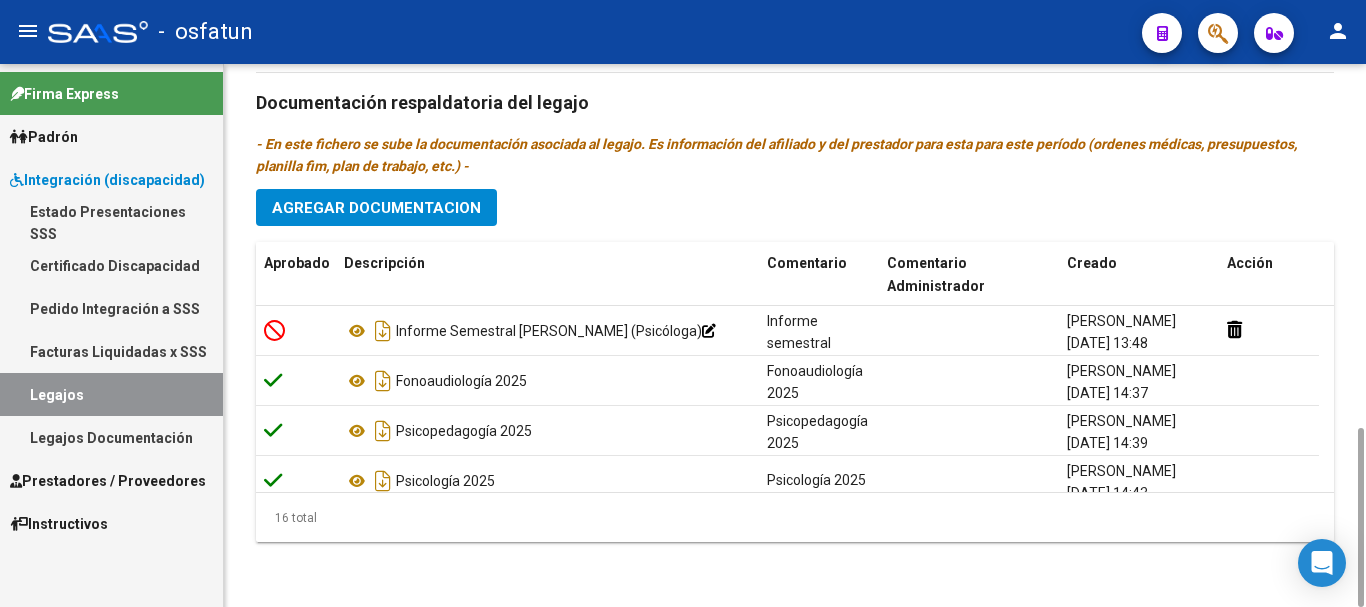 drag, startPoint x: 1360, startPoint y: 241, endPoint x: 994, endPoint y: 599, distance: 511.97656 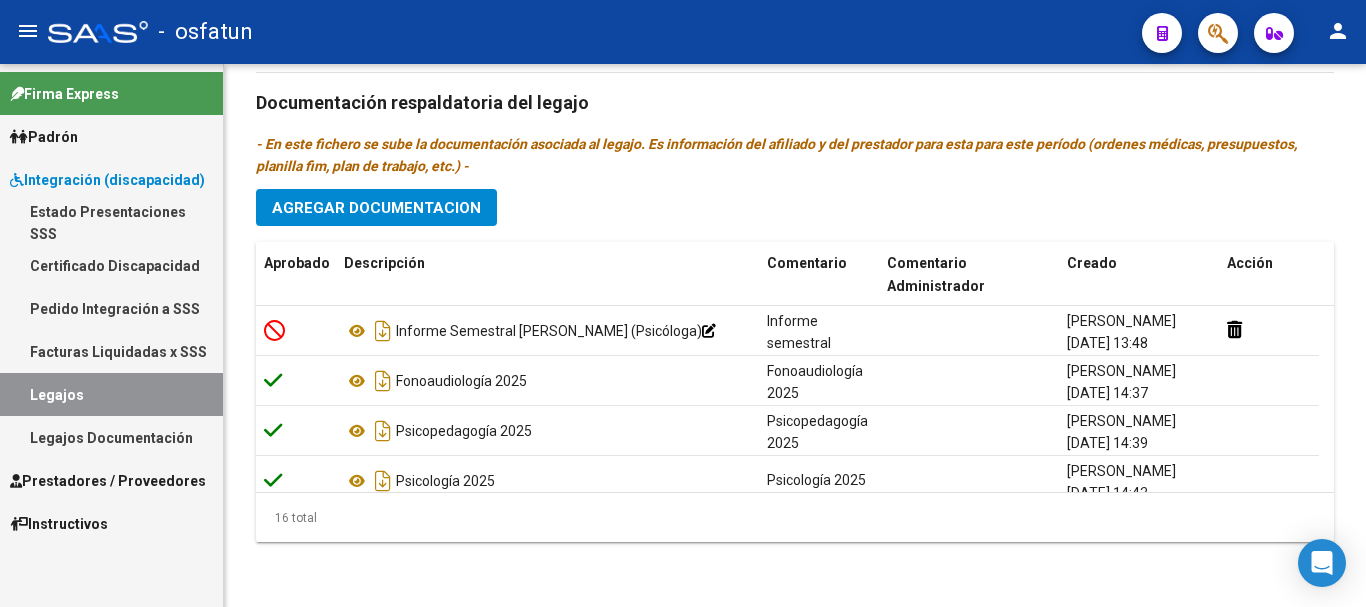 click on "Prestadores / Proveedores" at bounding box center (108, 481) 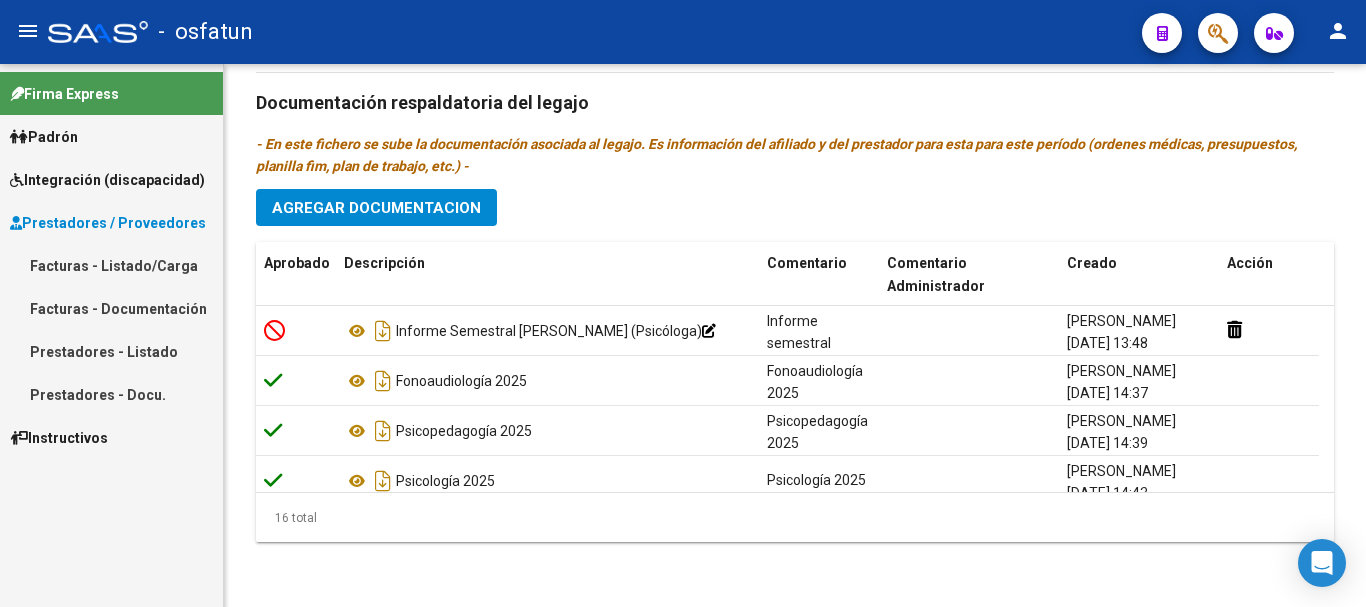 click on "Facturas - Documentación" at bounding box center [111, 308] 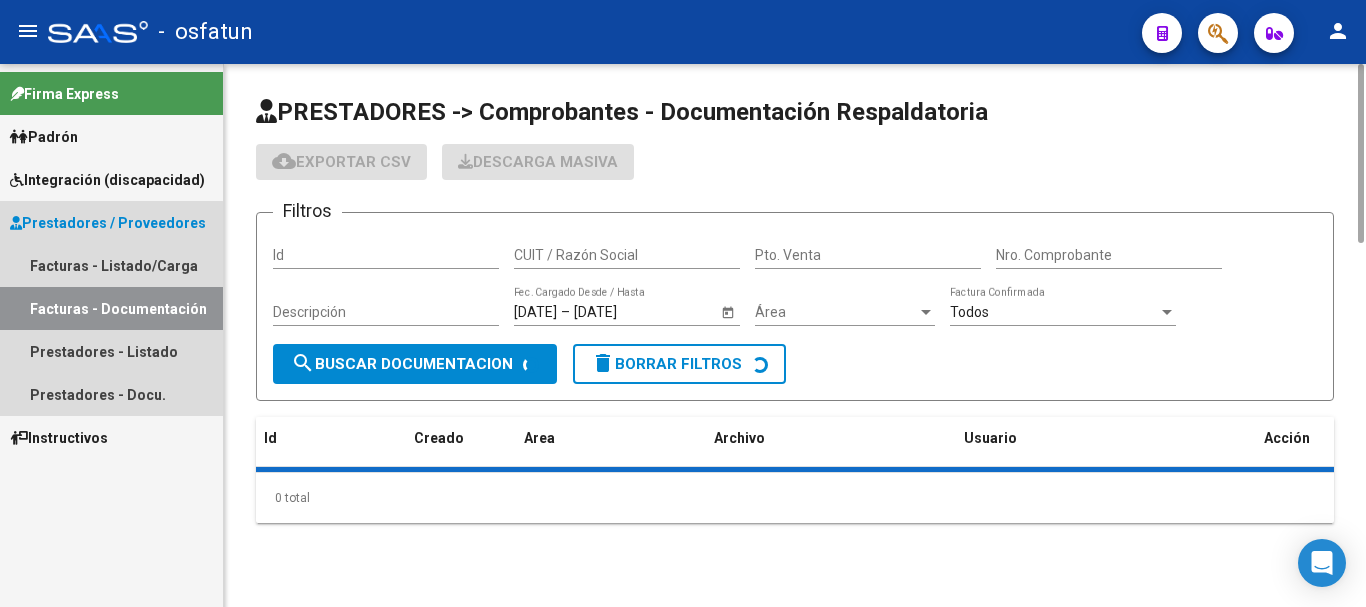scroll, scrollTop: 0, scrollLeft: 0, axis: both 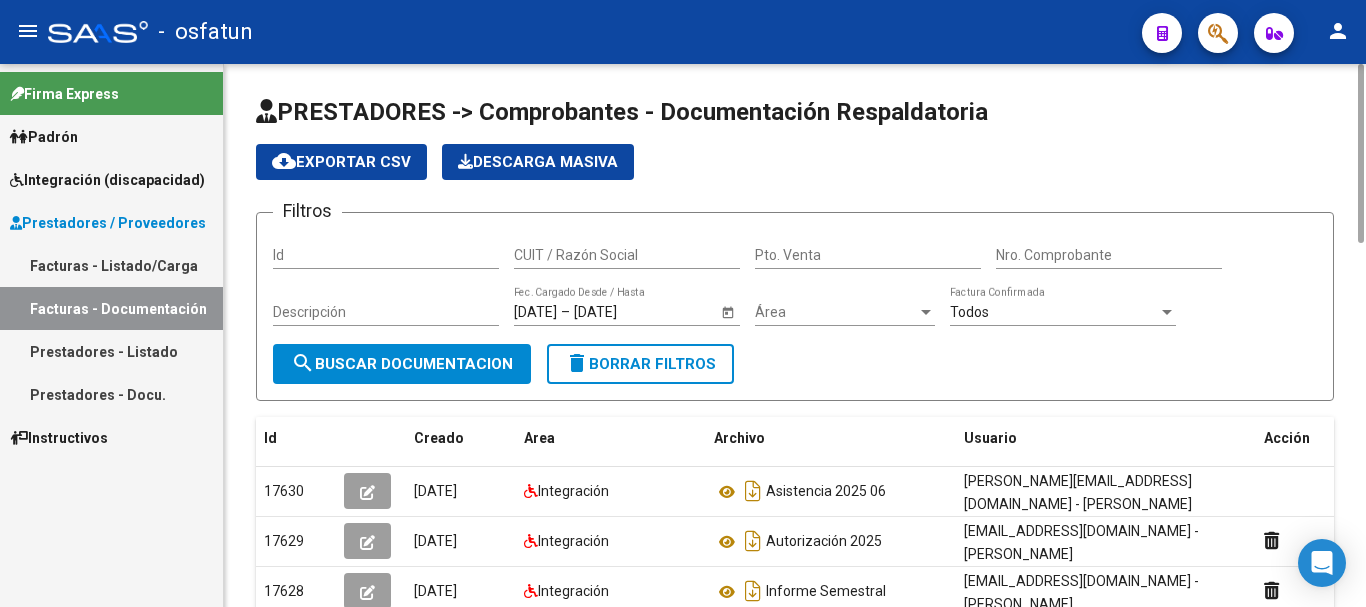 click on "Facturas - Listado/Carga" at bounding box center [111, 265] 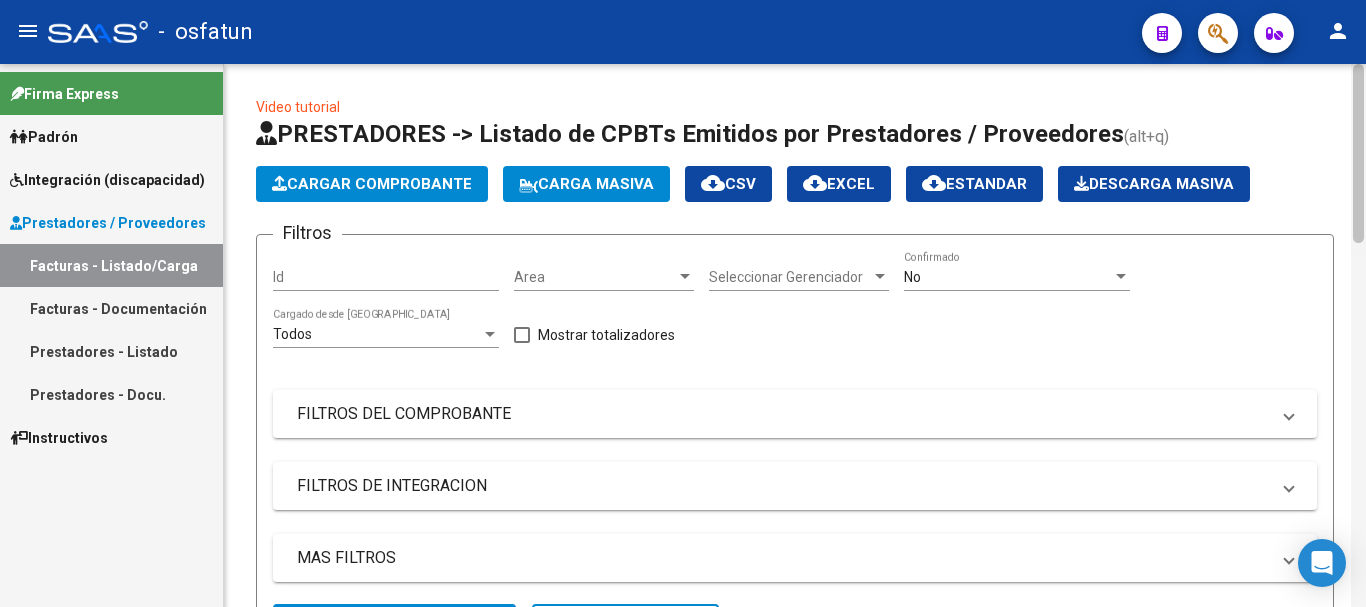 scroll, scrollTop: 543, scrollLeft: 0, axis: vertical 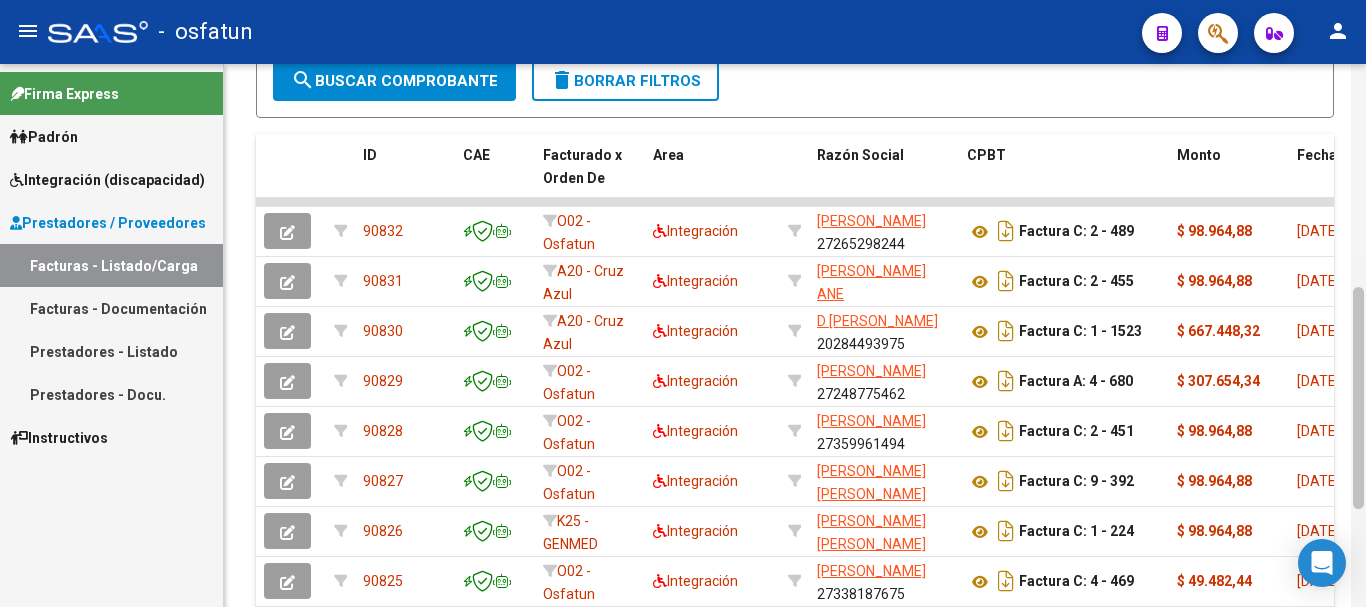 drag, startPoint x: 1352, startPoint y: 146, endPoint x: 1365, endPoint y: 237, distance: 91.92388 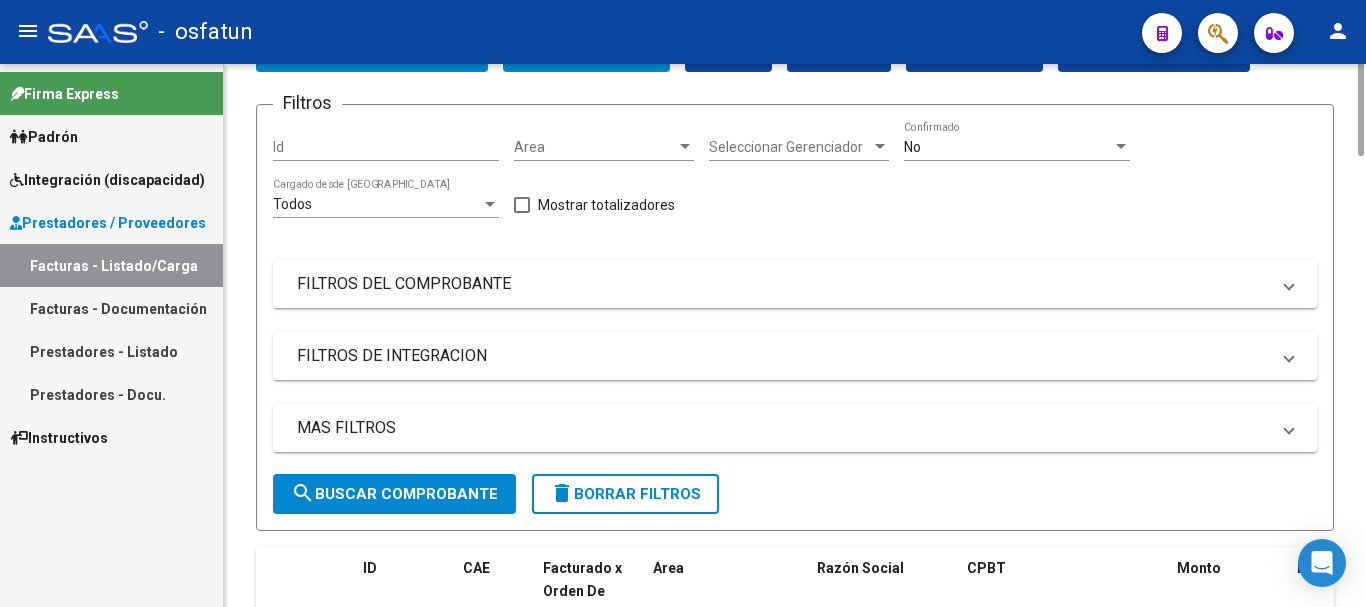 scroll, scrollTop: 0, scrollLeft: 0, axis: both 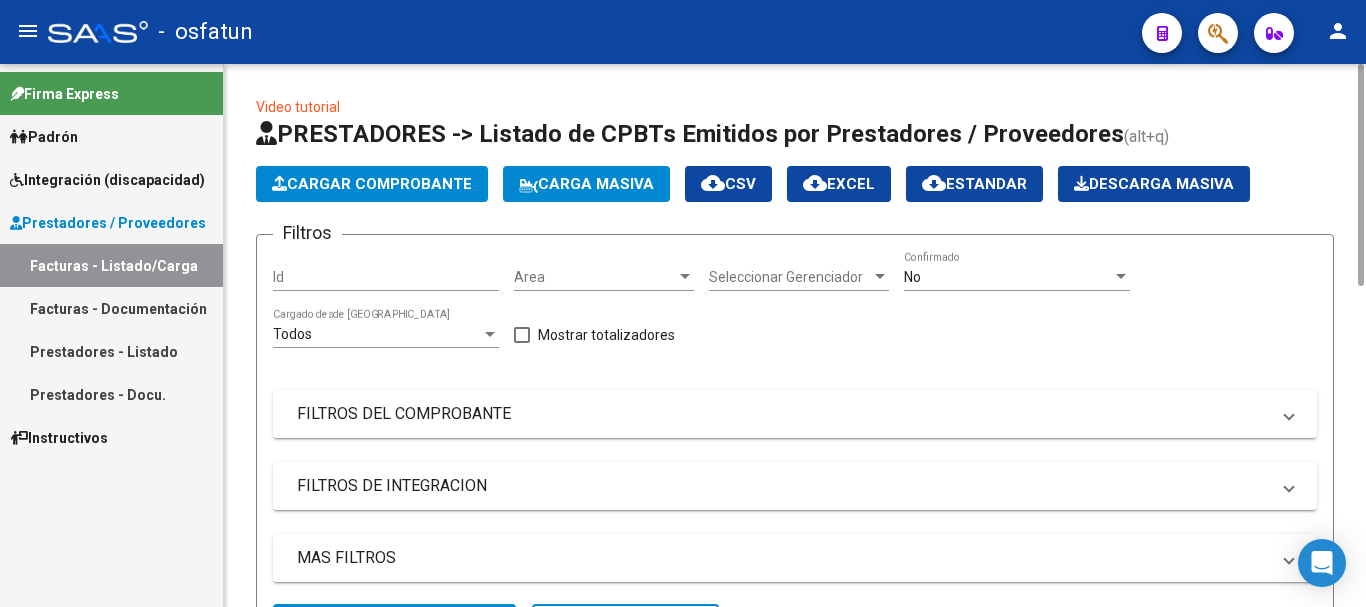 drag, startPoint x: 1360, startPoint y: 377, endPoint x: 1325, endPoint y: -2, distance: 380.61267 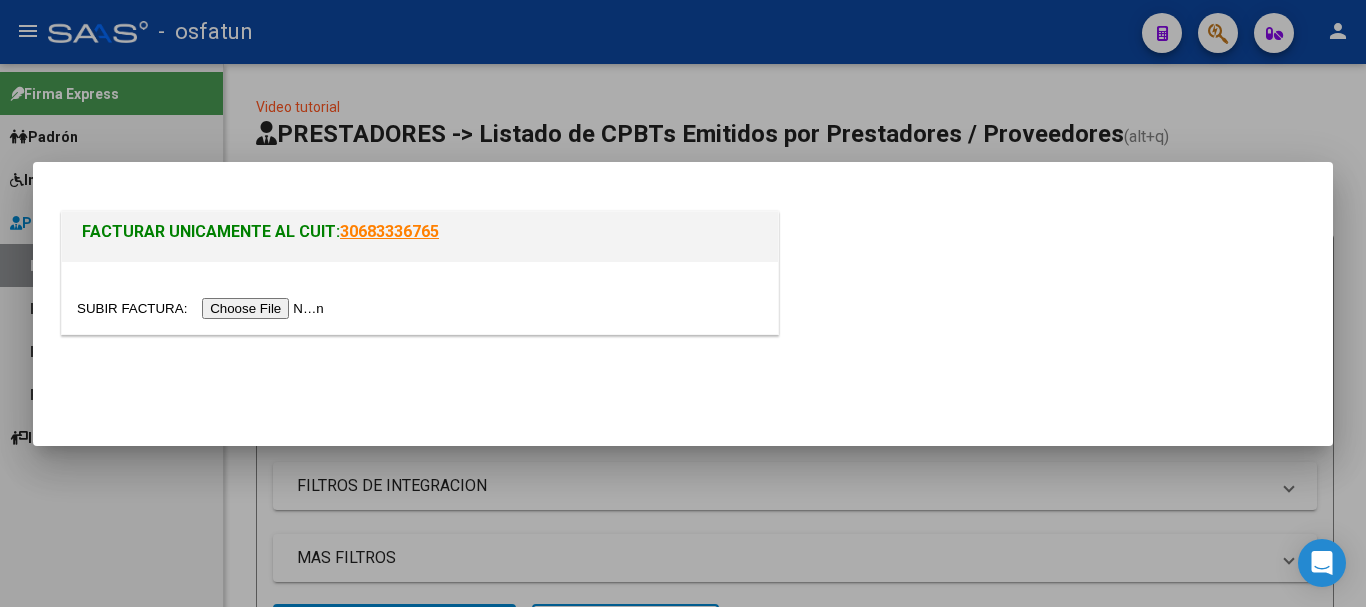 click at bounding box center [203, 308] 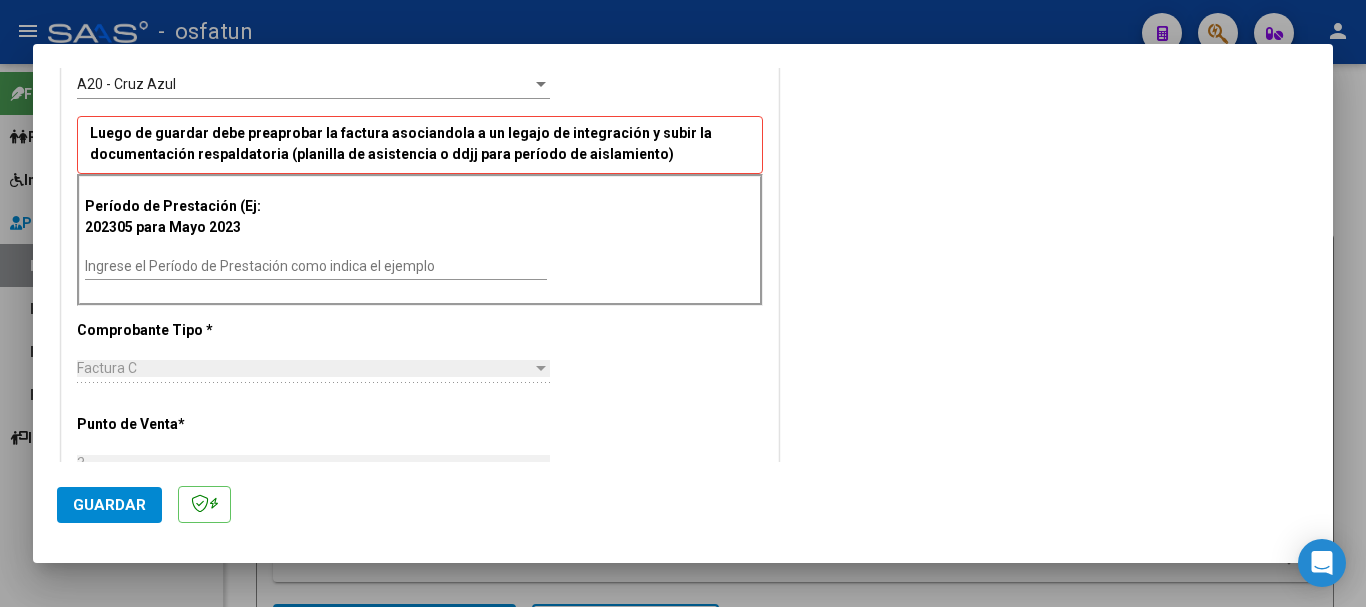 scroll, scrollTop: 624, scrollLeft: 0, axis: vertical 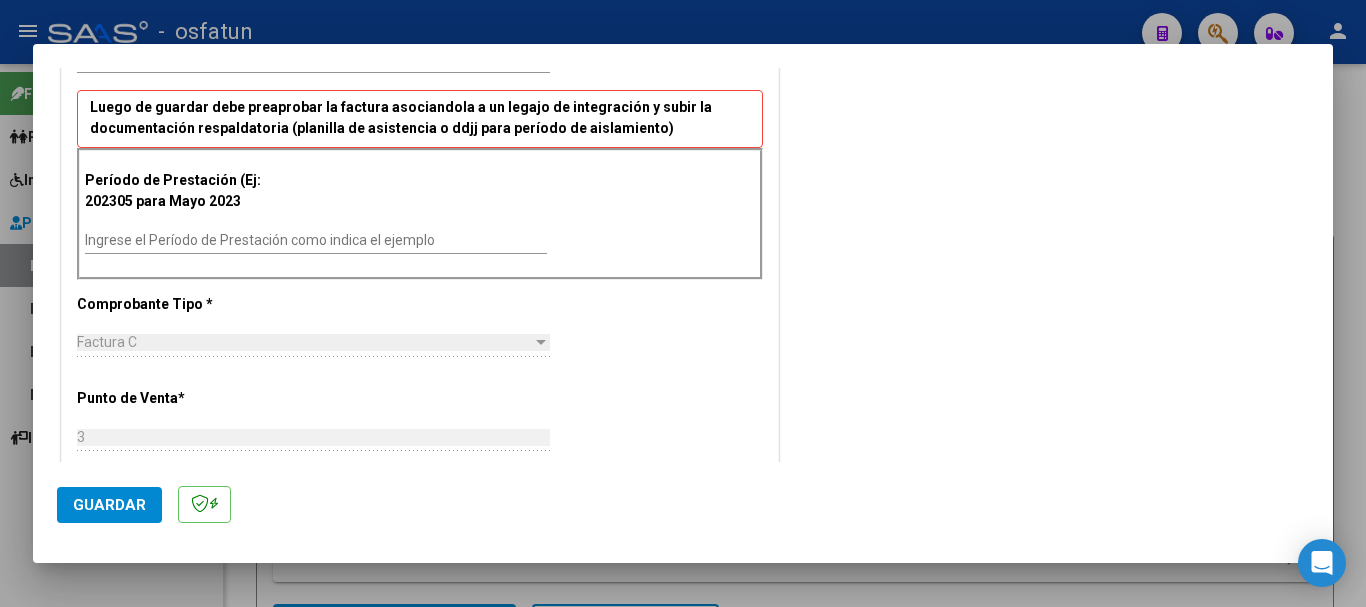 click on "Ingrese el Período de Prestación como indica el ejemplo" at bounding box center (316, 240) 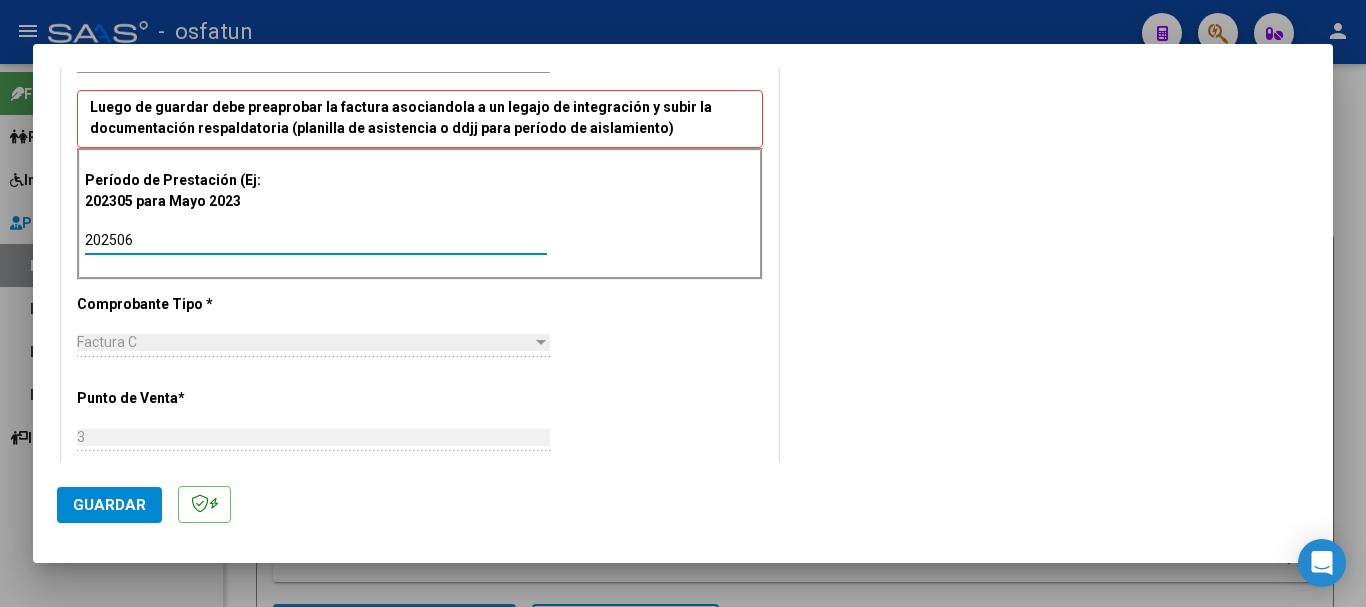 type on "202506" 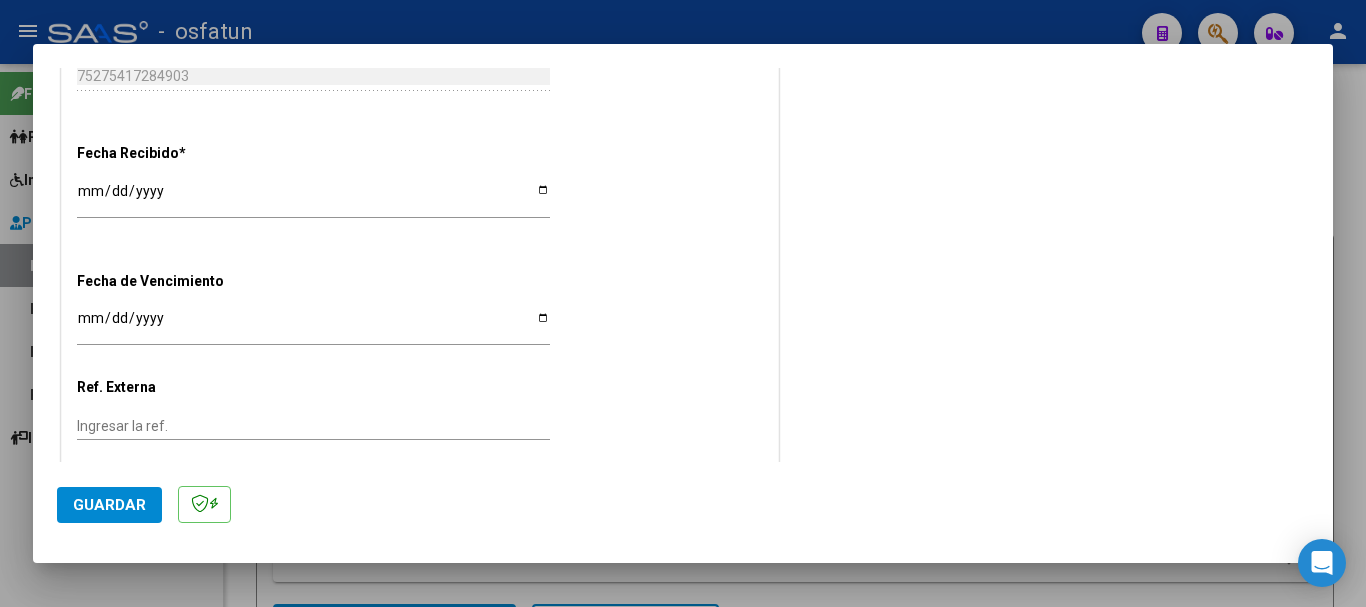 scroll, scrollTop: 1483, scrollLeft: 0, axis: vertical 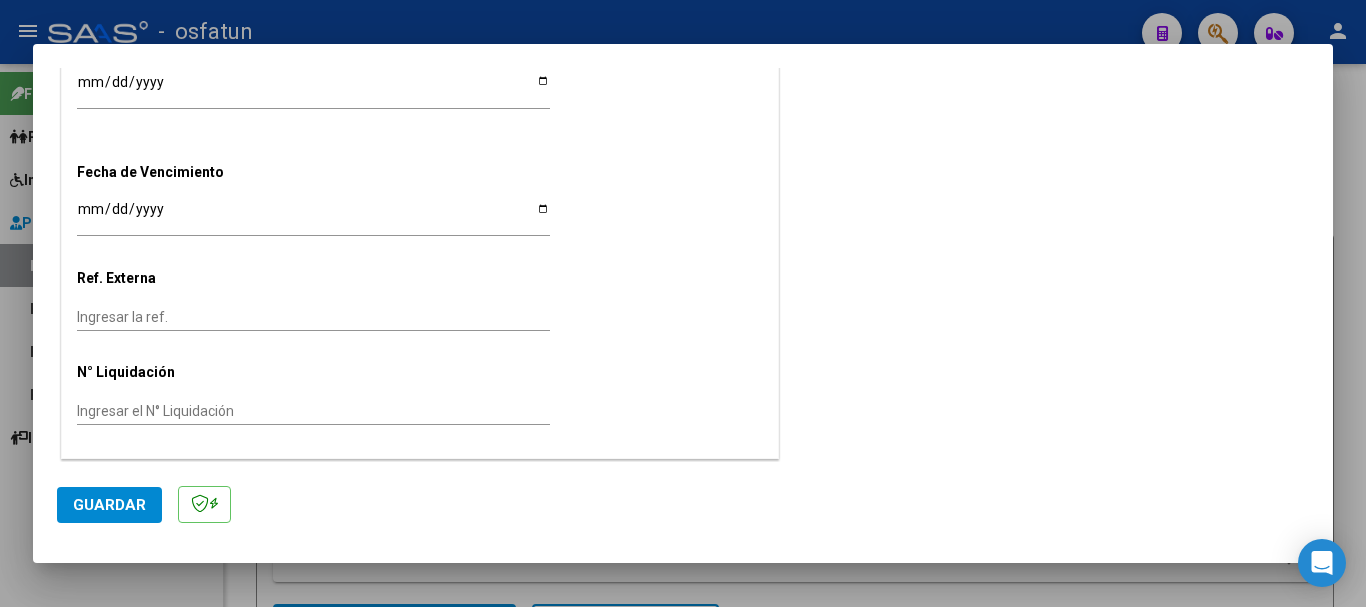 click on "Guardar" 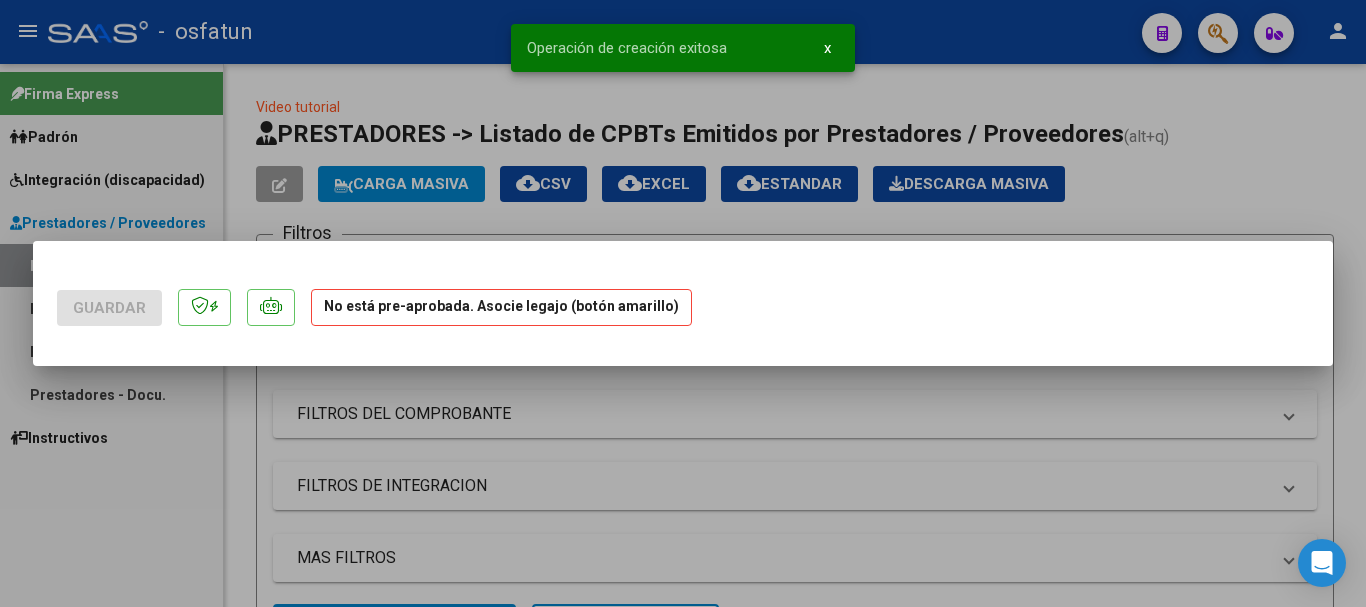 scroll, scrollTop: 0, scrollLeft: 0, axis: both 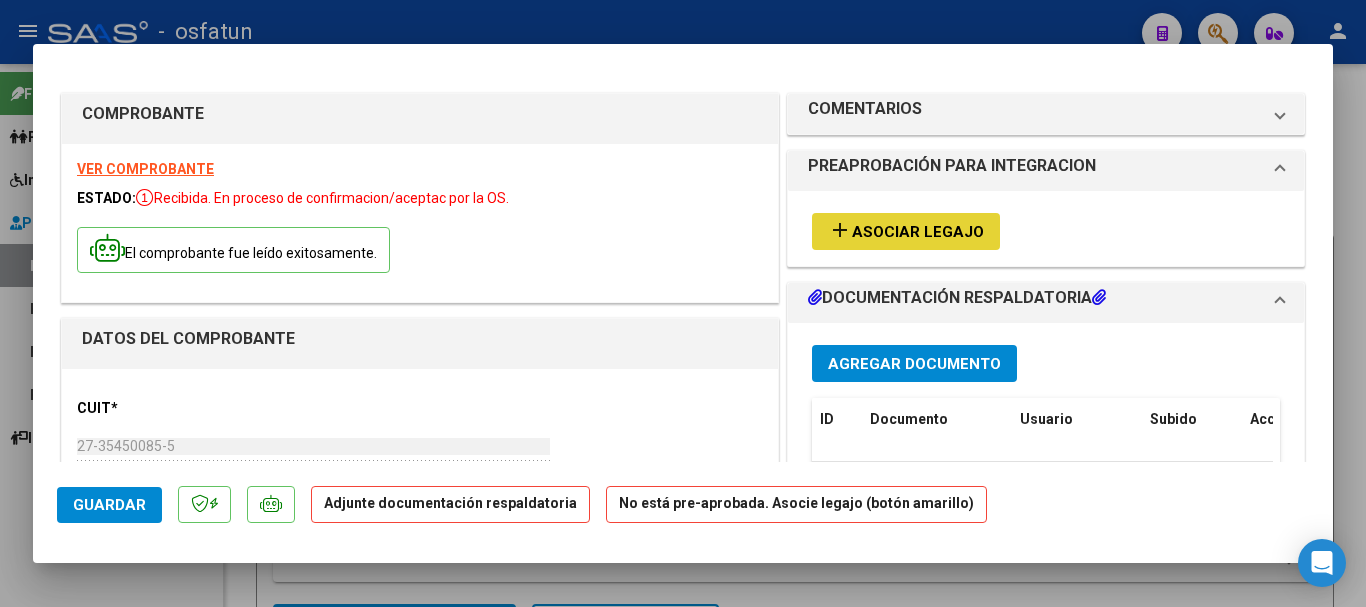 click on "Asociar Legajo" at bounding box center [918, 232] 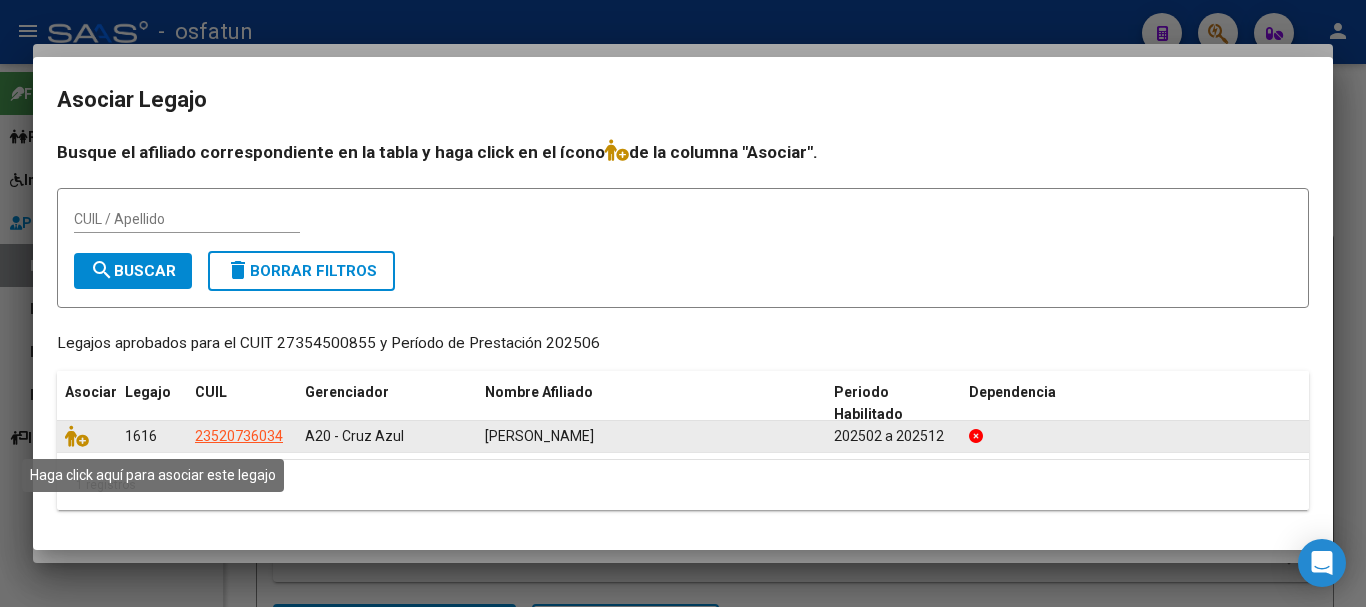 drag, startPoint x: 69, startPoint y: 434, endPoint x: 105, endPoint y: 446, distance: 37.94733 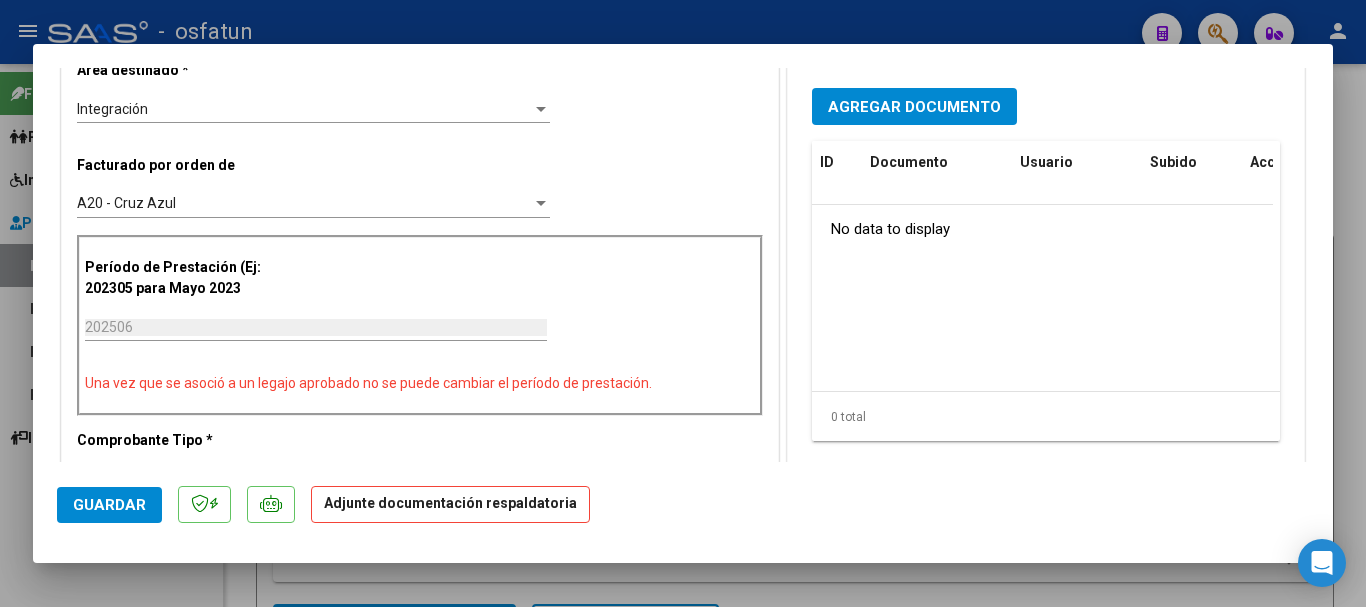 scroll, scrollTop: 506, scrollLeft: 0, axis: vertical 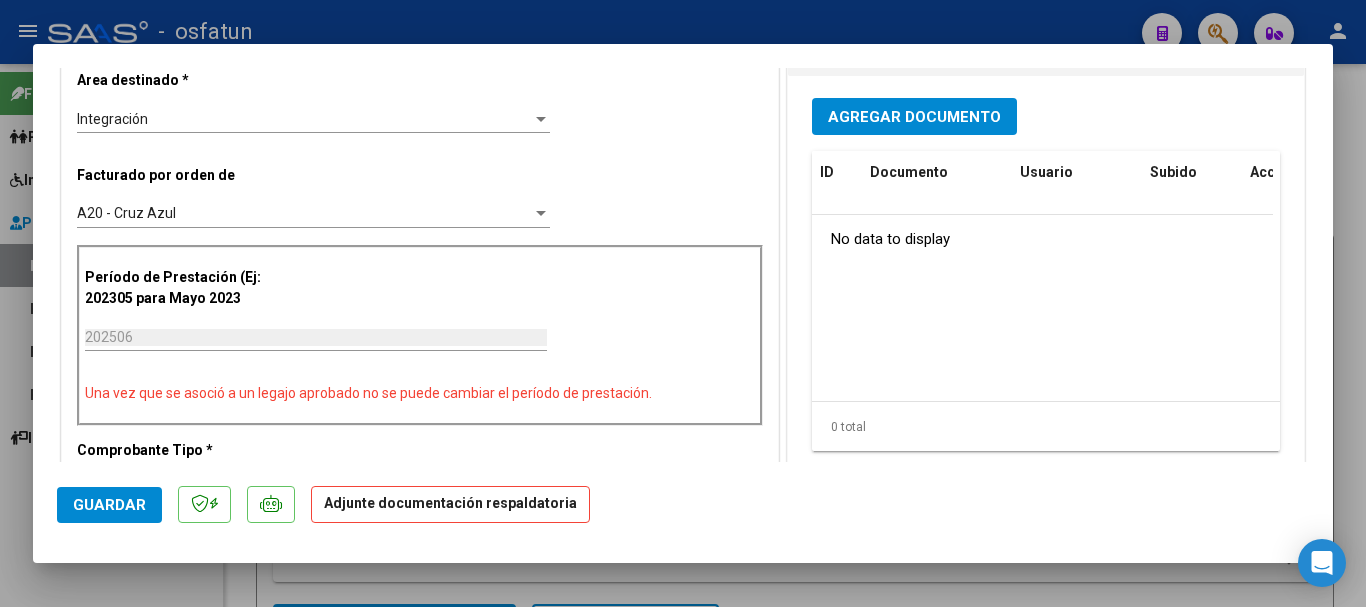 click on "Agregar Documento" at bounding box center (914, 117) 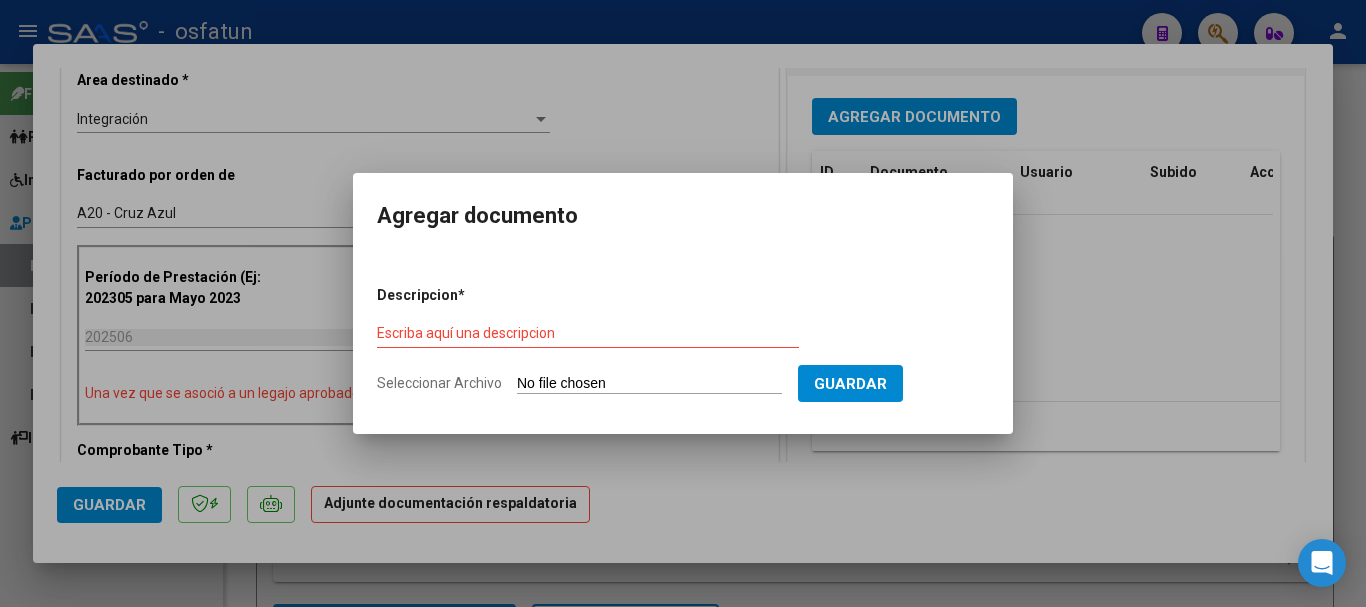 click on "Escriba aquí una descripcion" at bounding box center [588, 334] 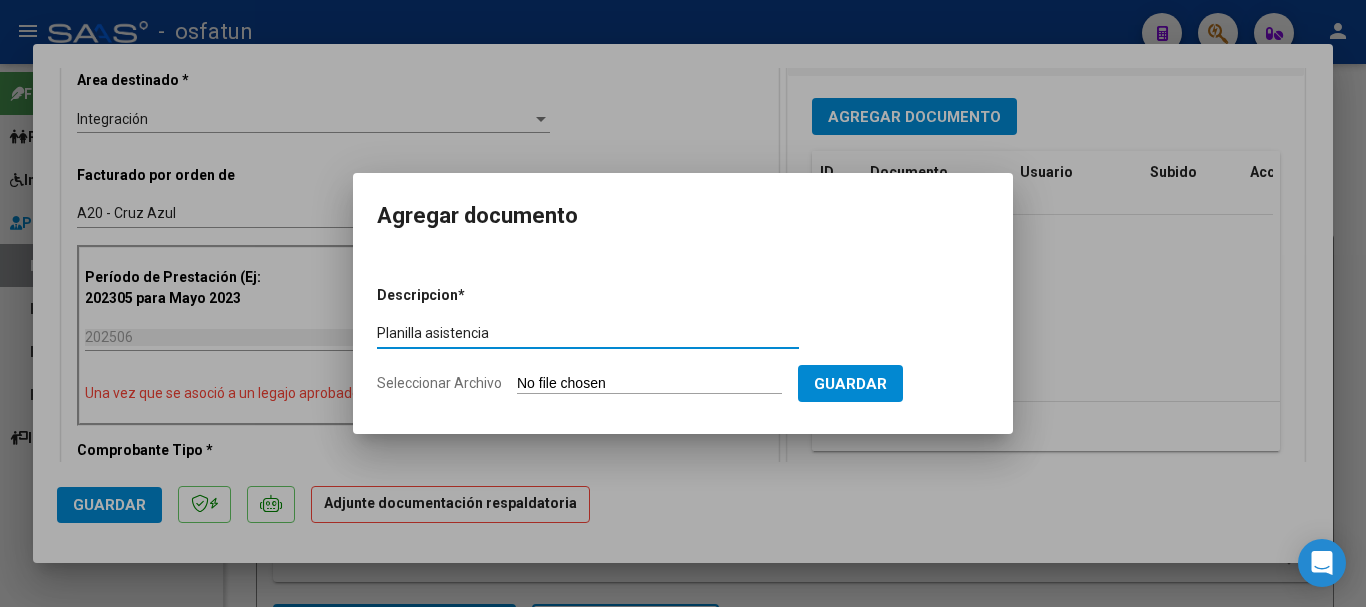 type on "Planilla asistencia" 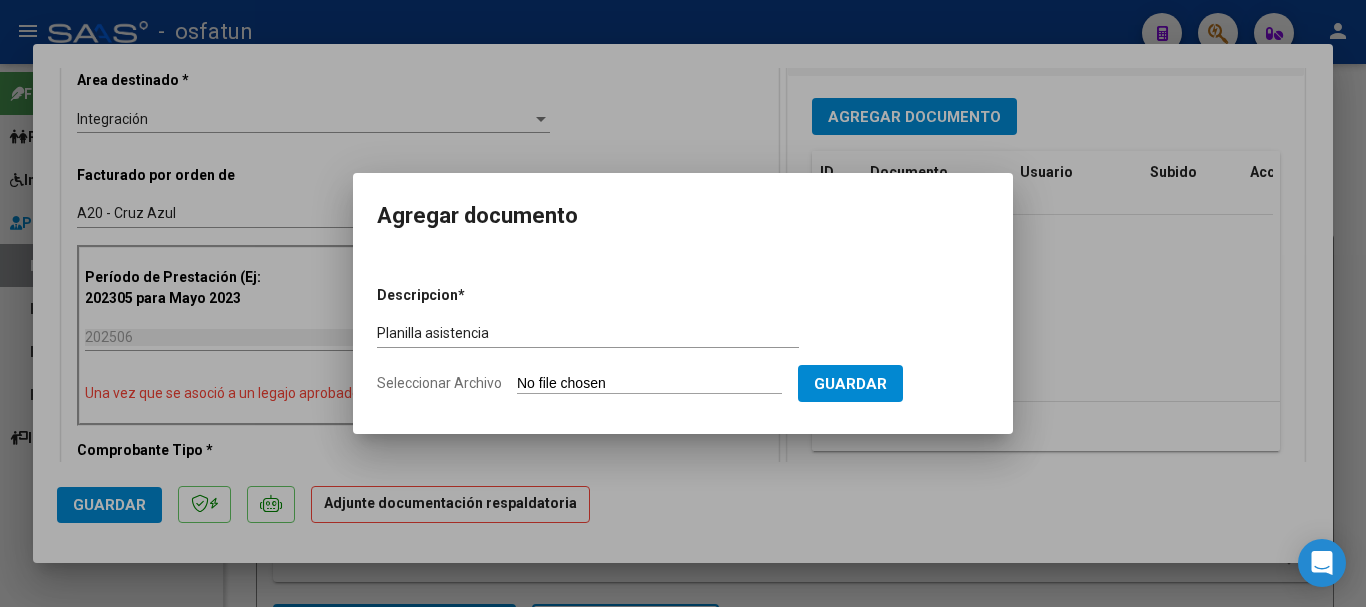 type on "C:\fakepath\Planilla asistencia.jpeg" 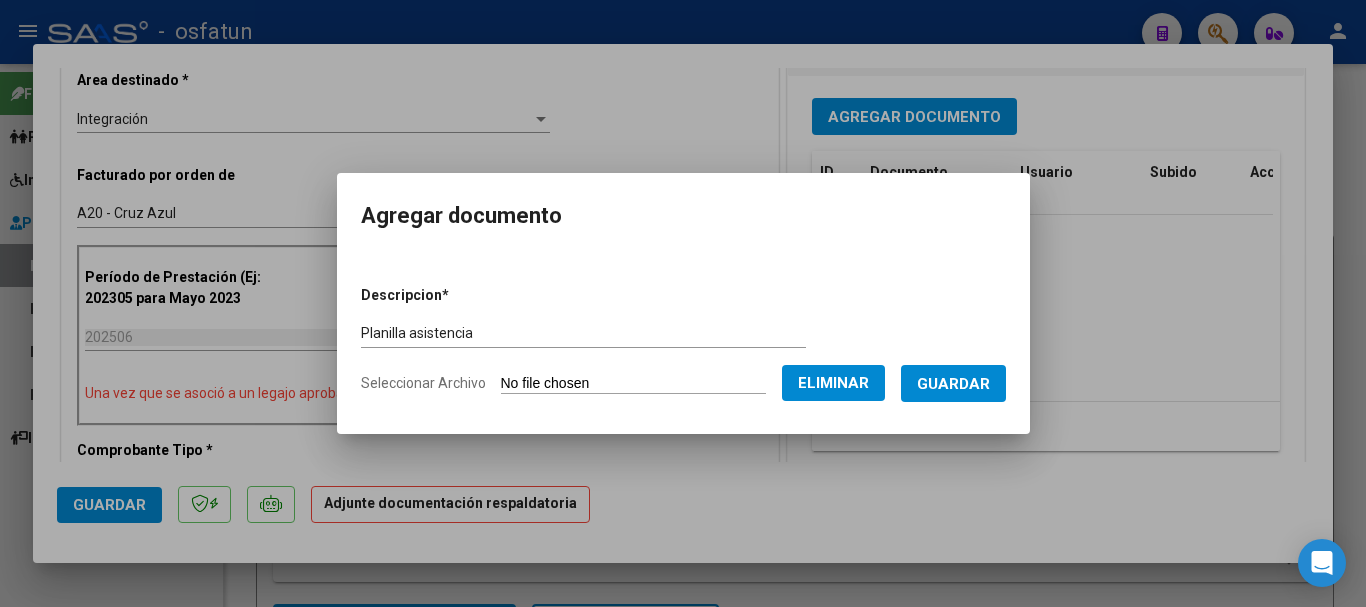click on "Guardar" at bounding box center (953, 384) 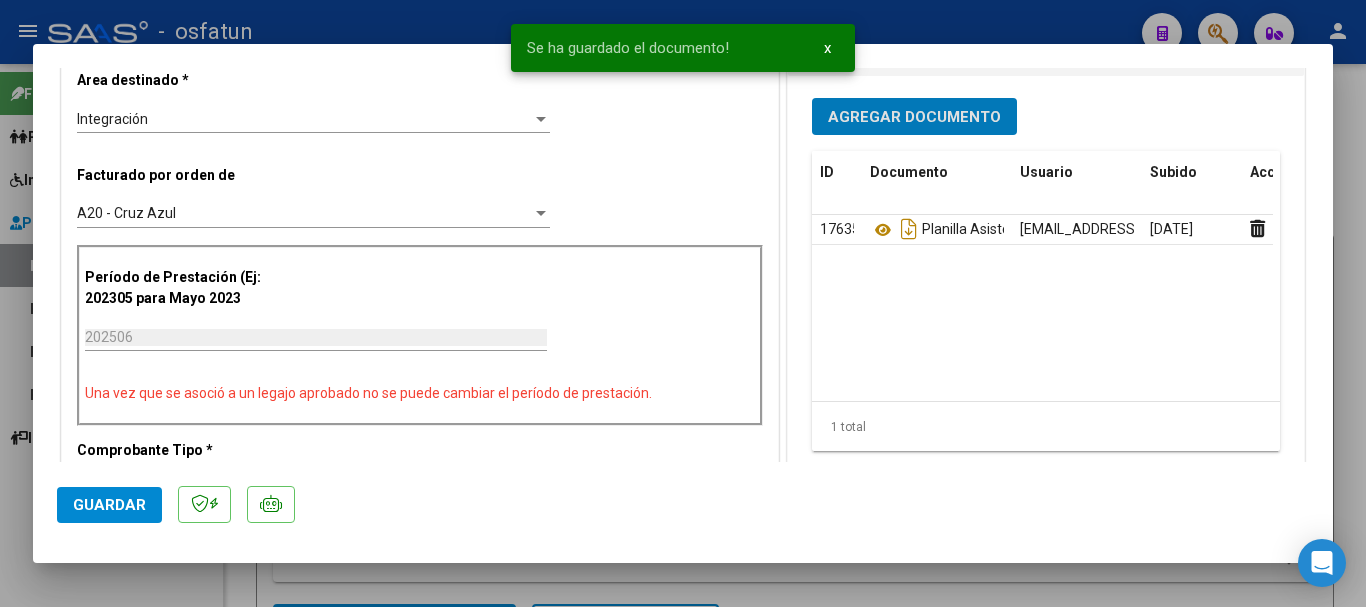 click on "Agregar Documento" at bounding box center [914, 117] 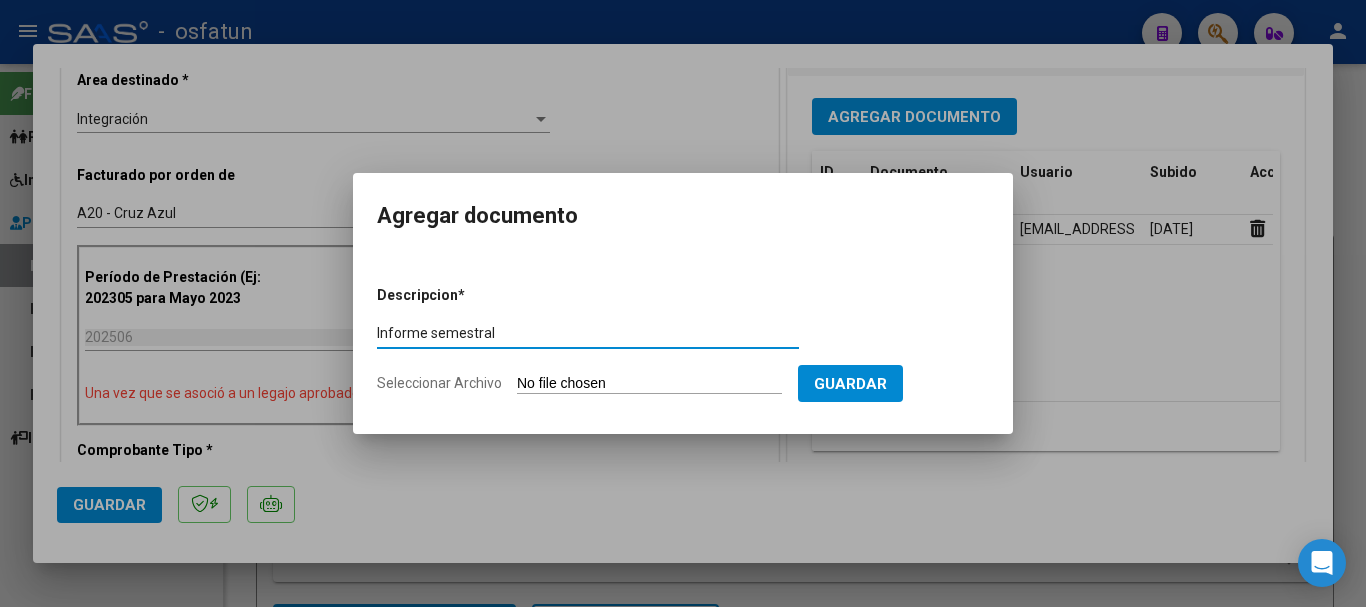 type on "Informe semestral" 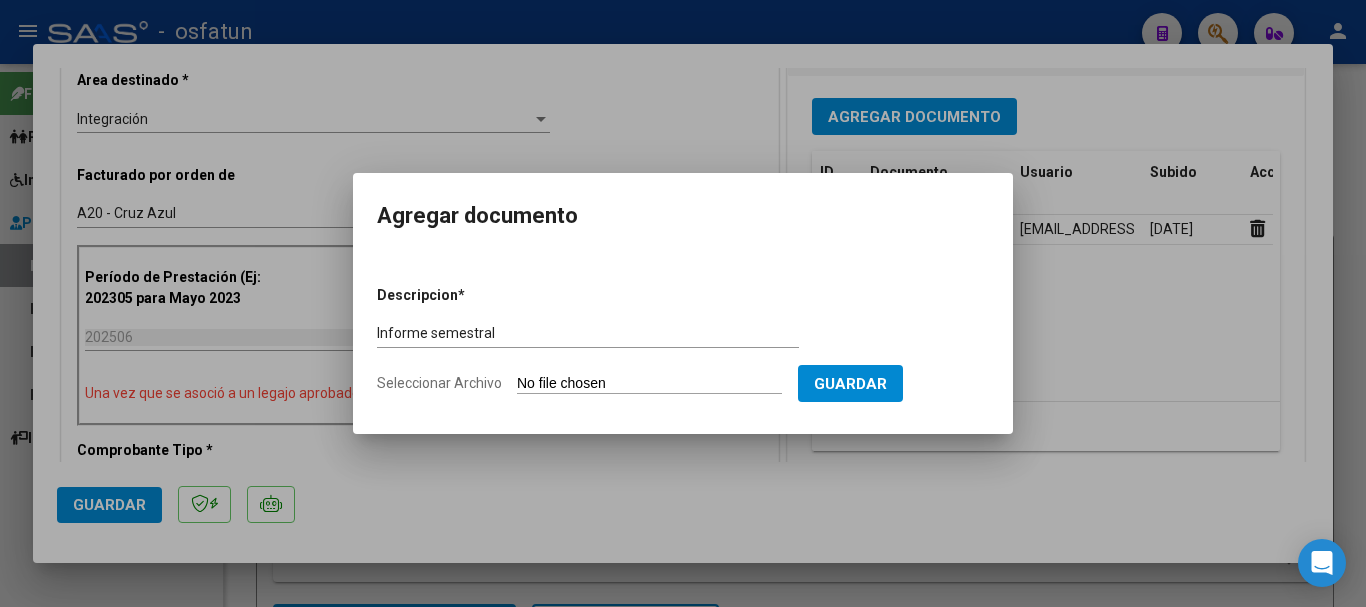 click on "Descripcion  *   Informe semestral Escriba aquí una descripcion  Seleccionar Archivo Guardar" at bounding box center [683, 340] 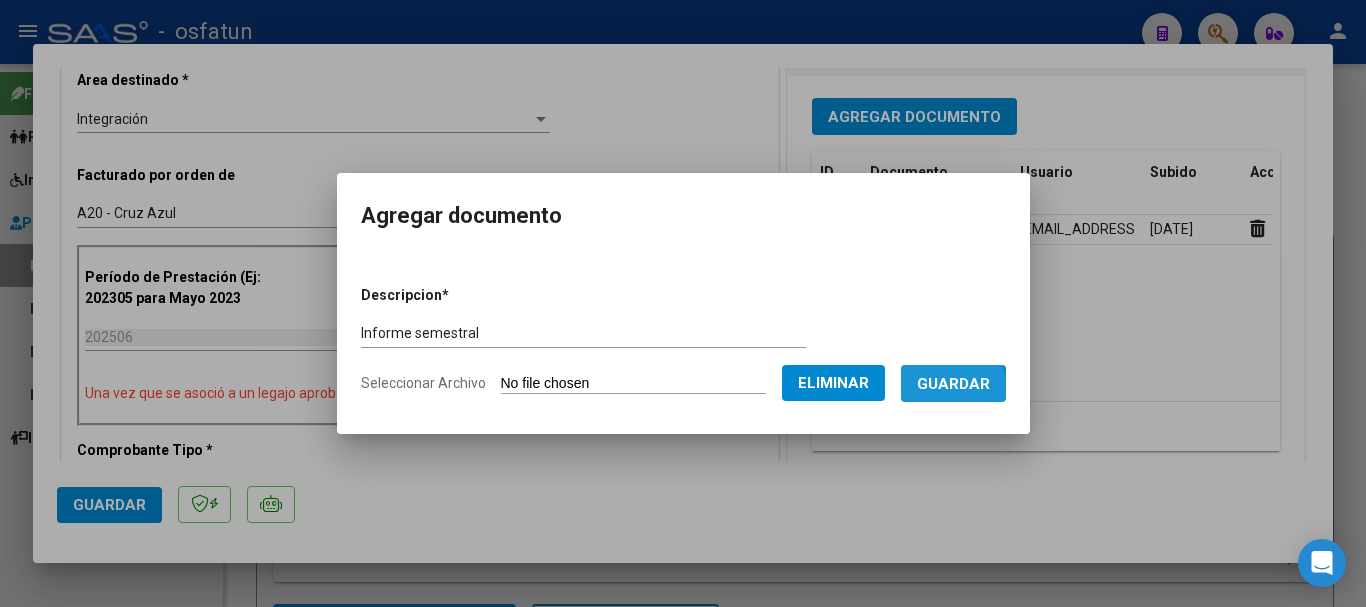 click on "Guardar" at bounding box center [953, 383] 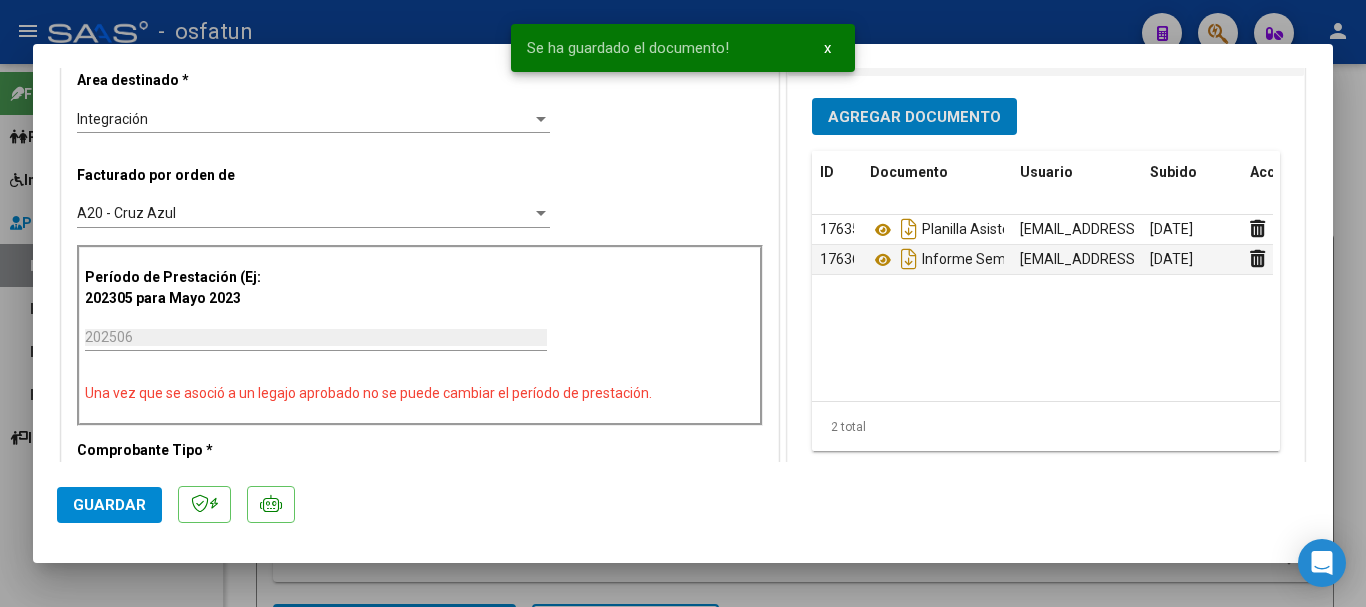 click on "Agregar Documento" at bounding box center (914, 117) 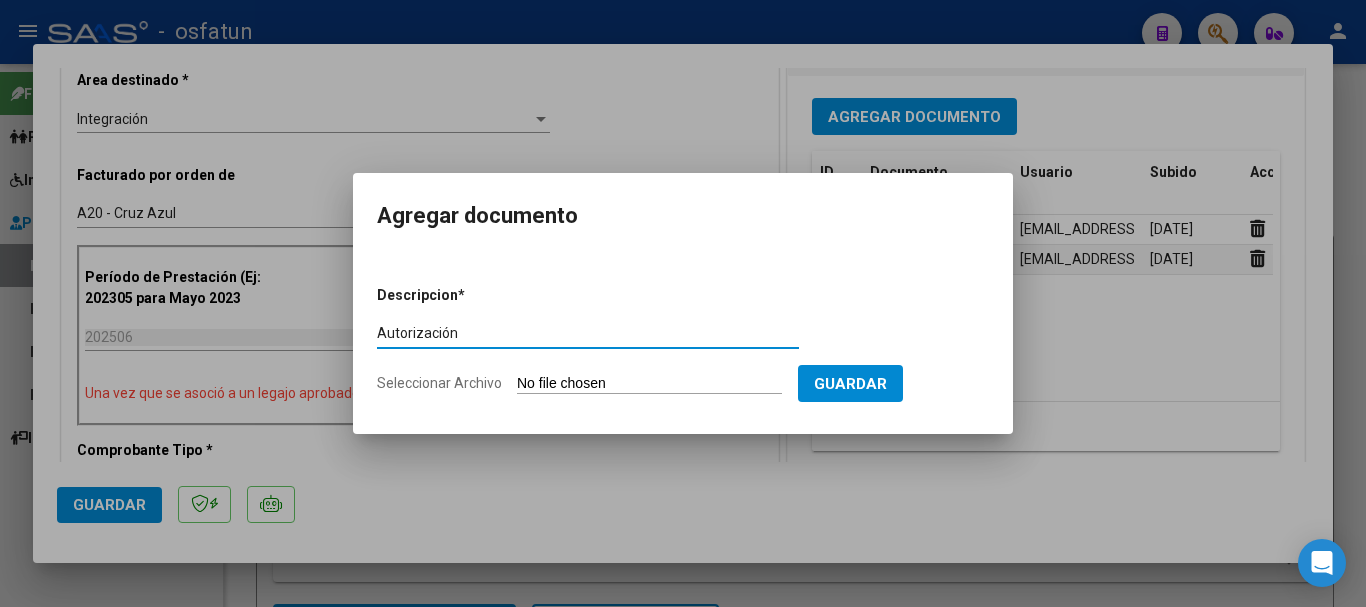 type on "Autorización" 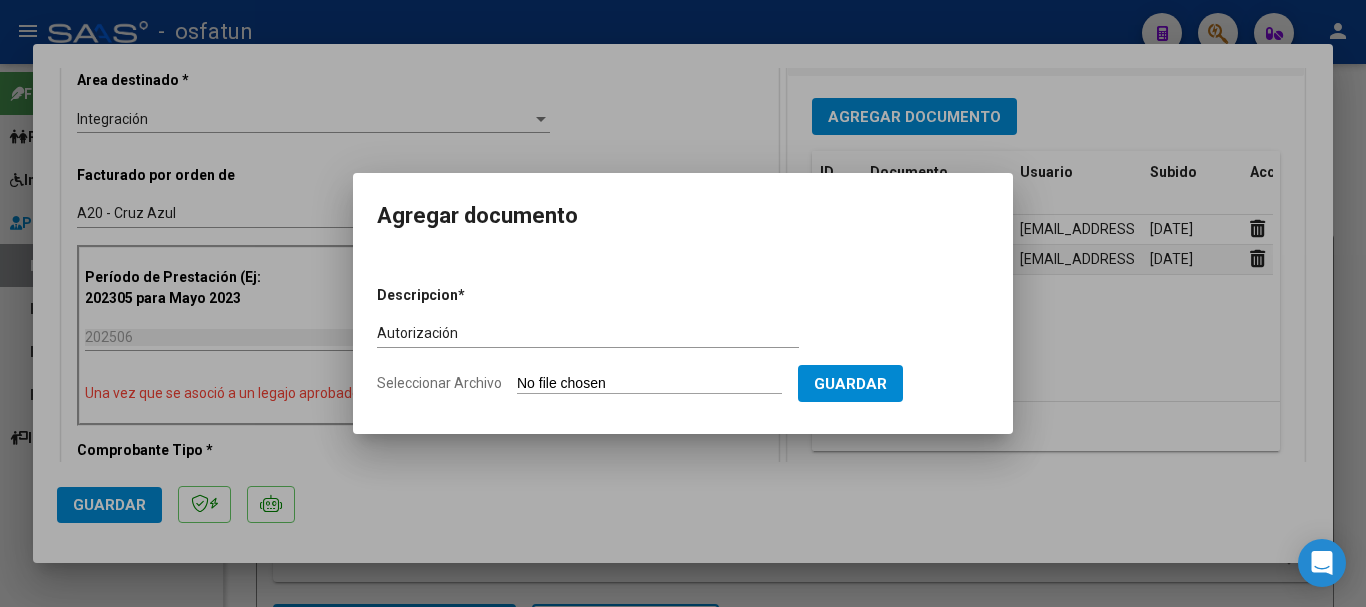 click on "Descripcion  *   Autorización Escriba aquí una descripcion  Seleccionar Archivo Guardar" at bounding box center (683, 340) 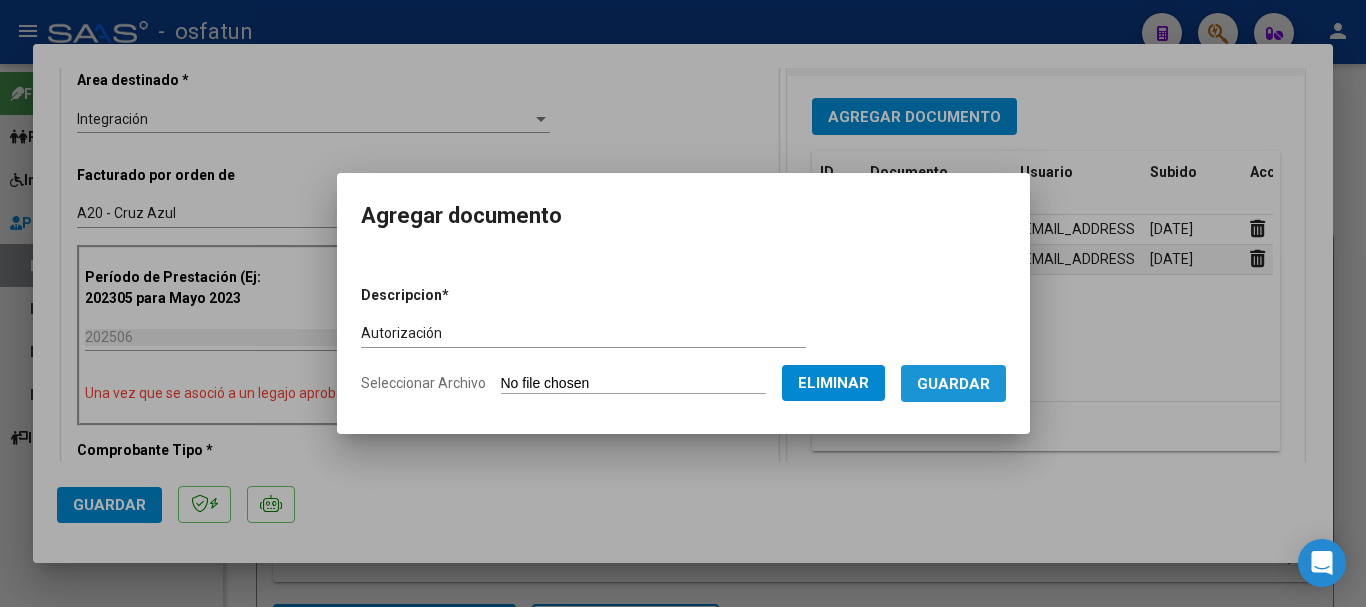 click on "Guardar" at bounding box center (953, 384) 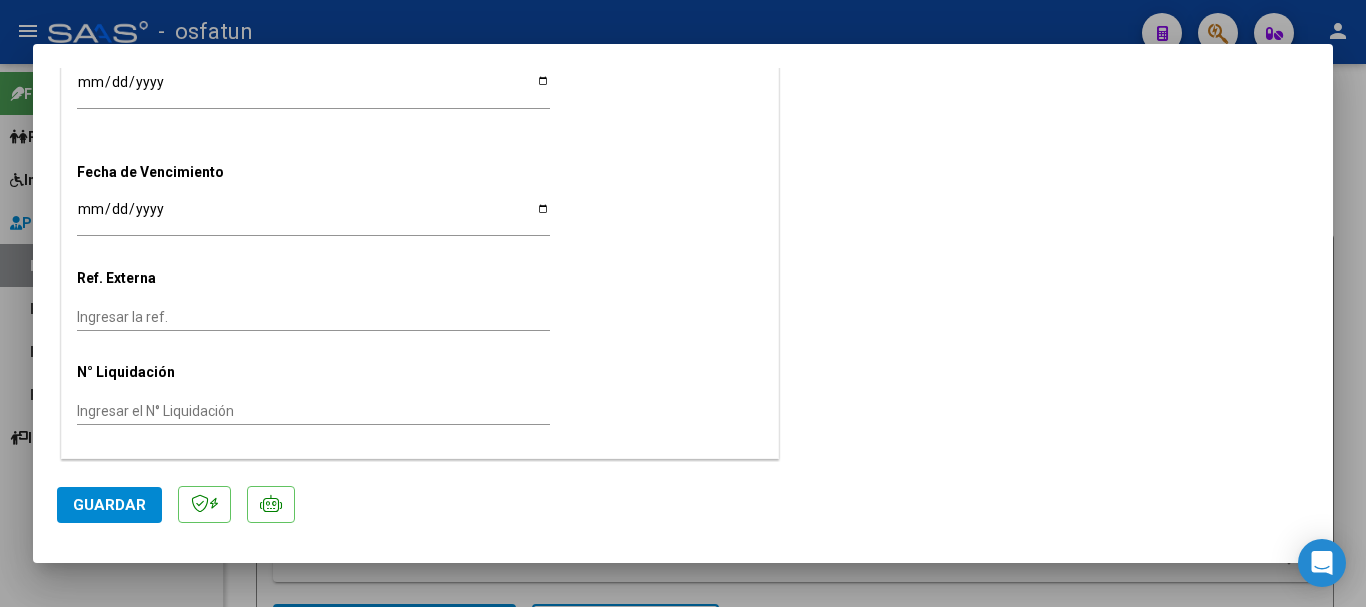 scroll, scrollTop: 506, scrollLeft: 0, axis: vertical 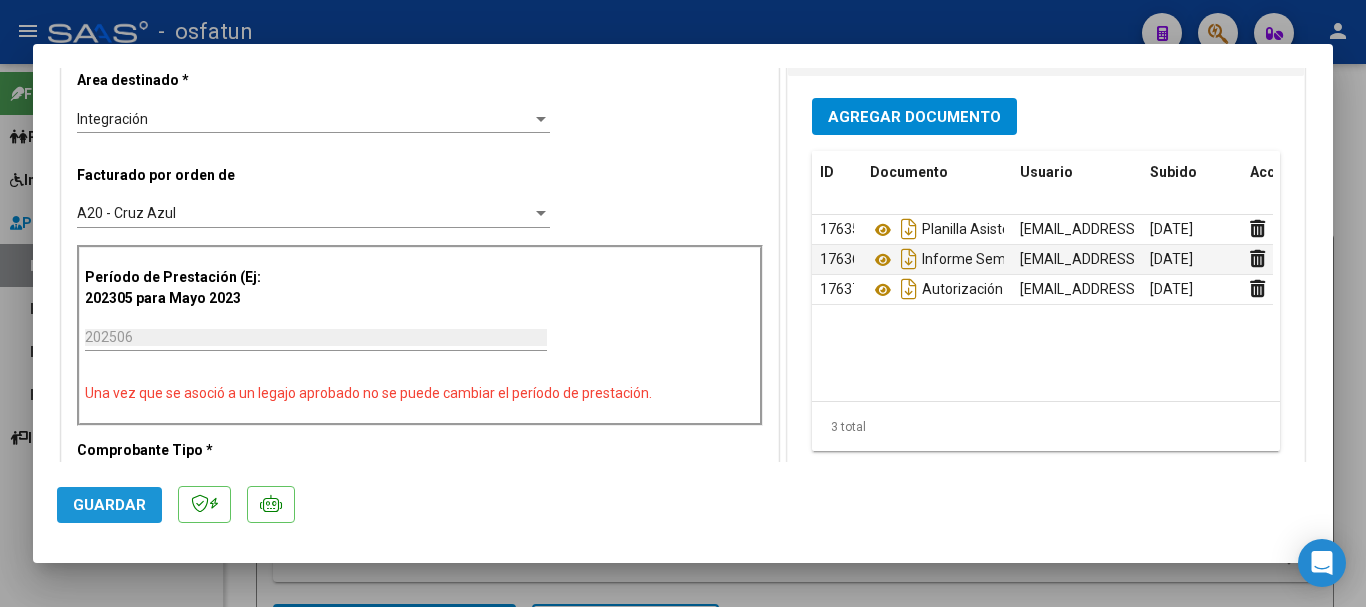 click on "Guardar" 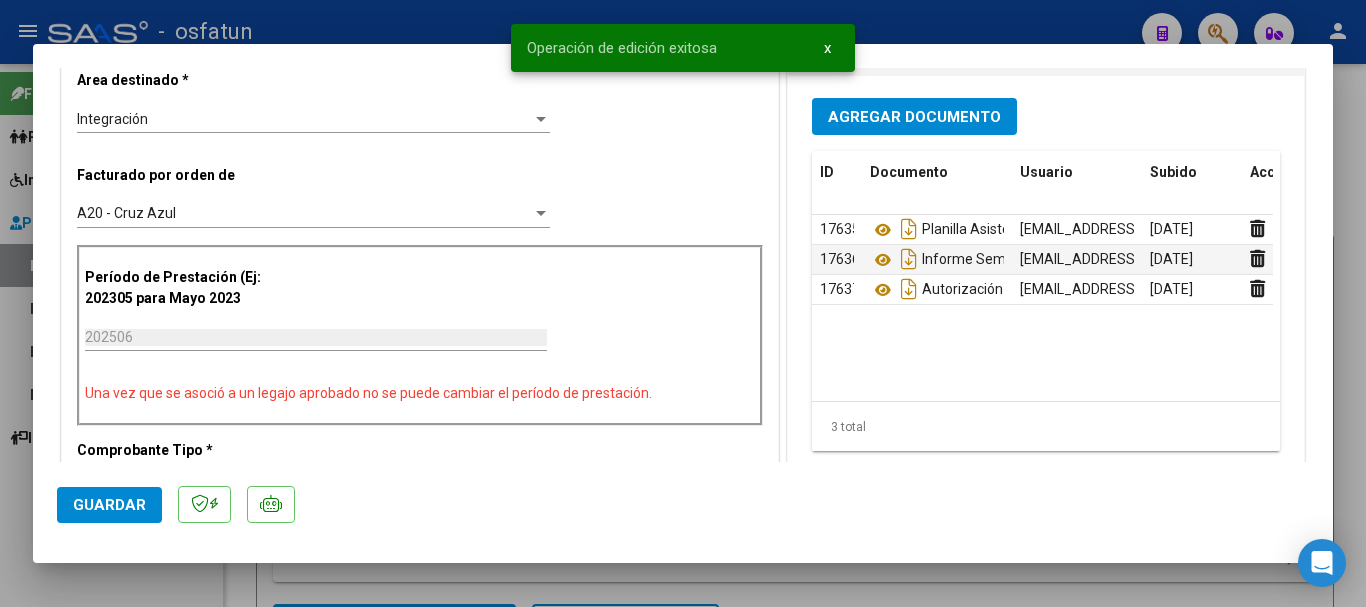 click on "Guardar" 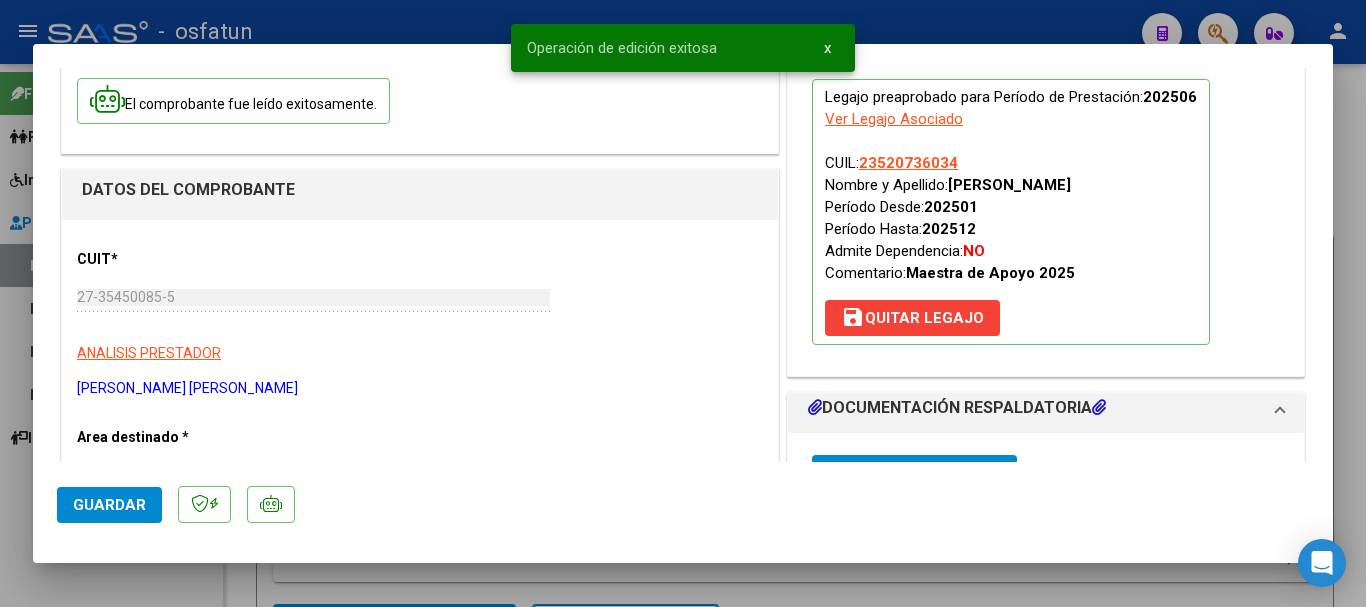 scroll, scrollTop: 165, scrollLeft: 0, axis: vertical 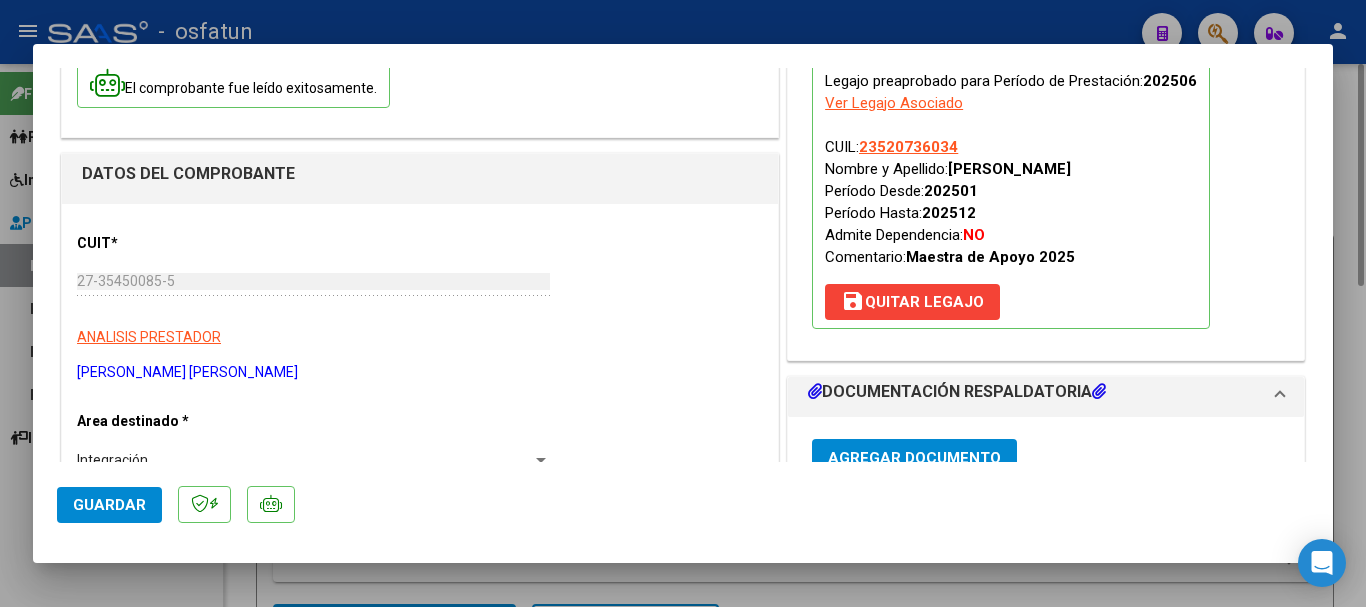 drag, startPoint x: 1365, startPoint y: 244, endPoint x: 1326, endPoint y: 272, distance: 48.010414 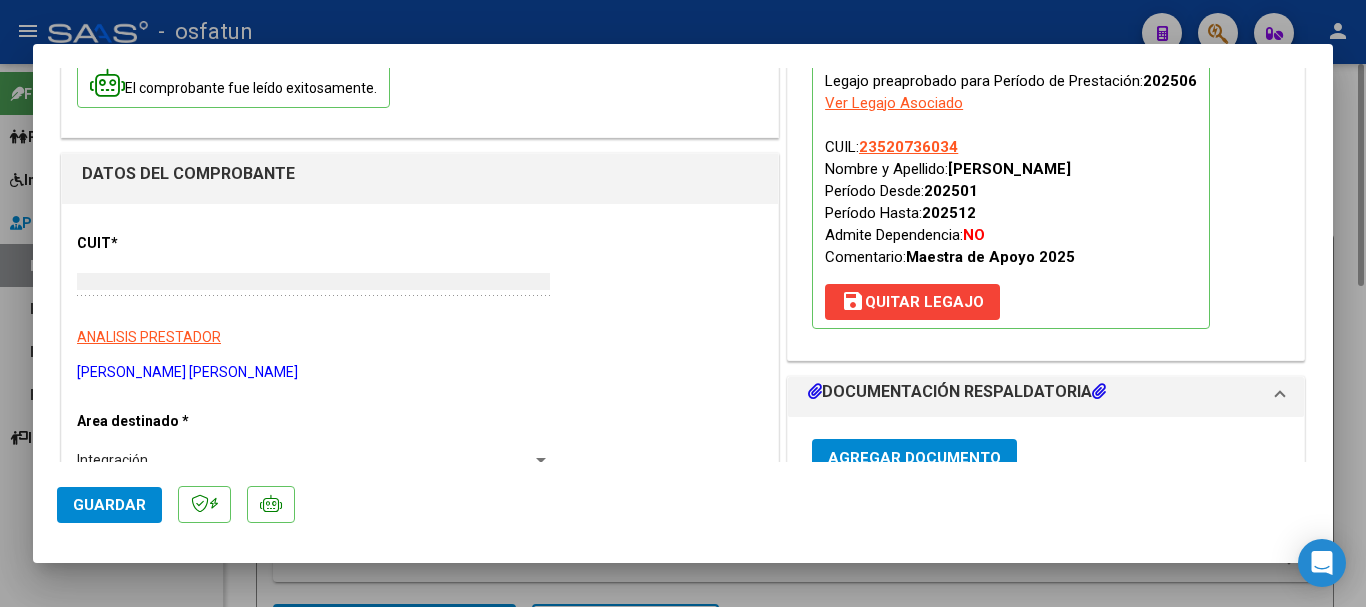 scroll, scrollTop: 0, scrollLeft: 0, axis: both 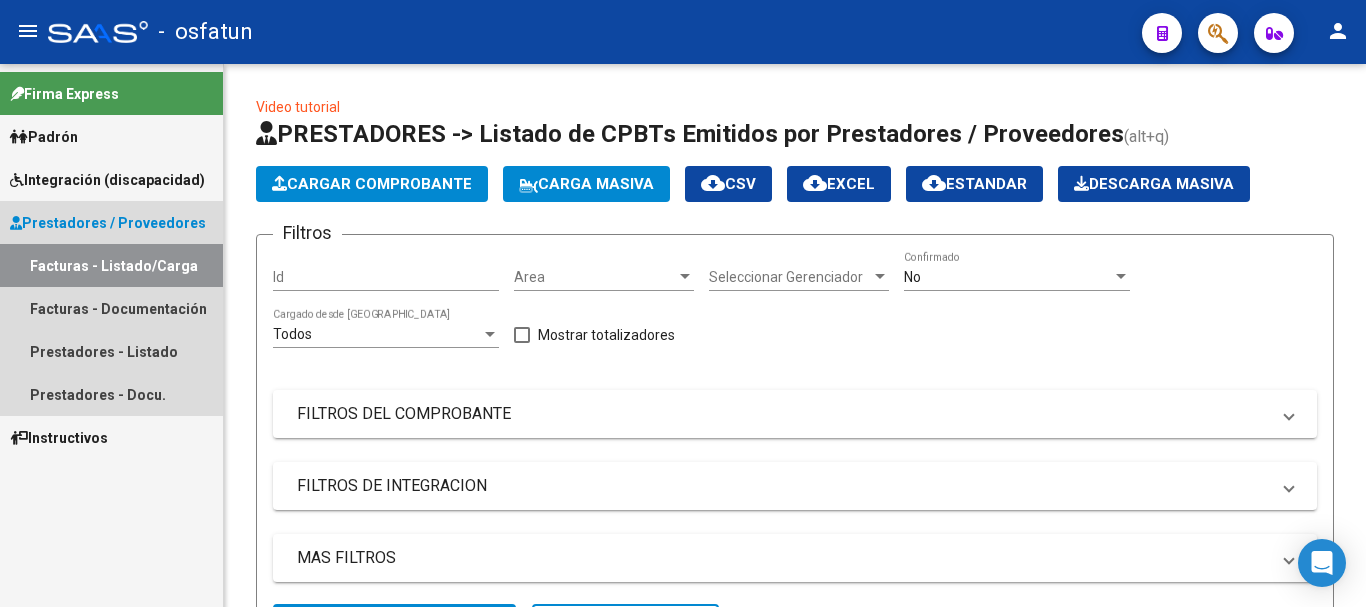 click on "Facturas - Listado/Carga" at bounding box center (111, 265) 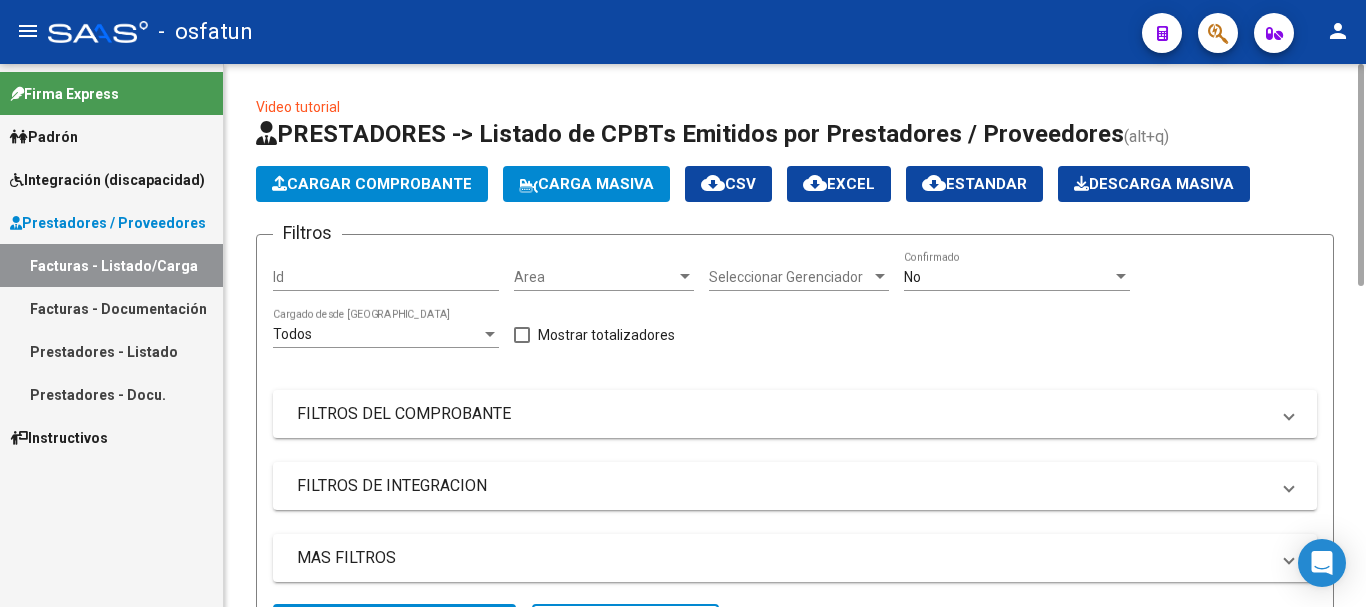 click on "Cargar Comprobante" 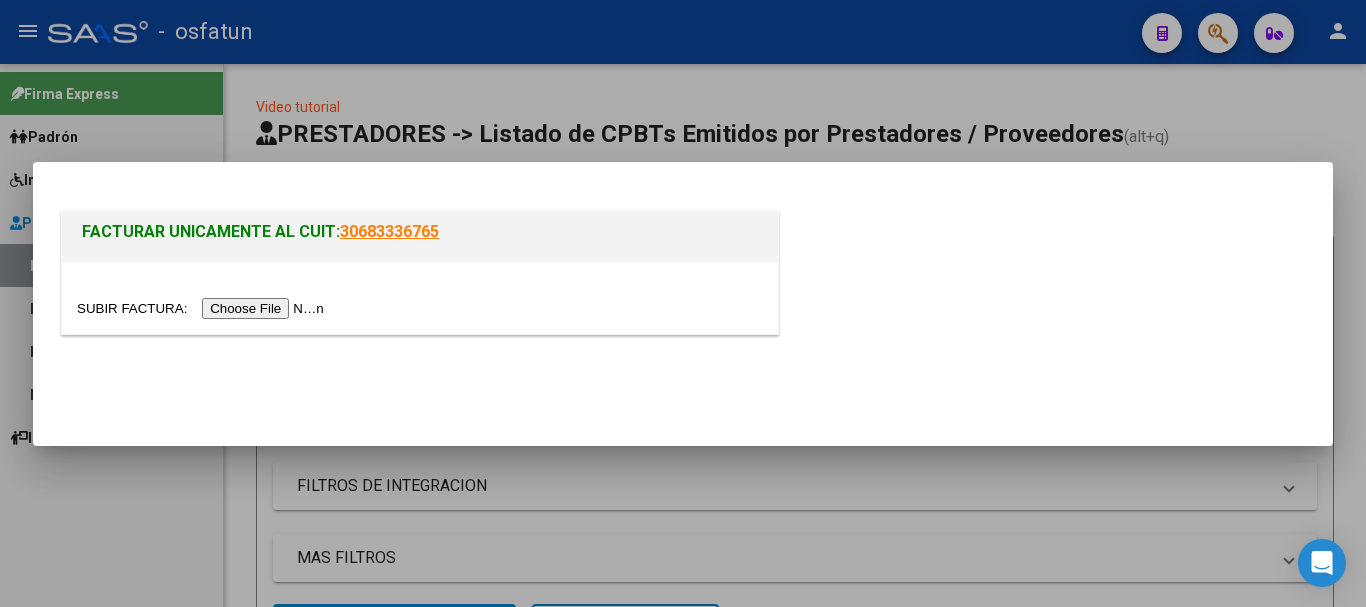 click at bounding box center (203, 308) 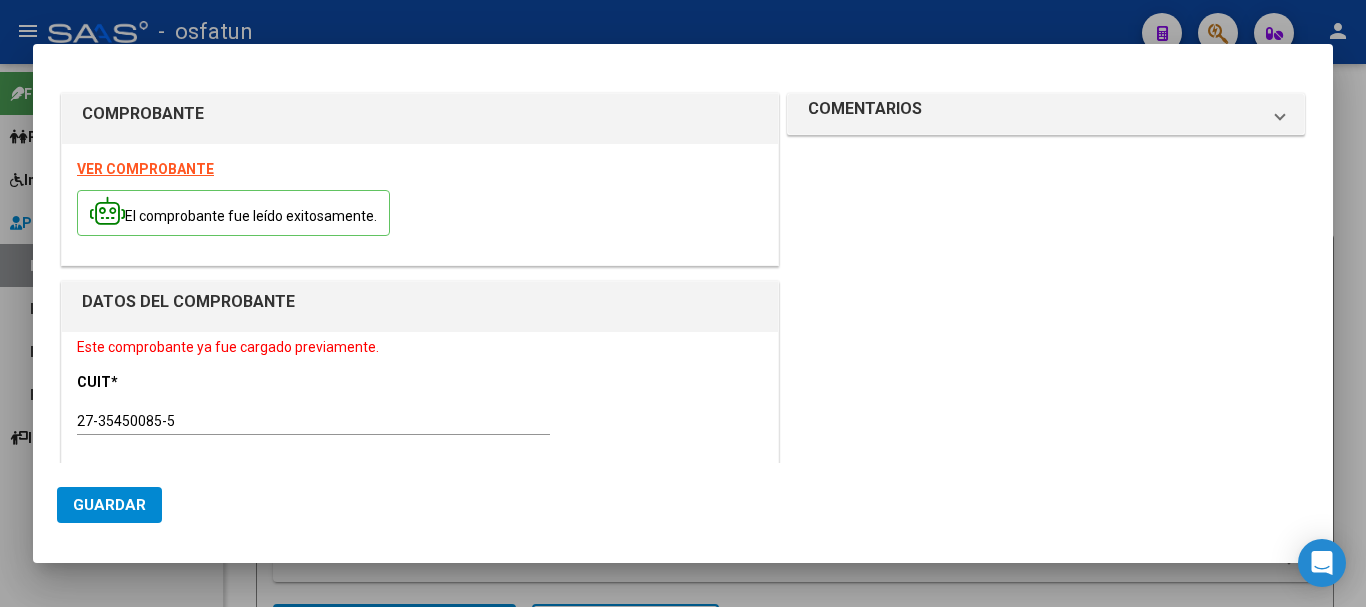 click at bounding box center [683, 303] 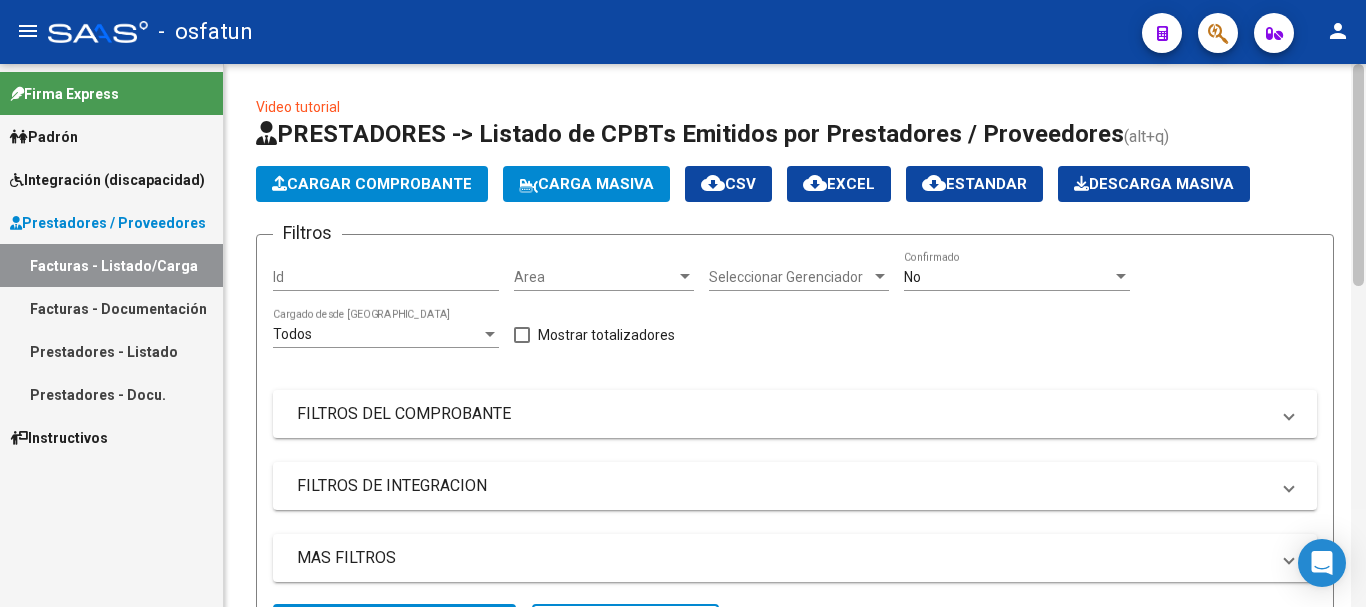 scroll, scrollTop: 543, scrollLeft: 0, axis: vertical 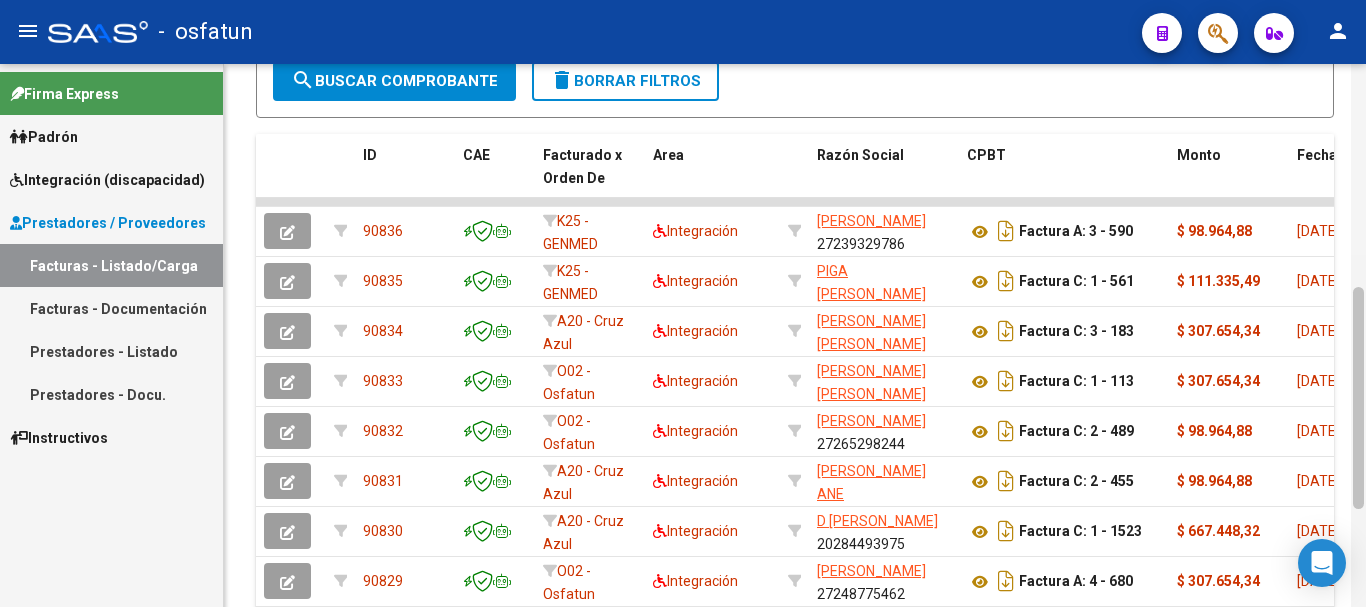 drag, startPoint x: 1365, startPoint y: 242, endPoint x: 1363, endPoint y: 373, distance: 131.01526 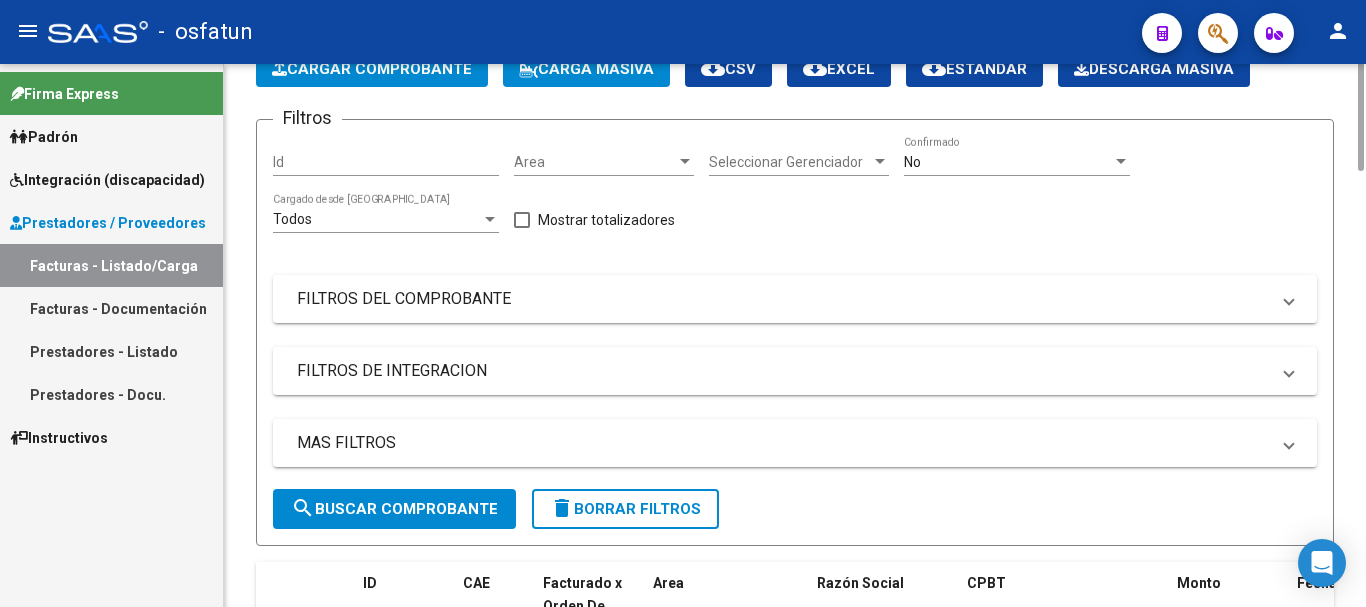 scroll, scrollTop: 0, scrollLeft: 0, axis: both 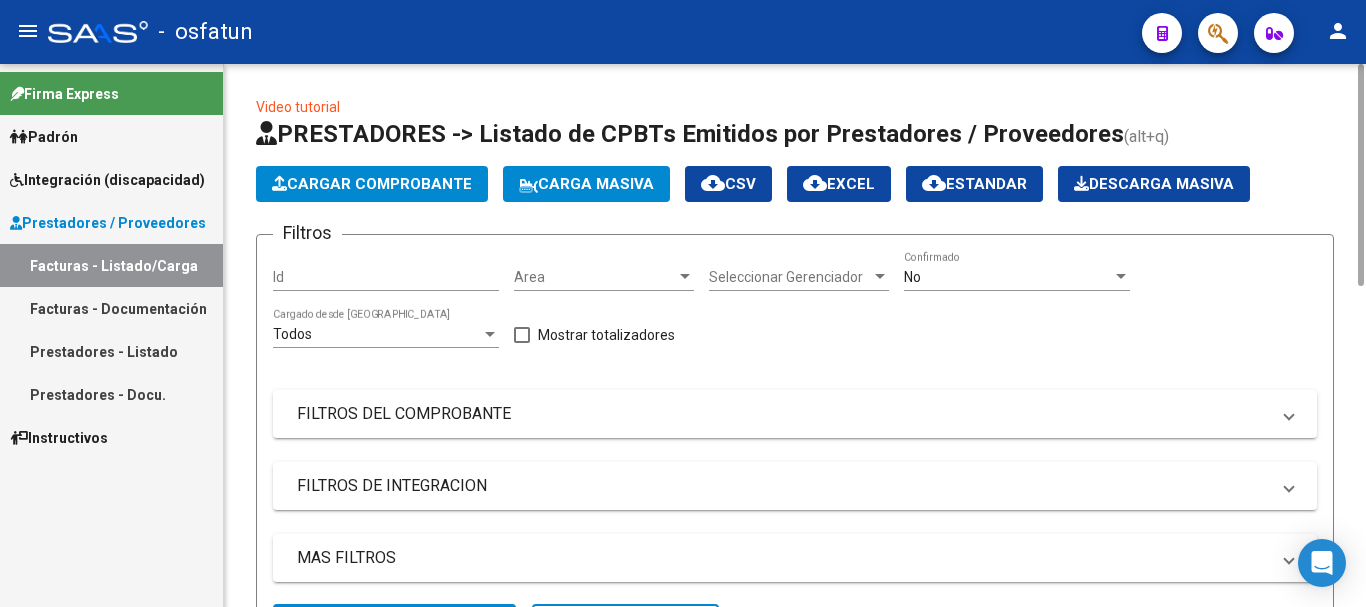 drag, startPoint x: 1359, startPoint y: 499, endPoint x: 1305, endPoint y: 141, distance: 362.0497 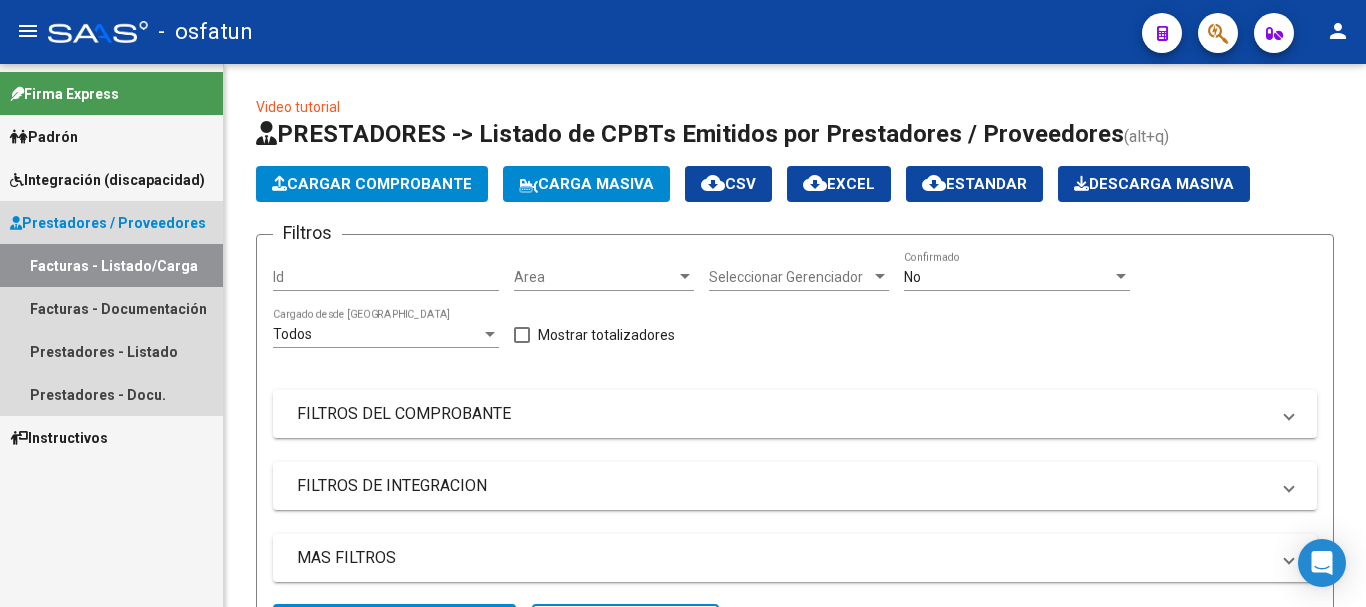 click on "Facturas - Listado/Carga" at bounding box center (111, 265) 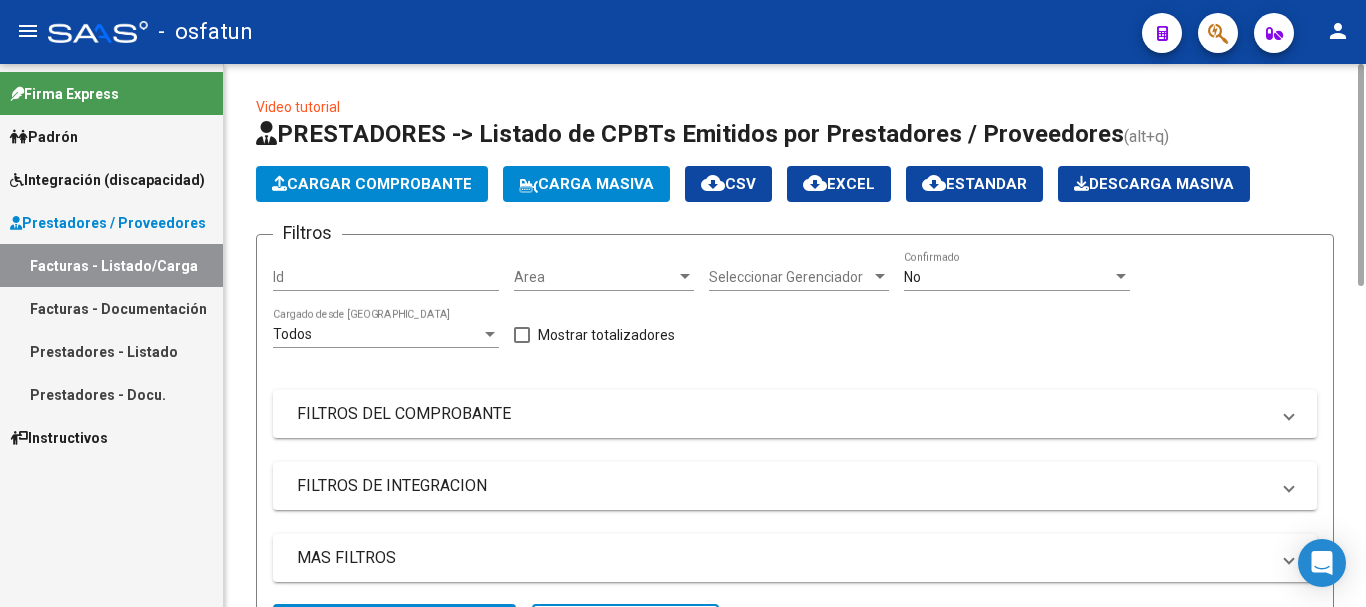 click on "Video tutorial   PRESTADORES -> Listado de CPBTs Emitidos por Prestadores / Proveedores (alt+q)   Cargar Comprobante
Carga Masiva  cloud_download  CSV  cloud_download  EXCEL  cloud_download  Estandar   Descarga Masiva
Filtros Id Area Area Seleccionar Gerenciador Seleccionar Gerenciador No  Confirmado Todos  Cargado desde Masivo   Mostrar totalizadores   FILTROS DEL COMPROBANTE  Comprobante Tipo Comprobante Tipo Start date – Fec. Comprobante Desde / Hasta Días Emisión Desde(cant. días) Días Emisión Hasta(cant. días) CUIT / Razón Social Pto. Venta Nro. Comprobante Código SSS CAE Válido CAE Válido Todos  Cargado Módulo Hosp. Todos  Tiene facturacion Apócrifa Hospital Refes  FILTROS DE INTEGRACION  Todos  Cargado en Para Enviar SSS Período De Prestación Campos del Archivo de Rendición Devuelto x SSS (dr_envio) Todos  Rendido x SSS (dr_envio) Tipo de Registro Tipo de Registro Período Presentación Período [PERSON_NAME] del Legajo Asociado (preaprobación) Todos   MAS FILTROS  –" 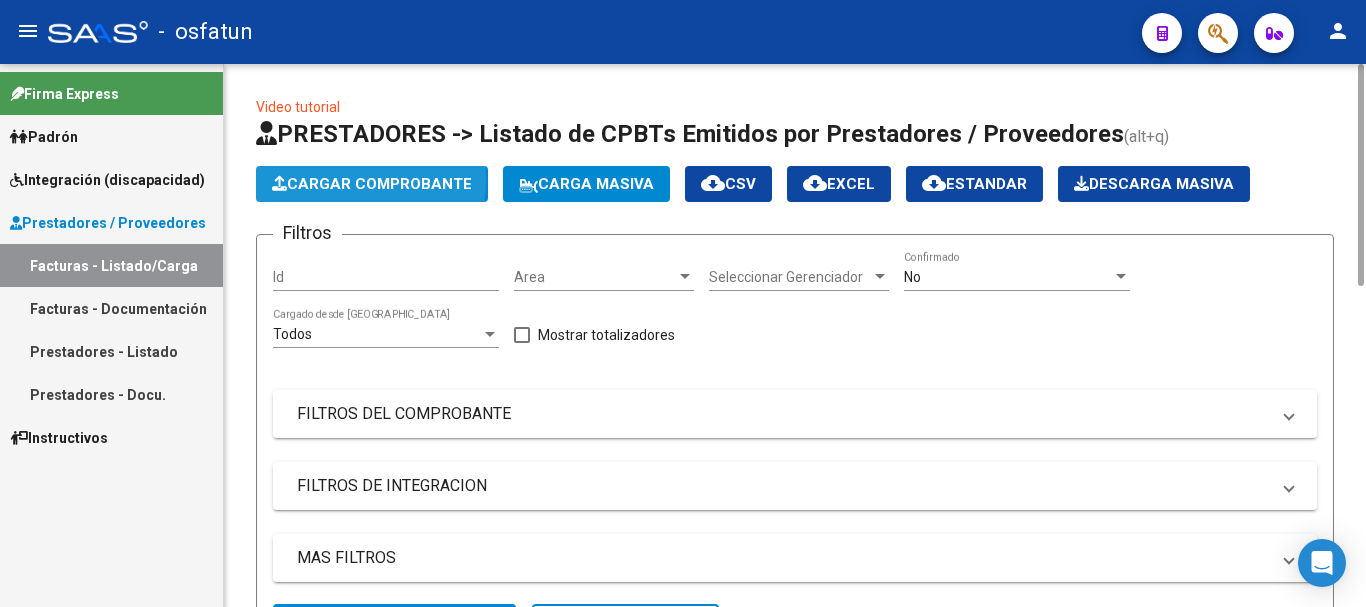 click on "Cargar Comprobante" 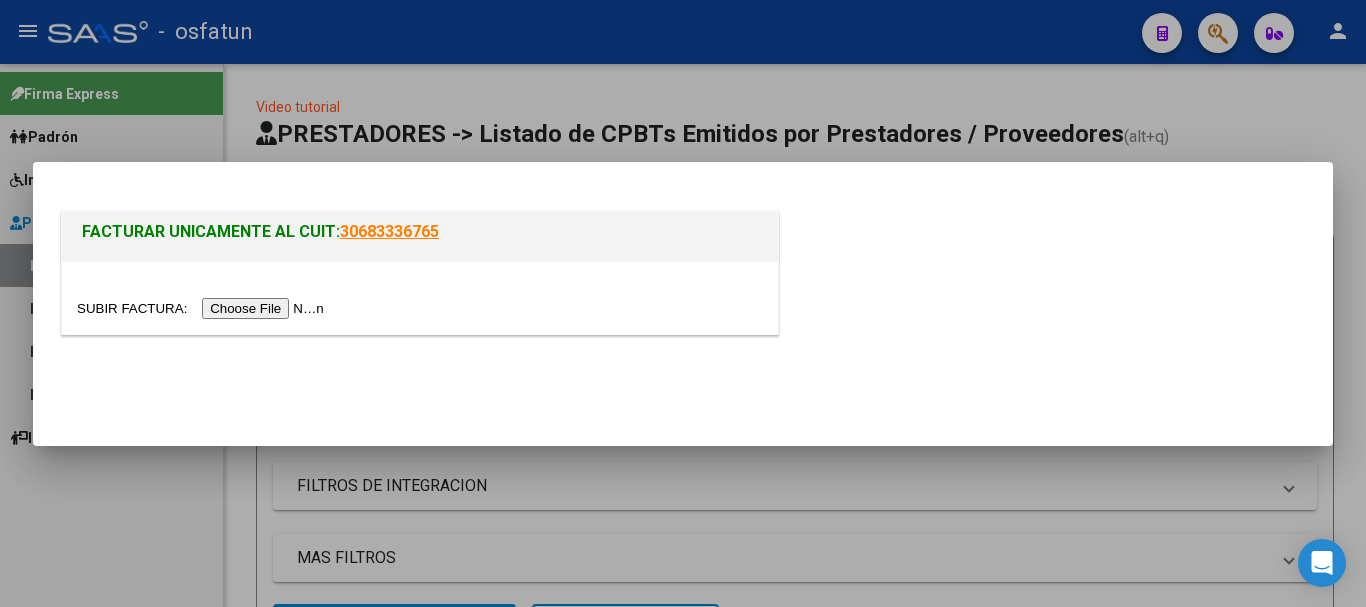 click at bounding box center (203, 308) 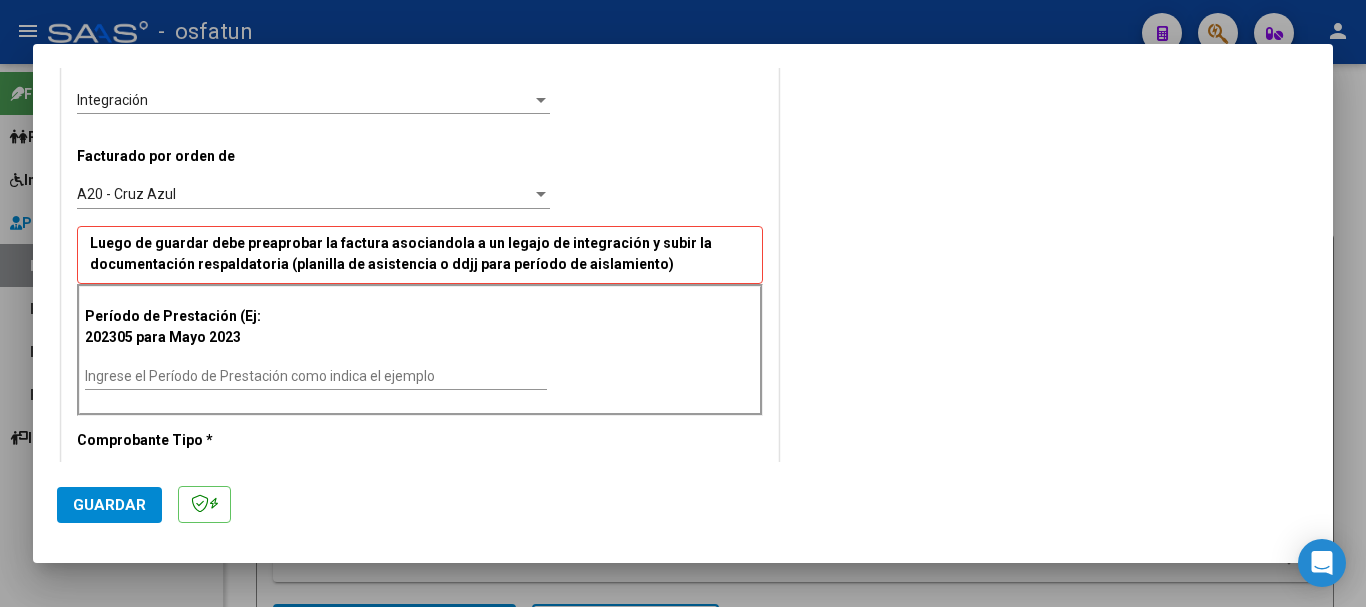 scroll, scrollTop: 519, scrollLeft: 0, axis: vertical 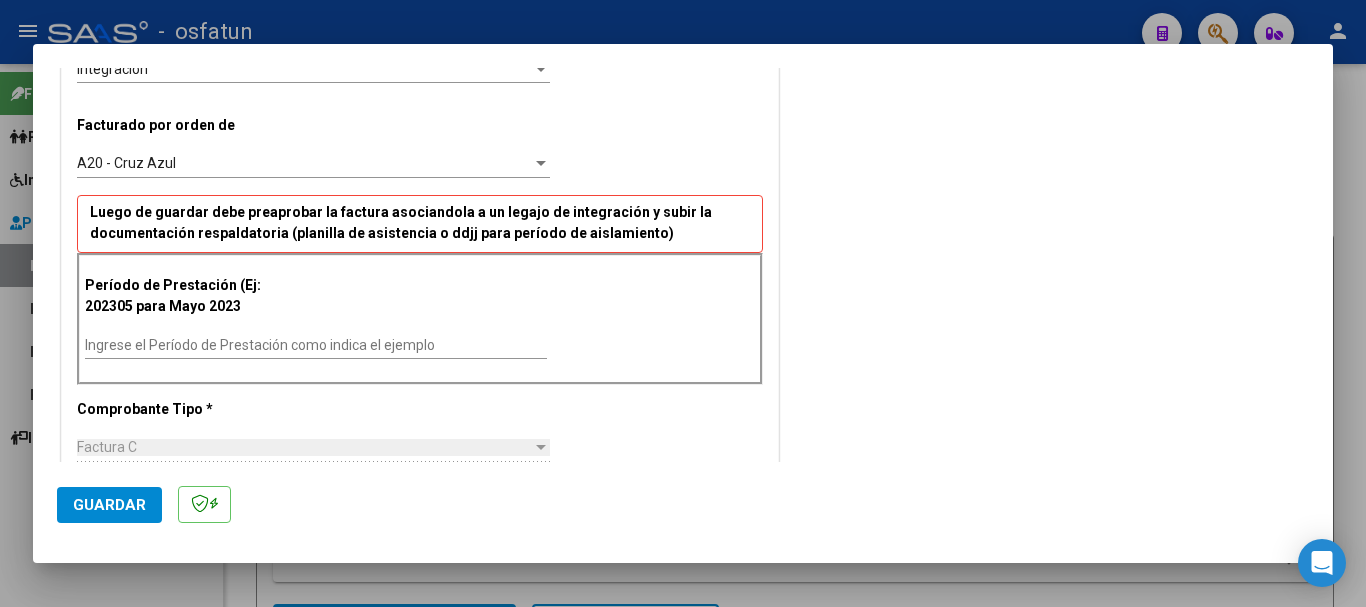 click on "Ingrese el Período de Prestación como indica el ejemplo" at bounding box center [316, 345] 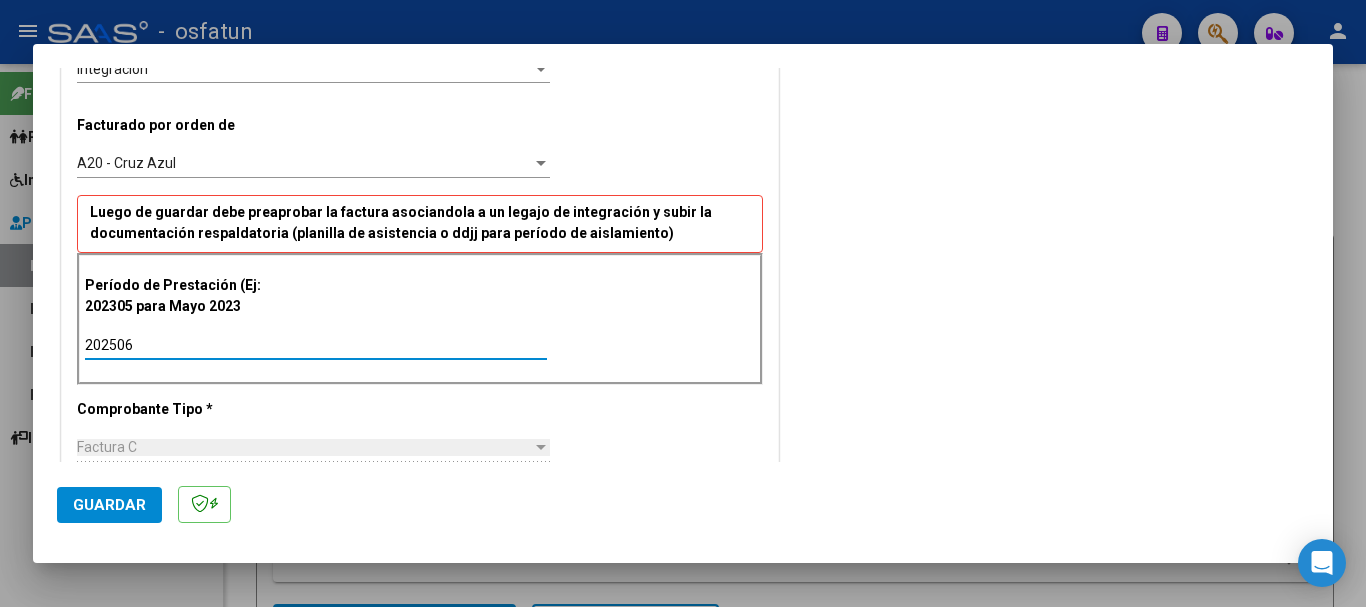 type on "202506" 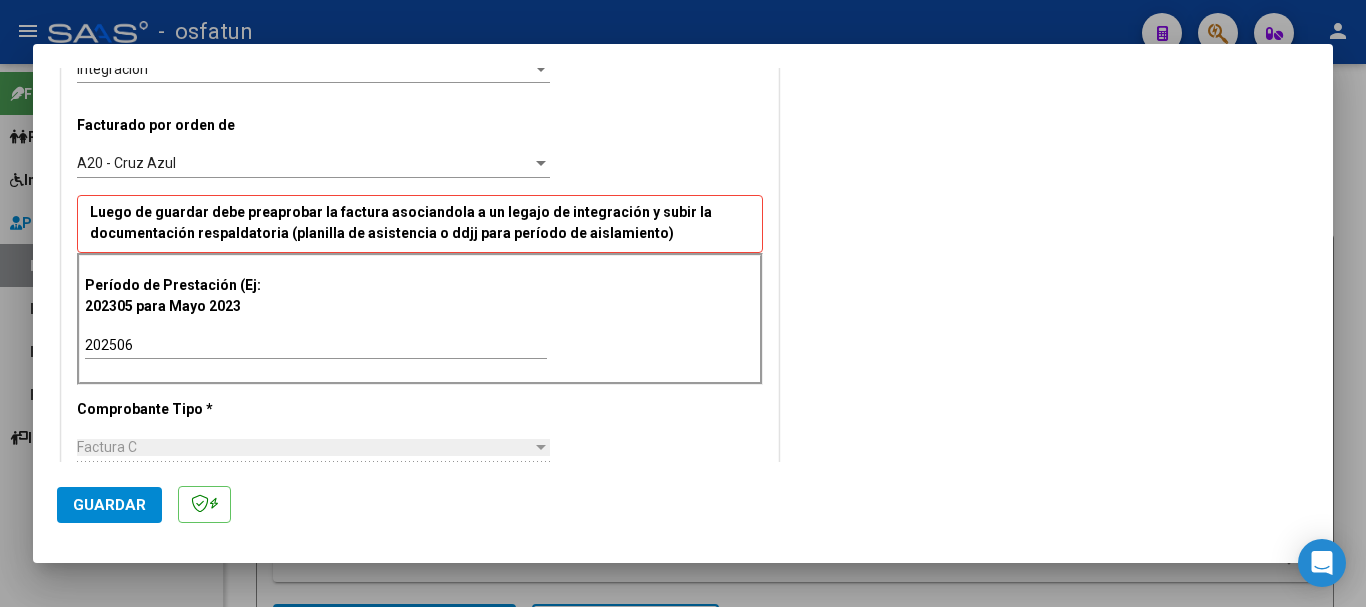 scroll, scrollTop: 750, scrollLeft: 0, axis: vertical 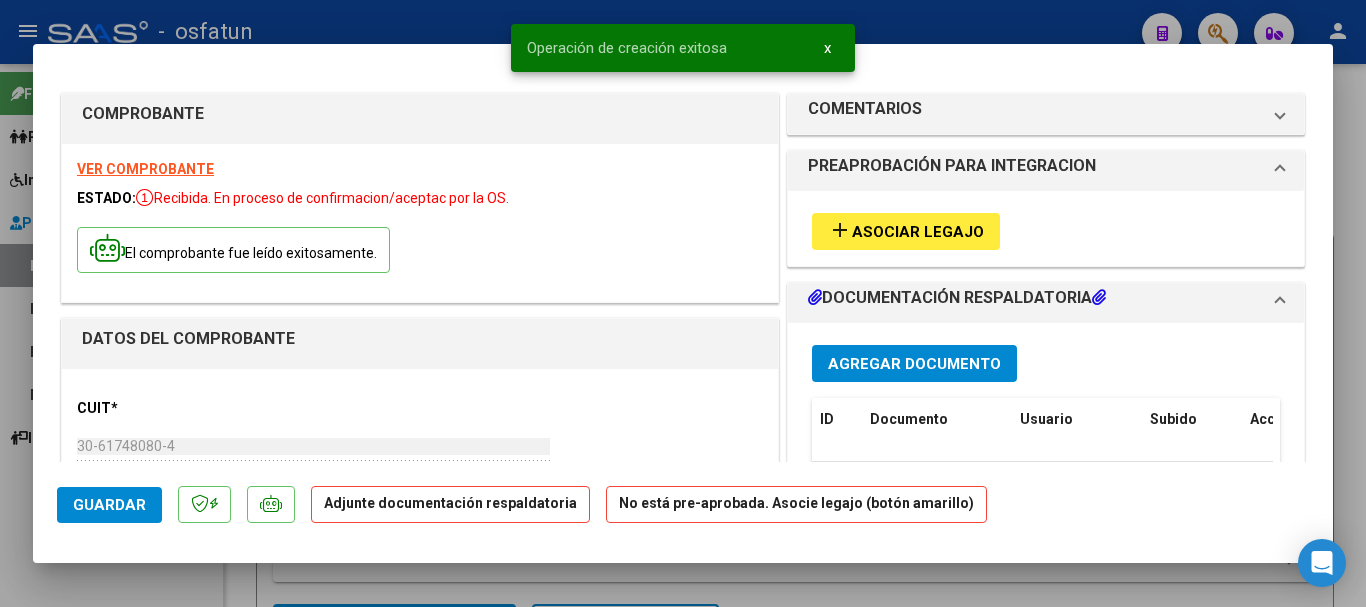click on "add Asociar Legajo" at bounding box center (906, 231) 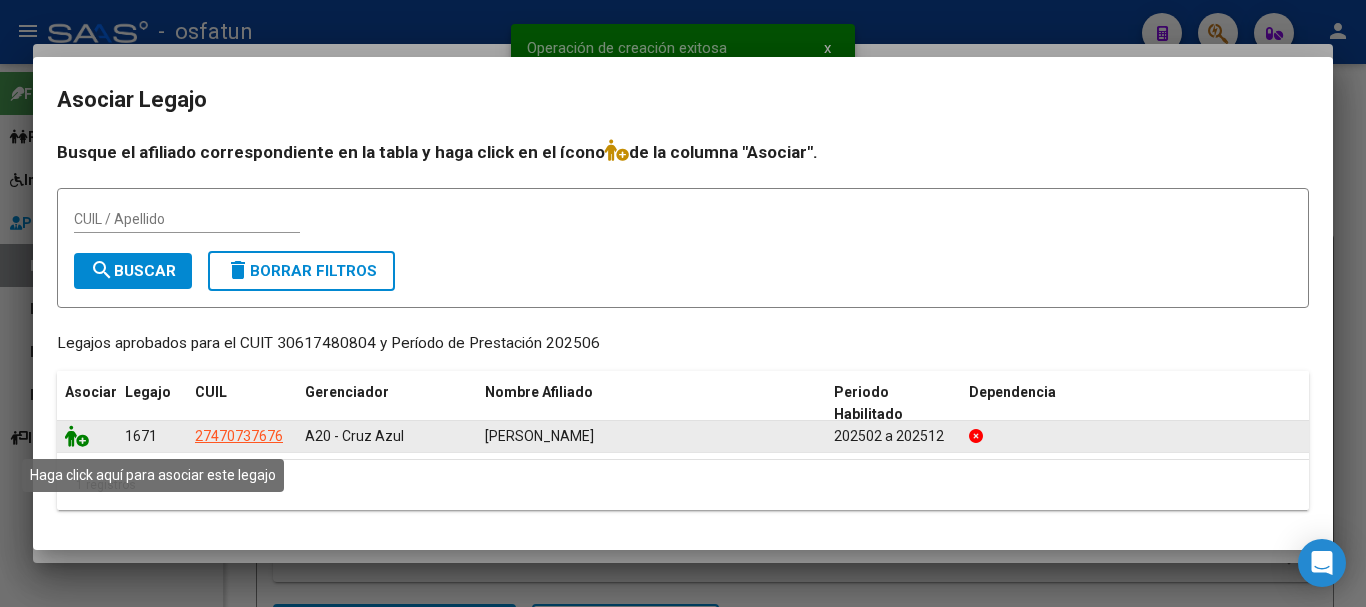 click 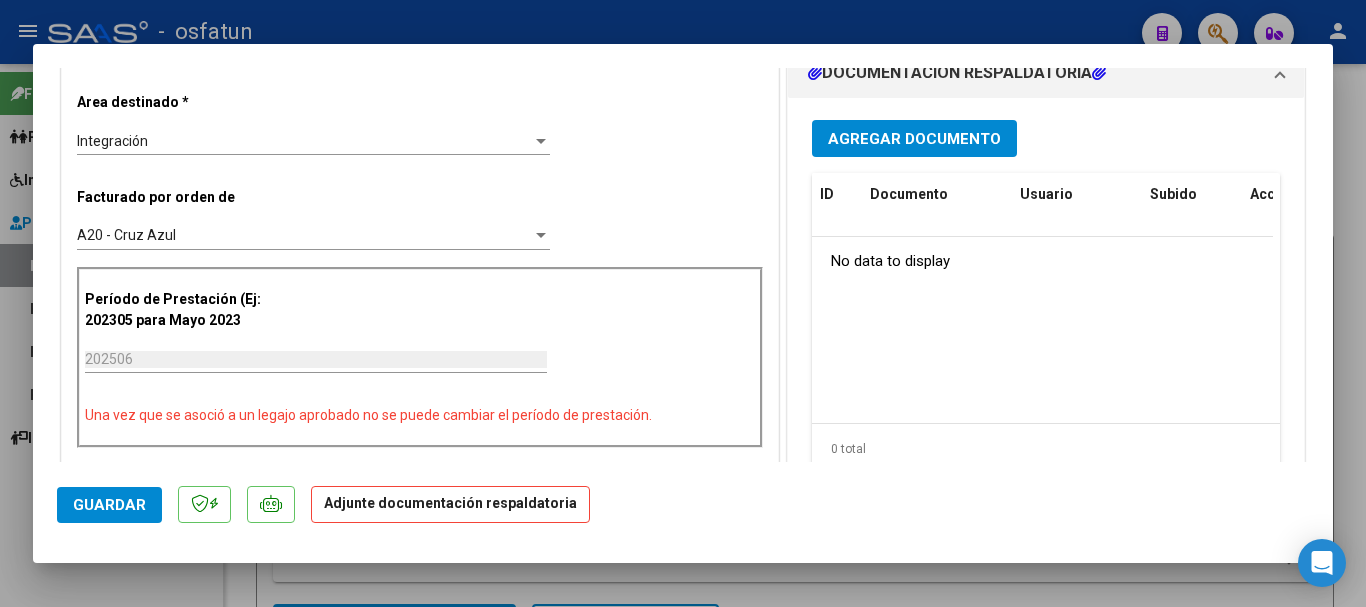 scroll, scrollTop: 495, scrollLeft: 0, axis: vertical 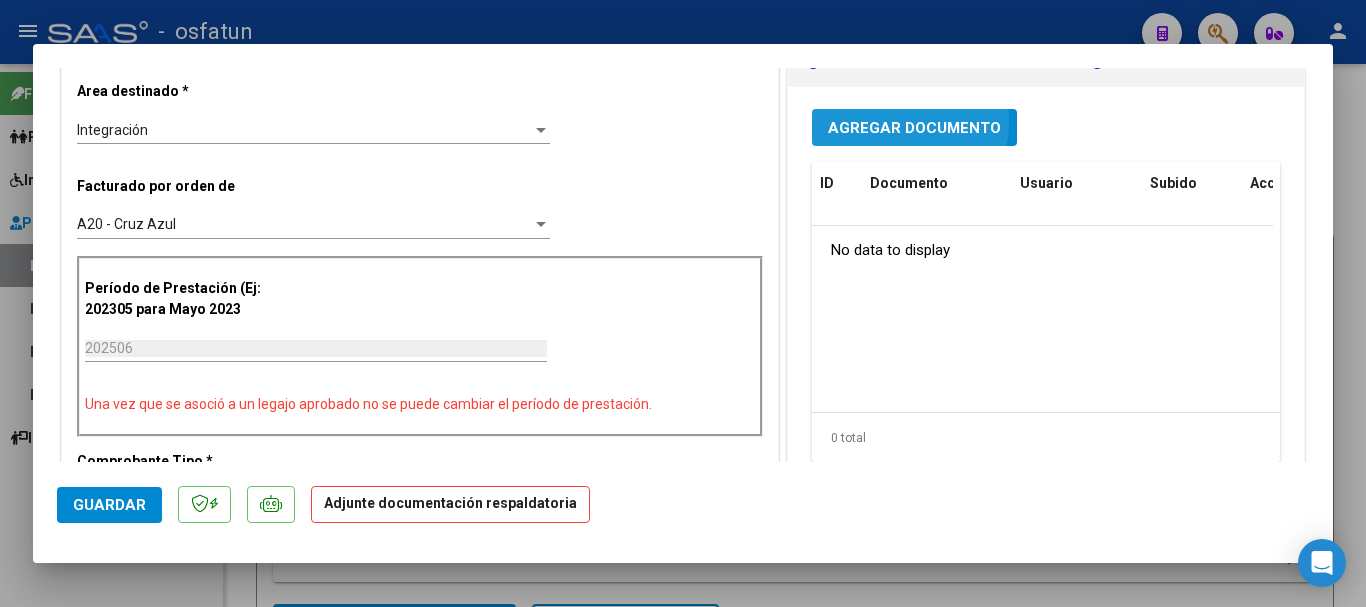 click on "Agregar Documento" at bounding box center [914, 128] 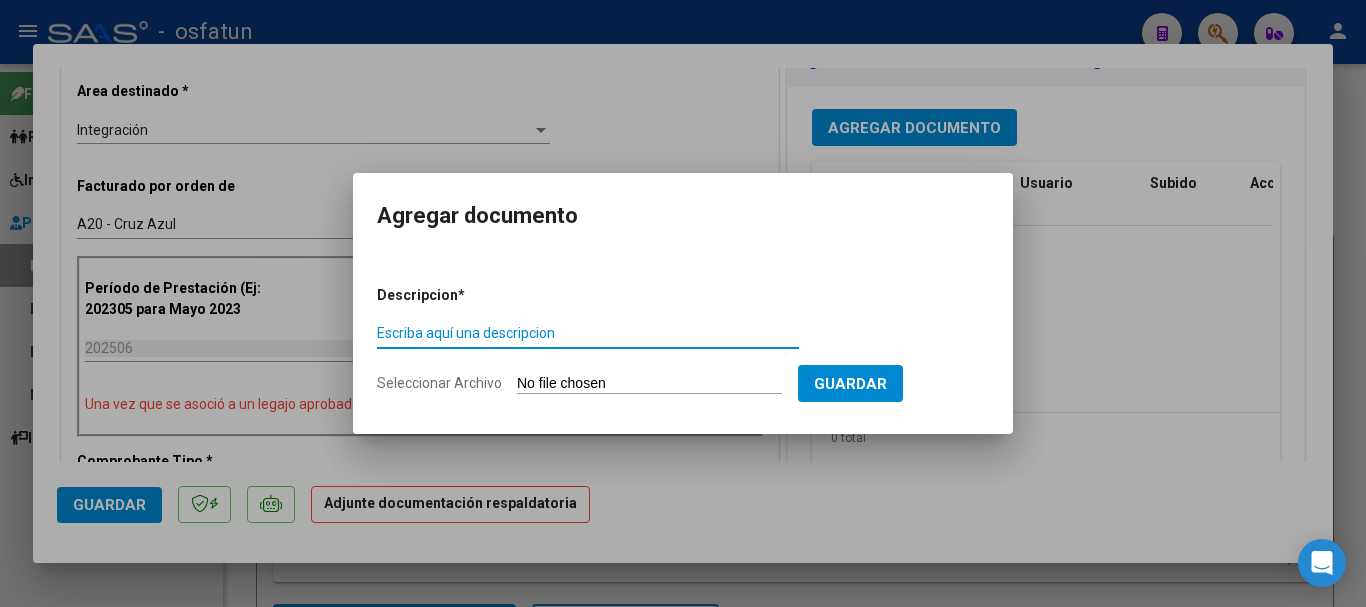 click on "Escriba aquí una descripcion" at bounding box center [588, 333] 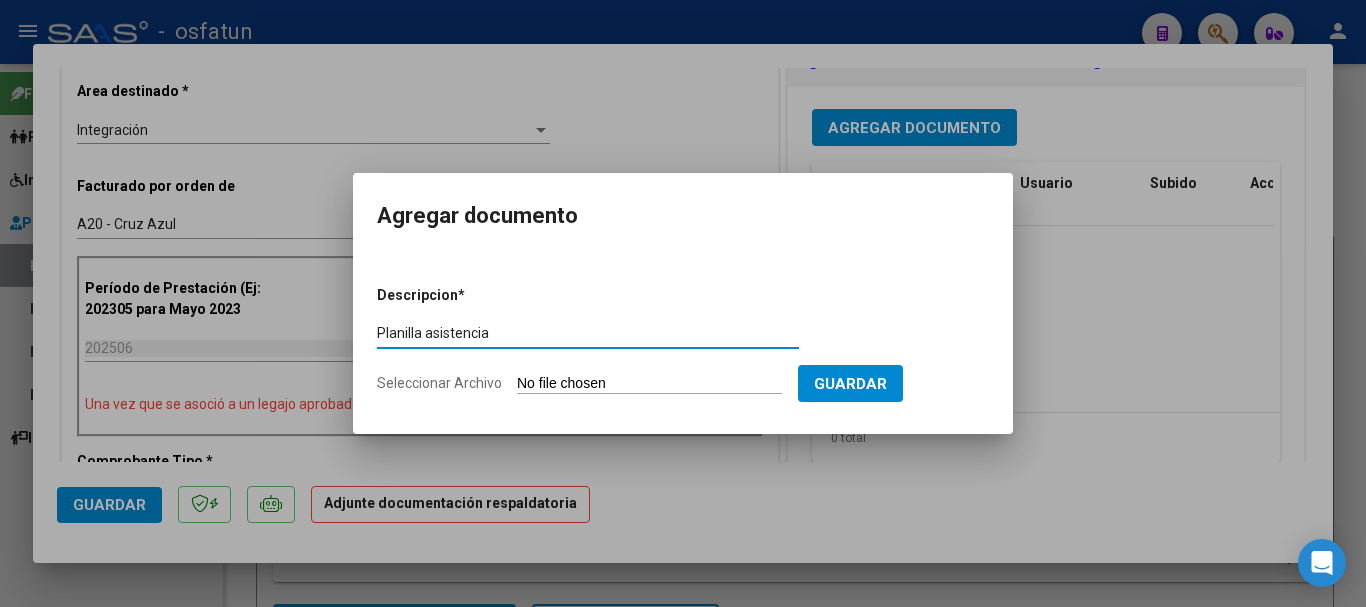 type on "Planilla asistencia" 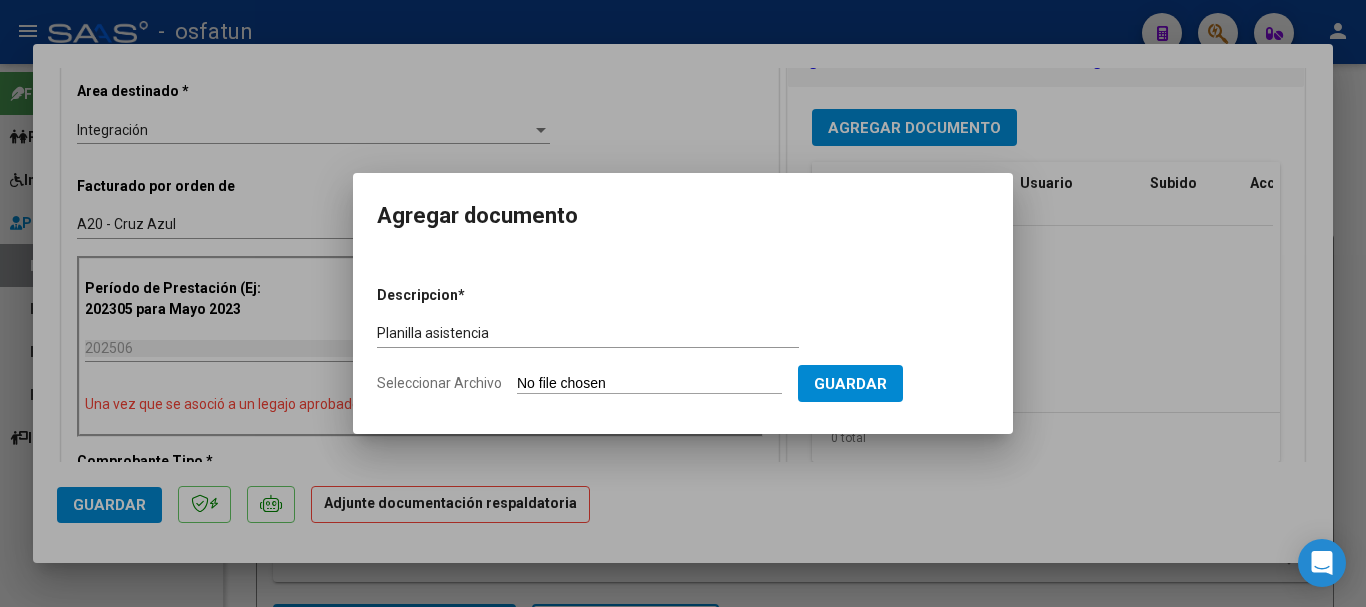 type on "C:\fakepath\Asistencia [DATE] Fundacion alborada.pdf" 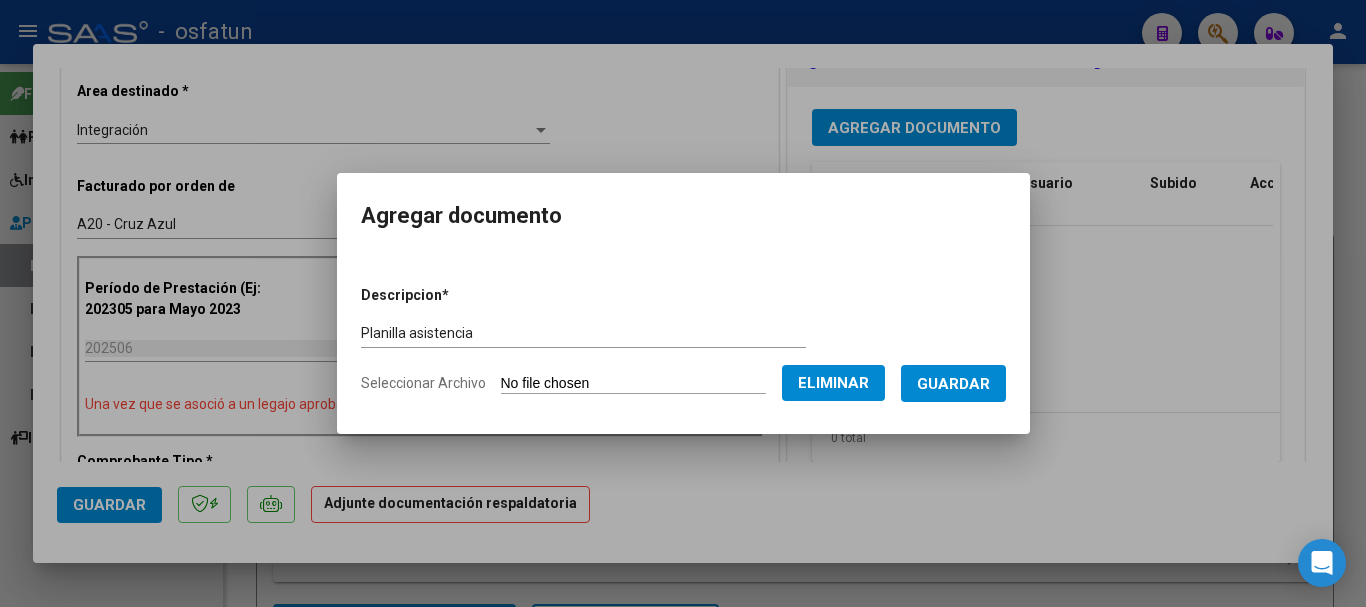 click on "Guardar" at bounding box center (953, 384) 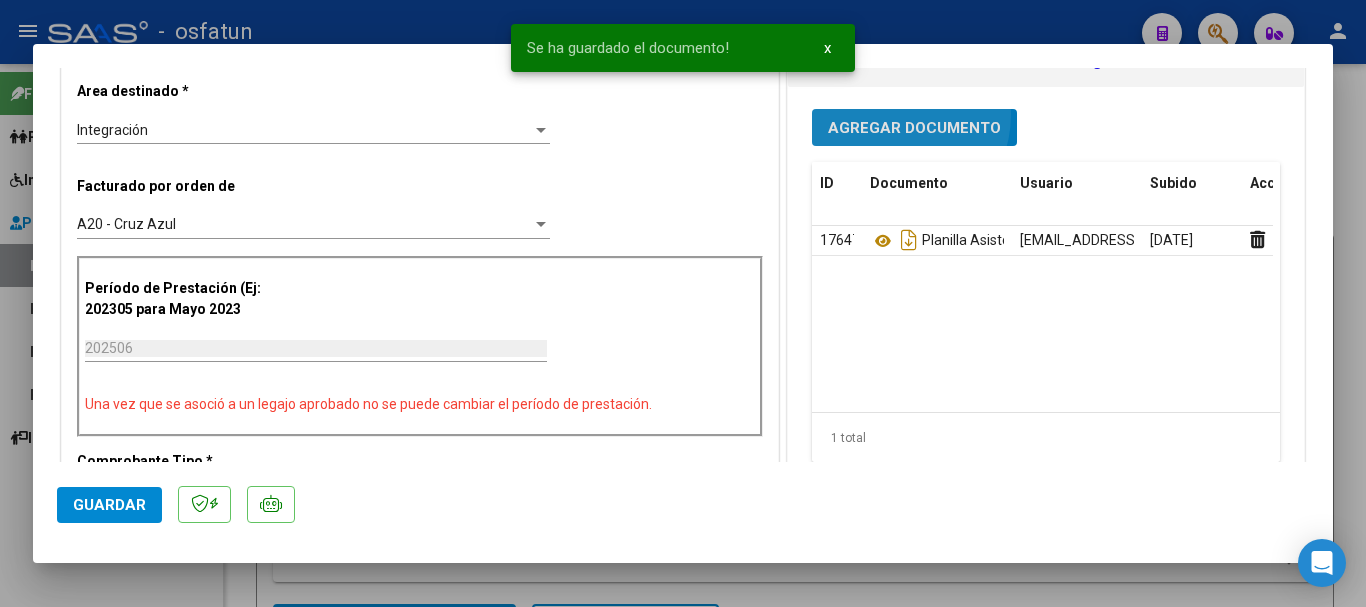 click on "Agregar Documento" at bounding box center (914, 127) 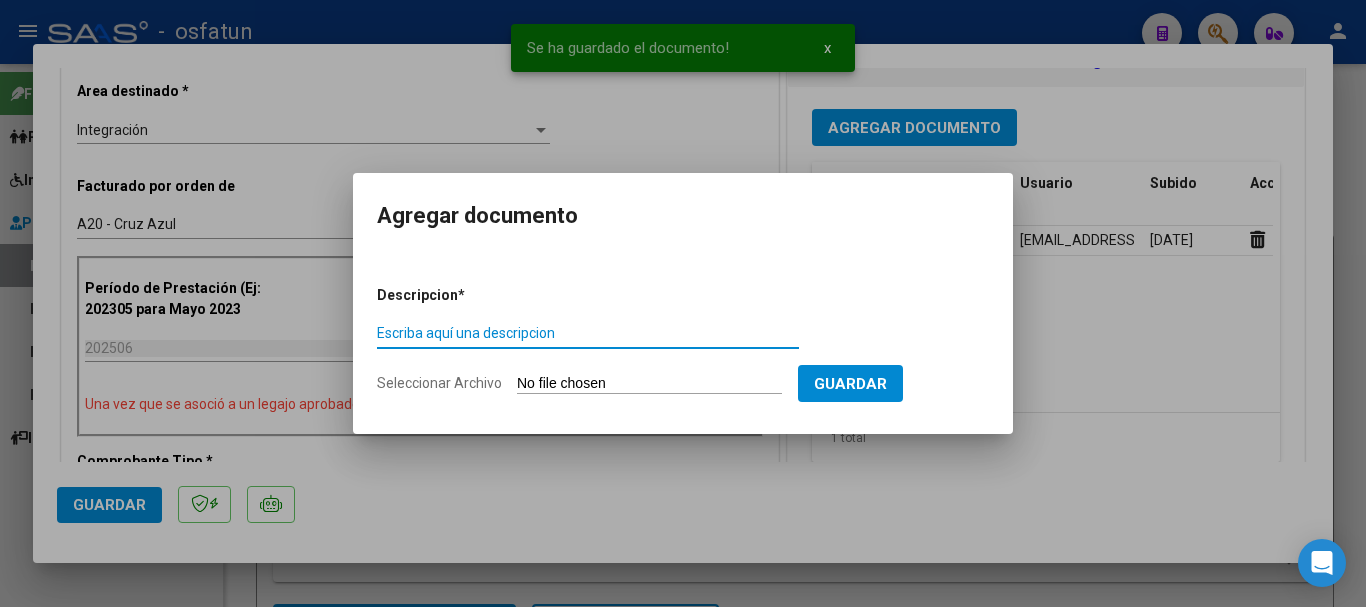 click on "Escriba aquí una descripcion" at bounding box center (588, 333) 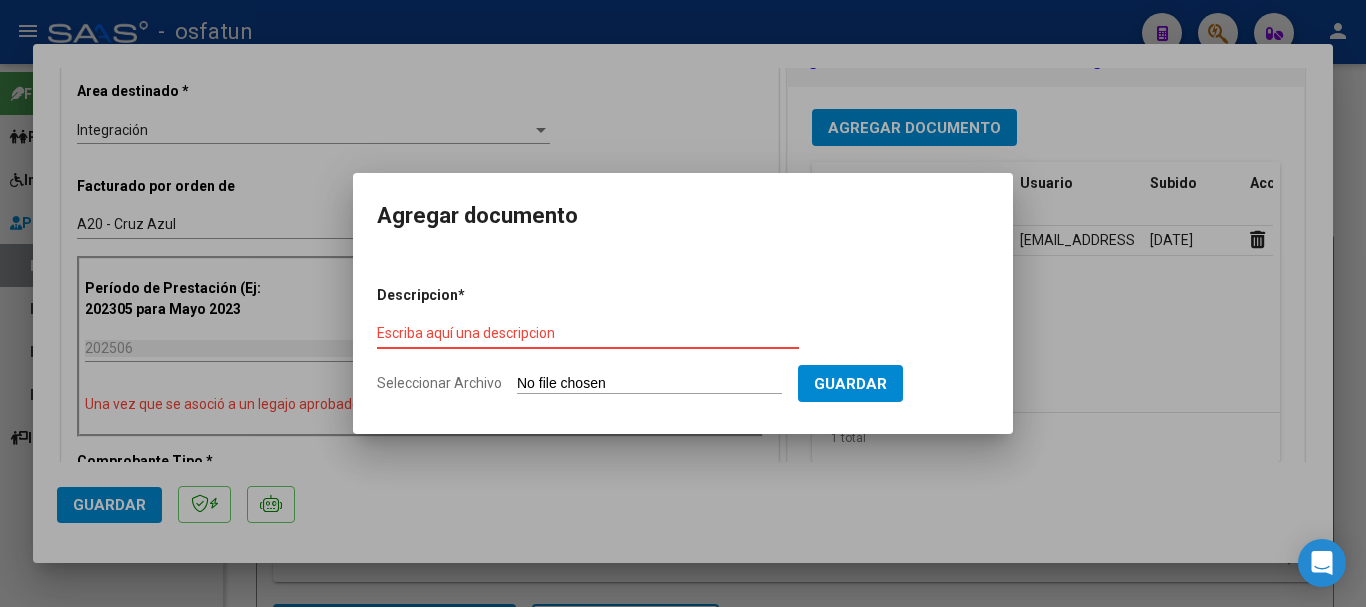 click on "Escriba aquí una descripcion" at bounding box center (588, 333) 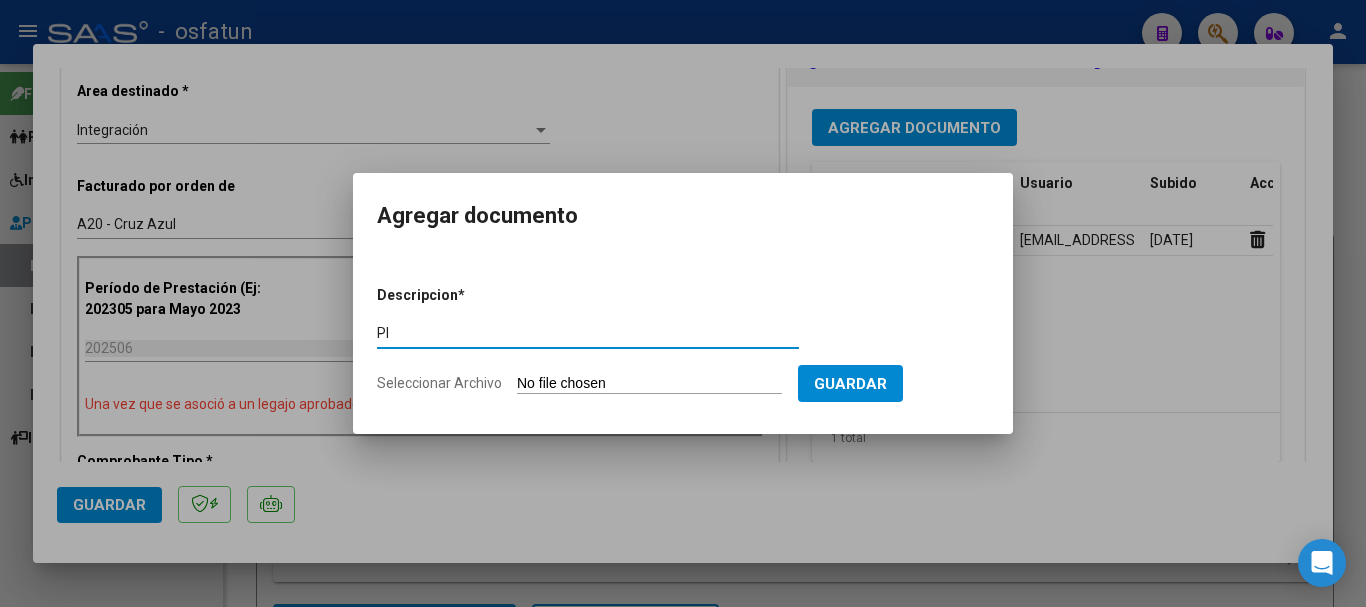 type on "P" 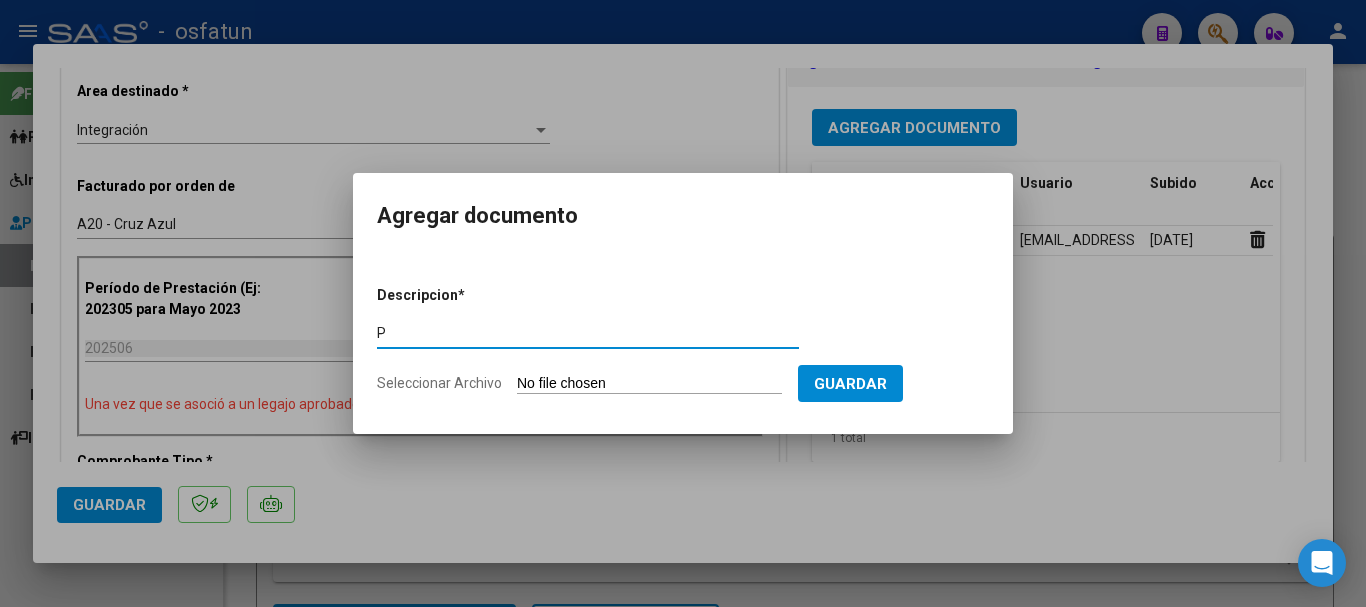 type 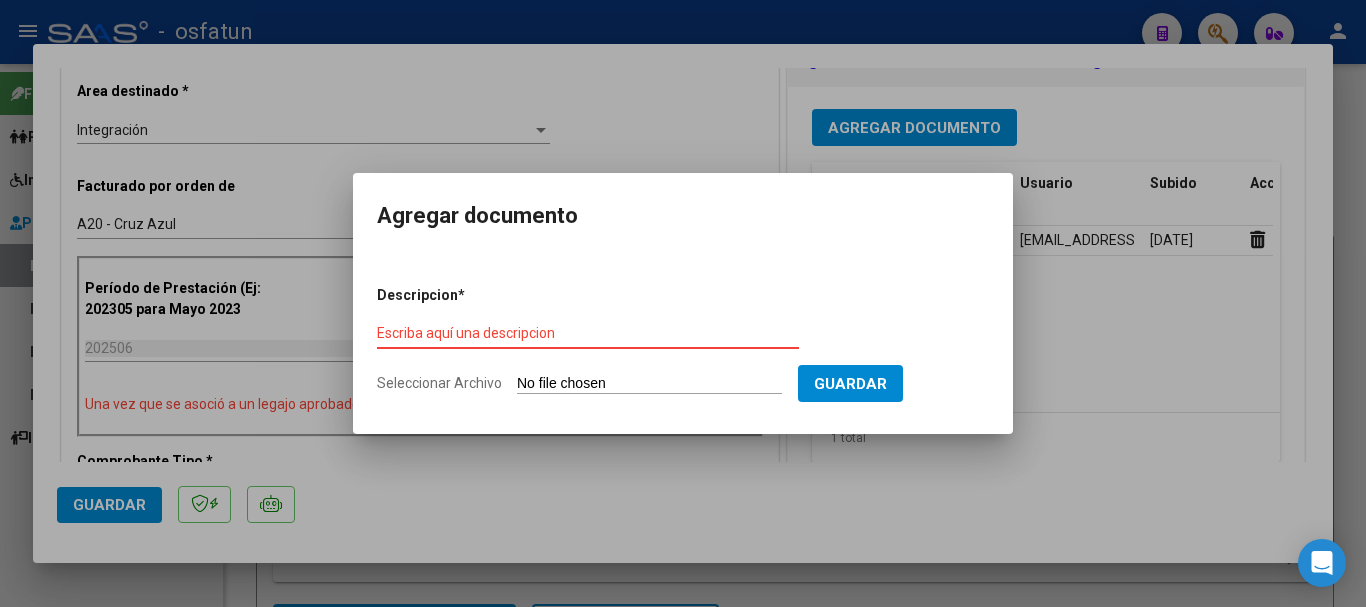 drag, startPoint x: 767, startPoint y: 501, endPoint x: 871, endPoint y: 399, distance: 145.67087 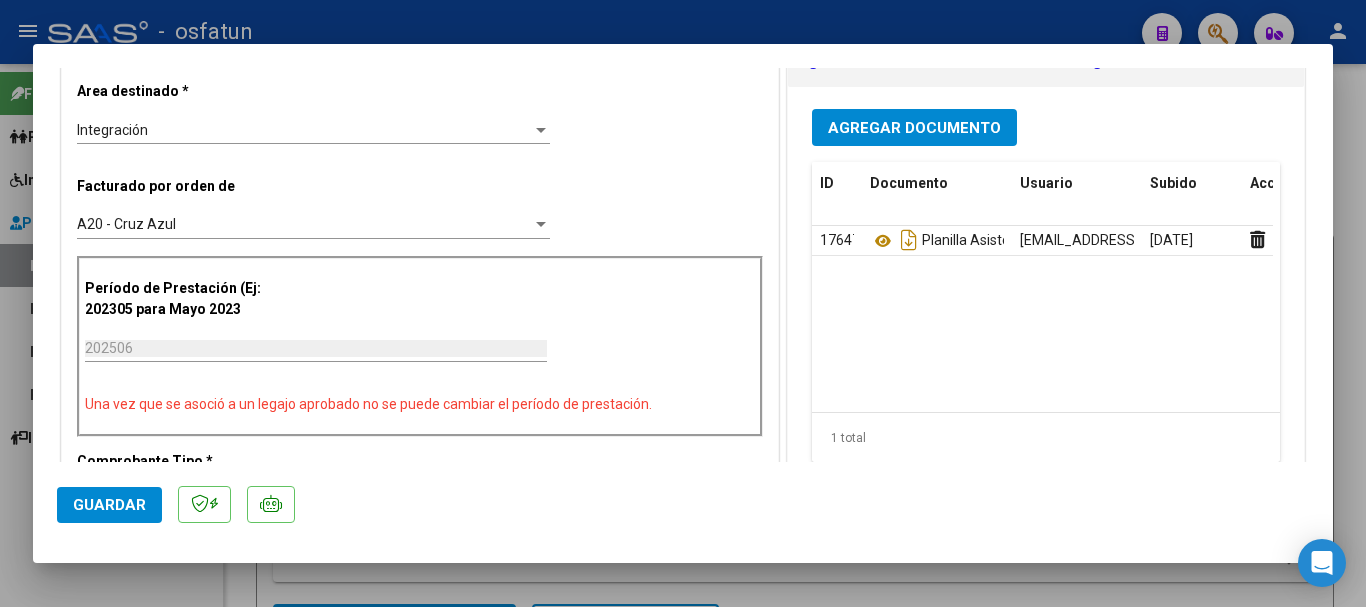 click on "Agregar Documento" at bounding box center [914, 128] 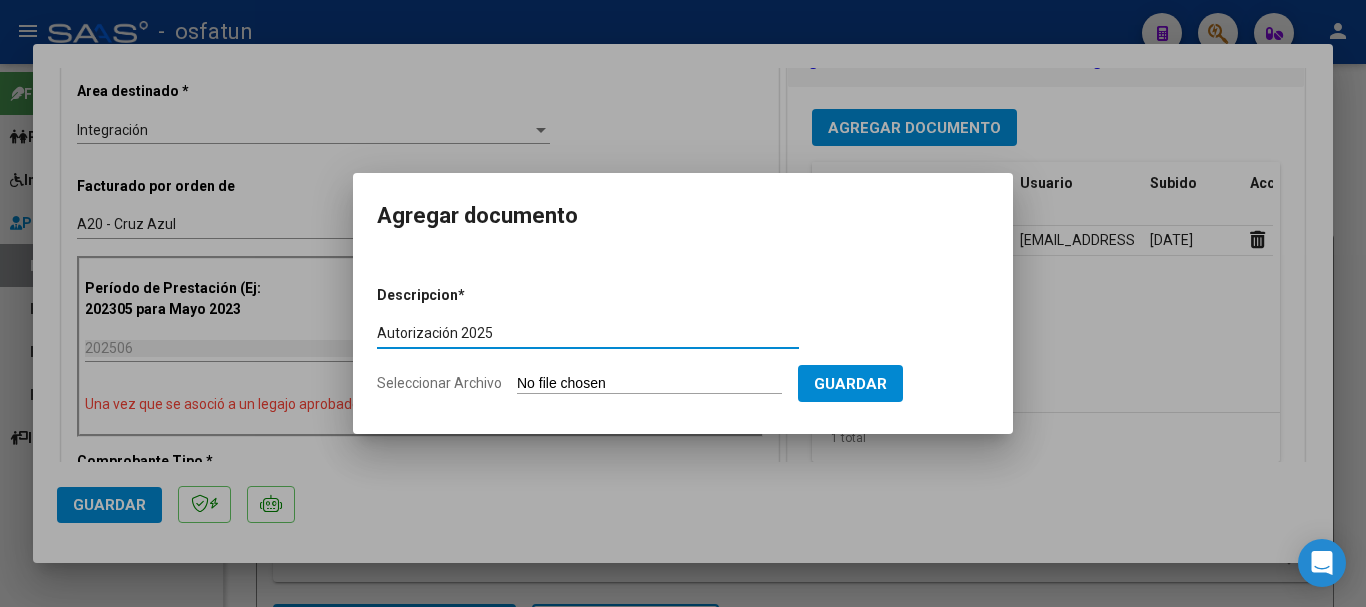 type on "Autorización 2025" 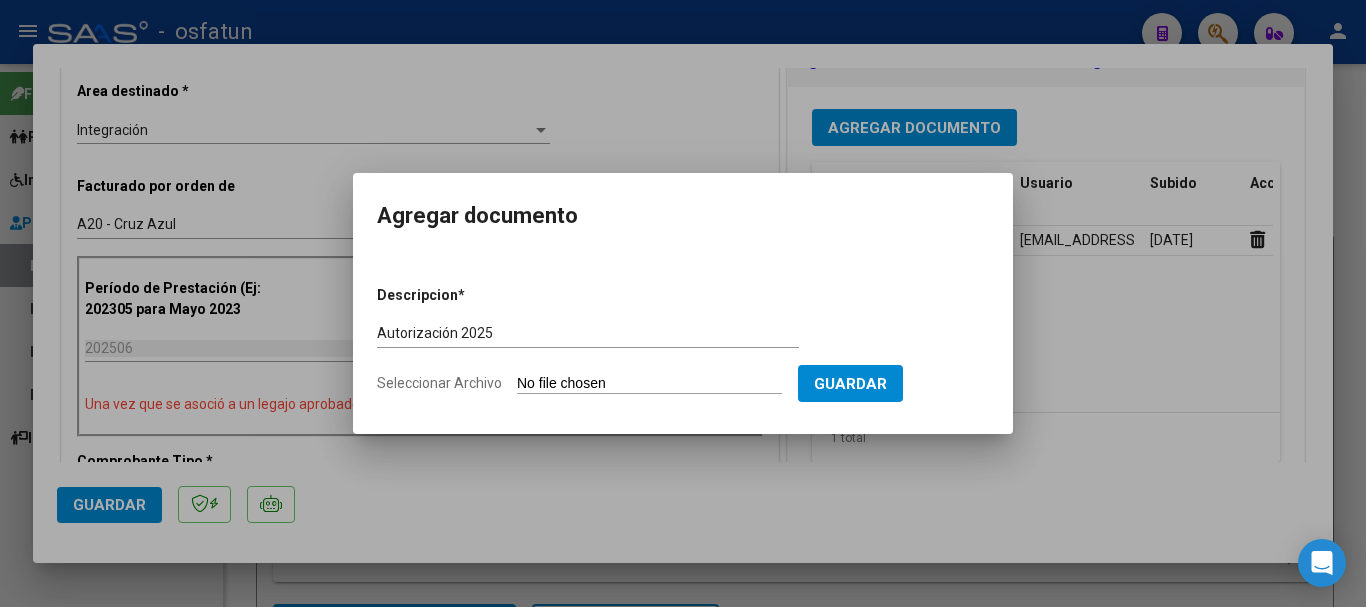 type on "C:\fakepath\[PERSON_NAME] _ AUTORIZACION ESCOLARIDAD PRIMARIA.pdf" 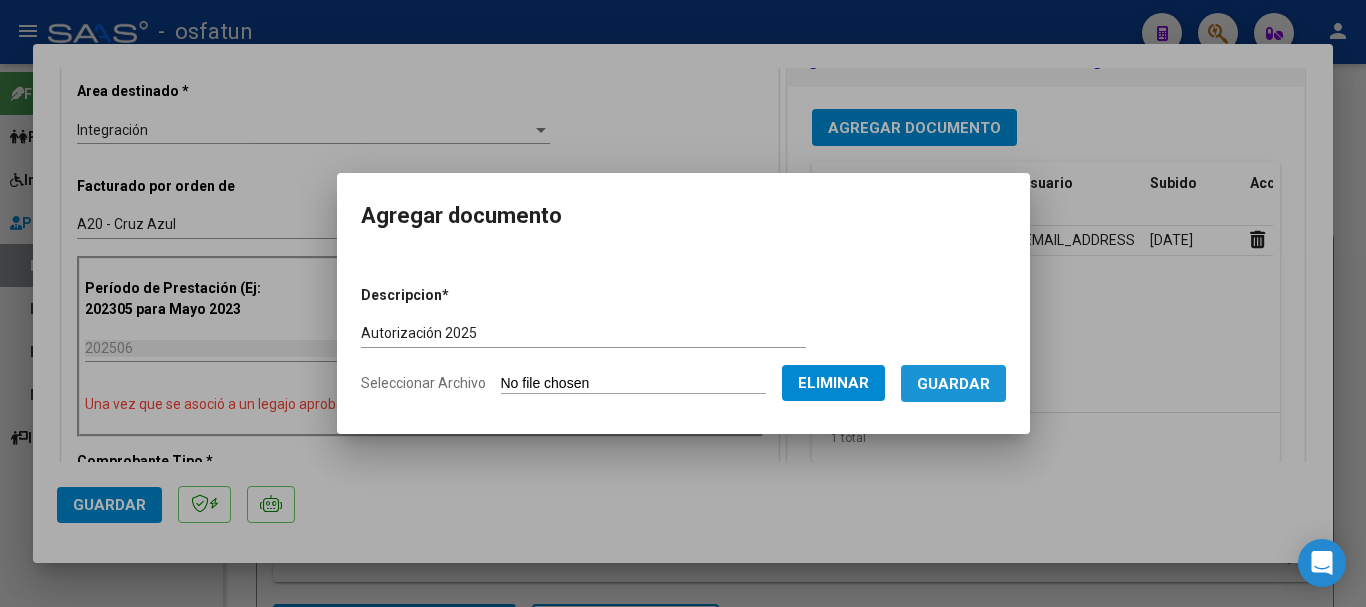 click on "Guardar" at bounding box center (953, 384) 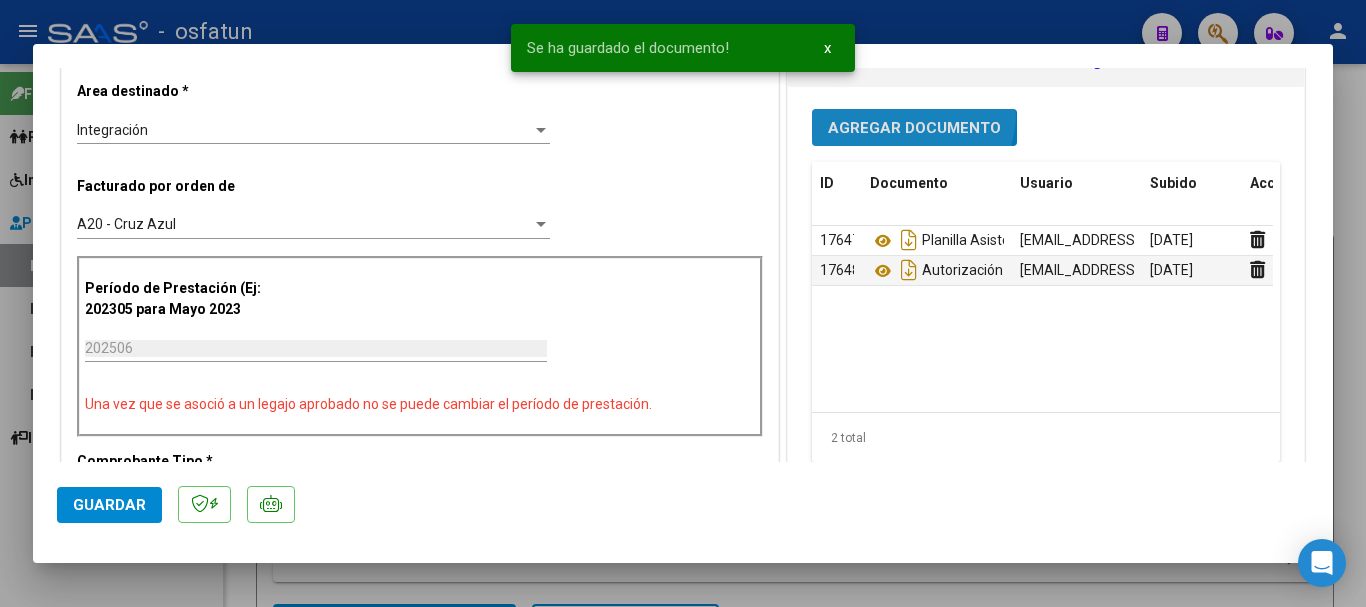 click on "Agregar Documento" at bounding box center (914, 127) 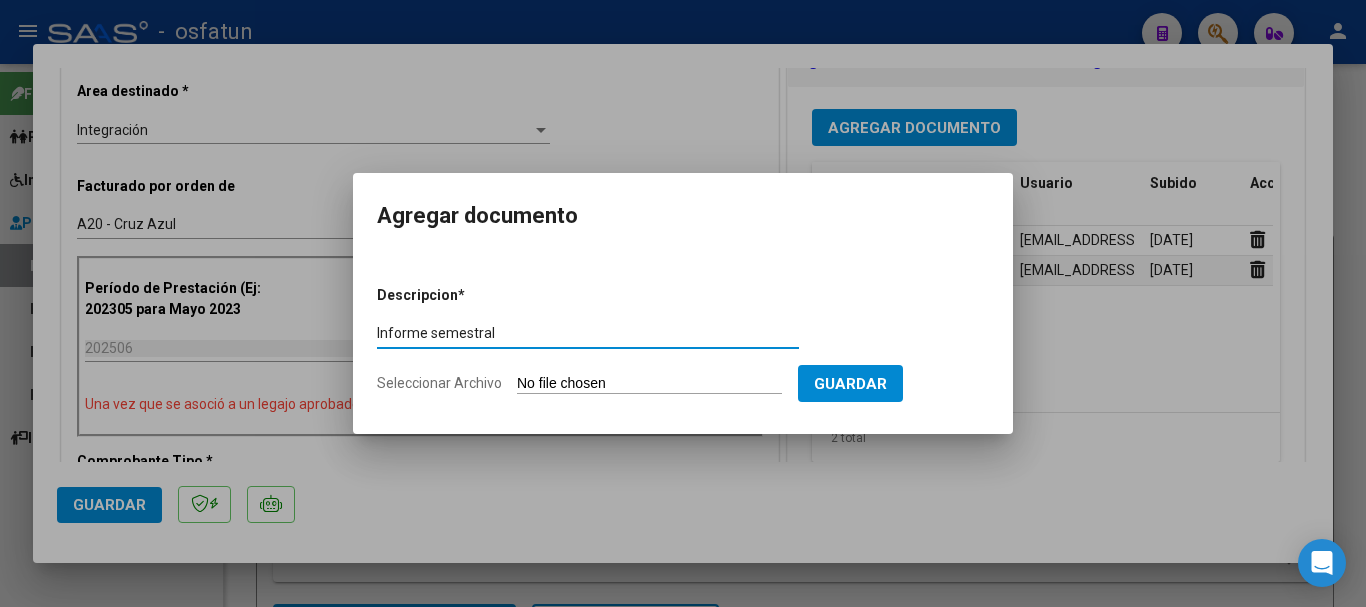 type on "Informe semestral" 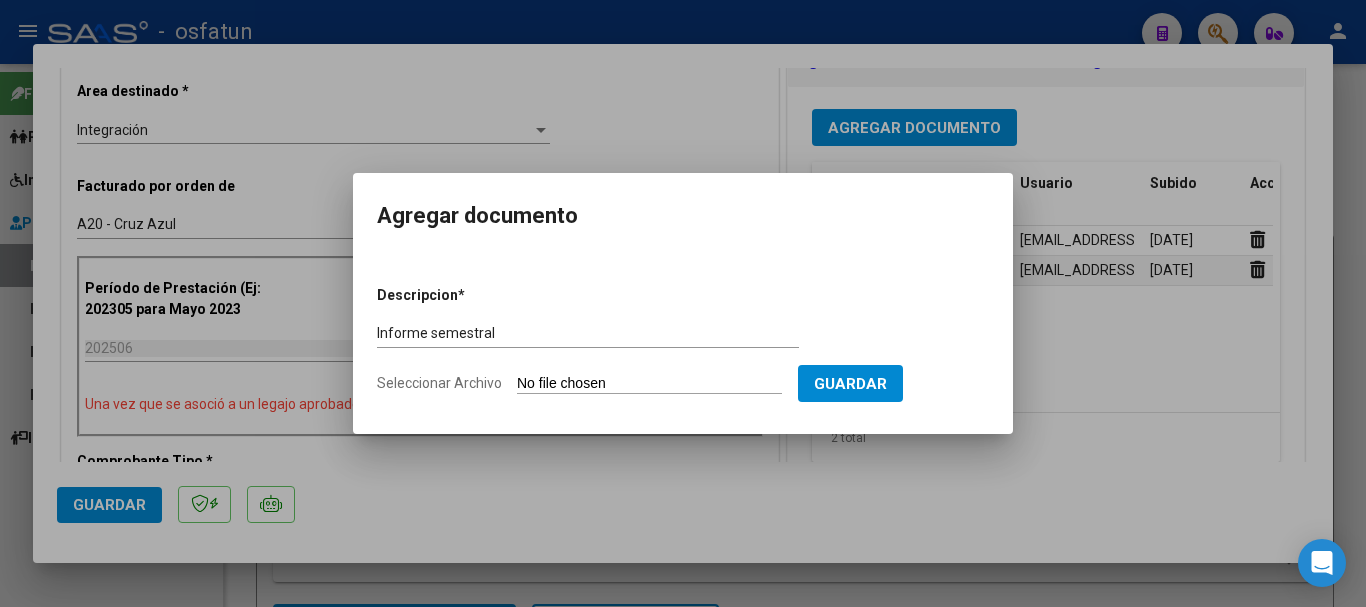 click on "Seleccionar Archivo" at bounding box center [649, 384] 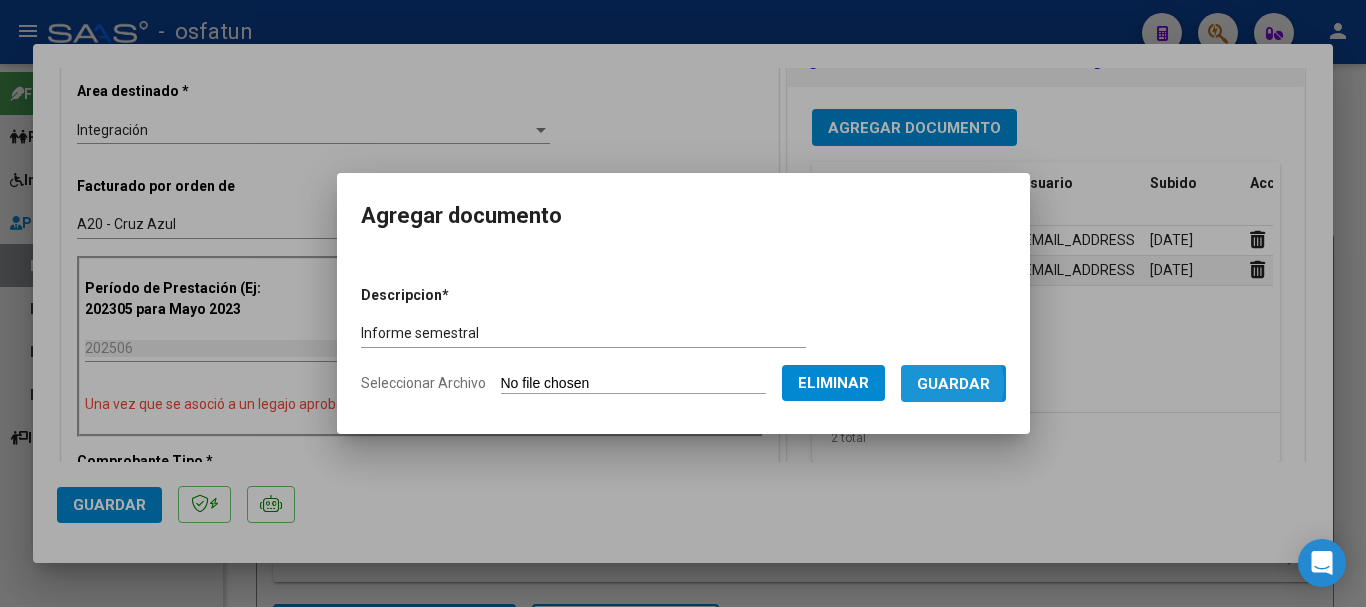 click on "Guardar" at bounding box center [953, 384] 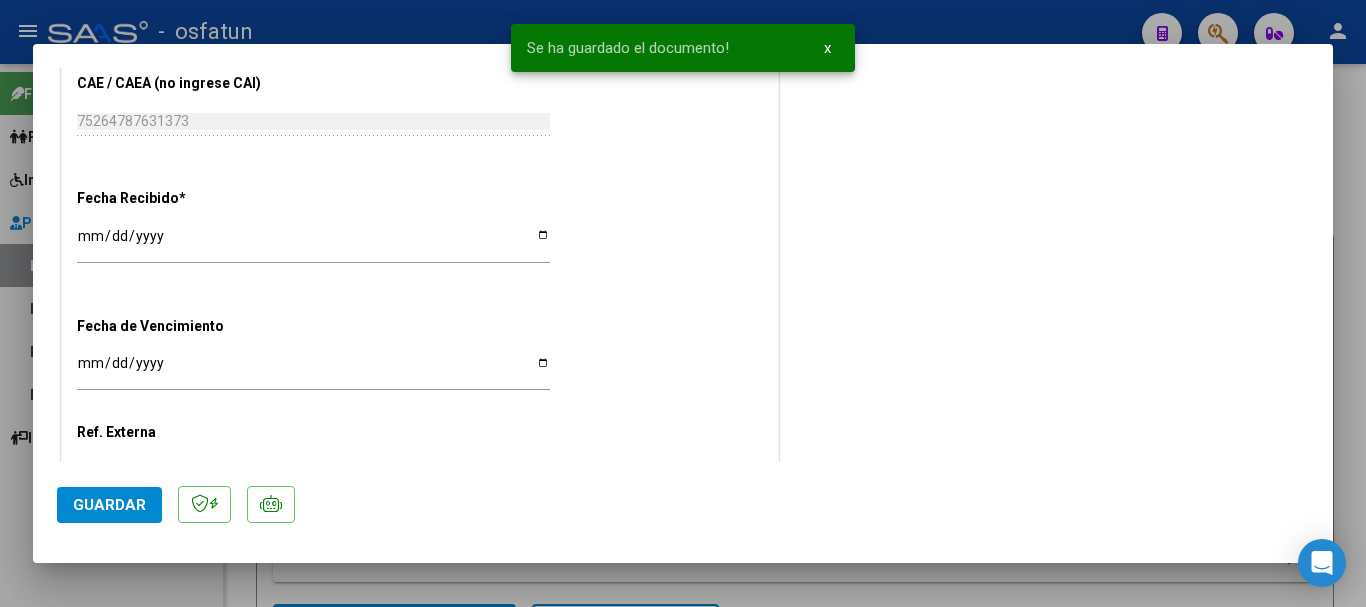 scroll, scrollTop: 1511, scrollLeft: 0, axis: vertical 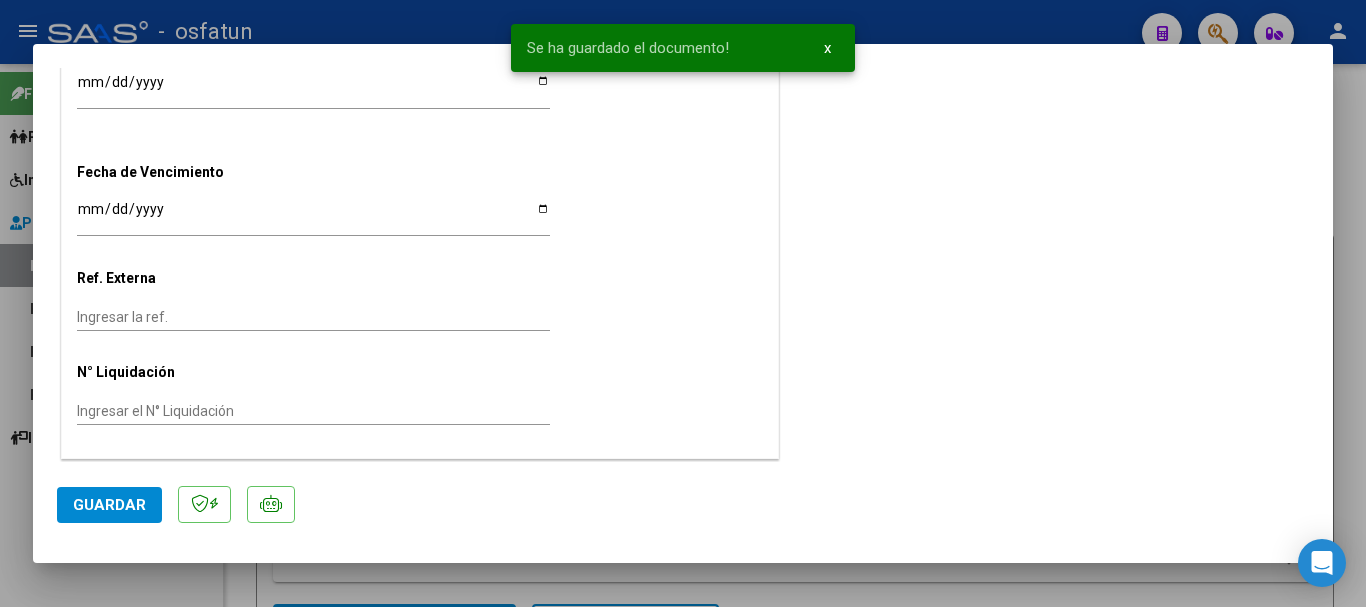 click on "Guardar" 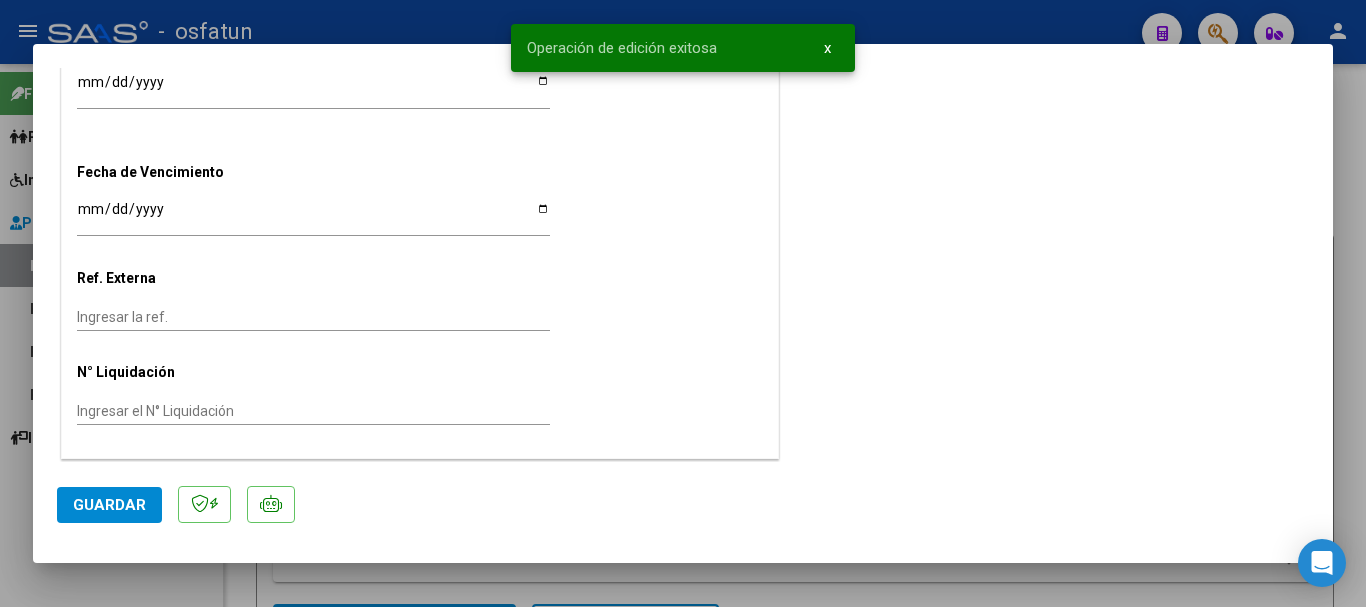 click on "Guardar" 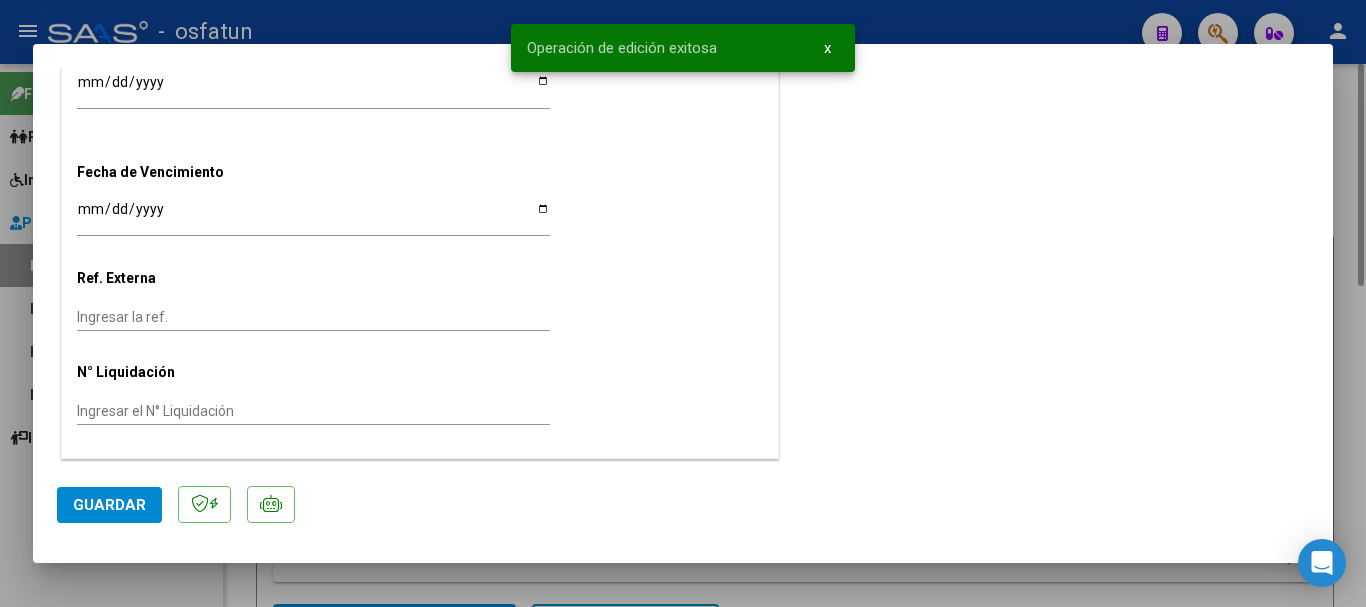 type 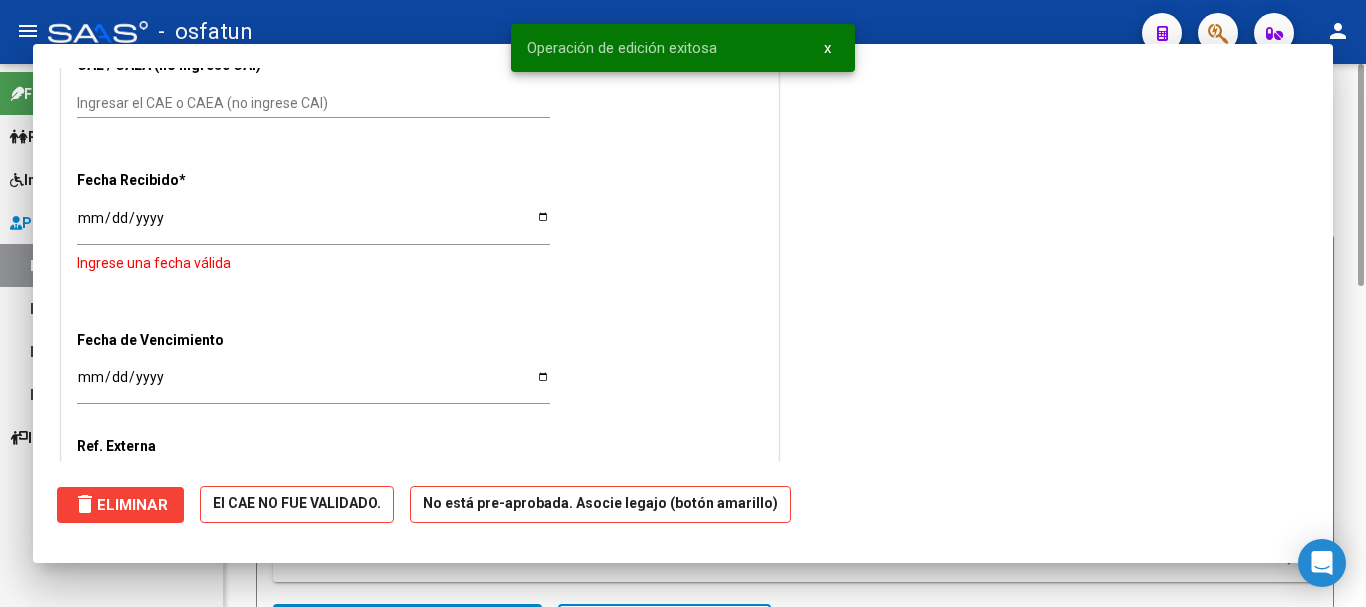 scroll, scrollTop: 0, scrollLeft: 0, axis: both 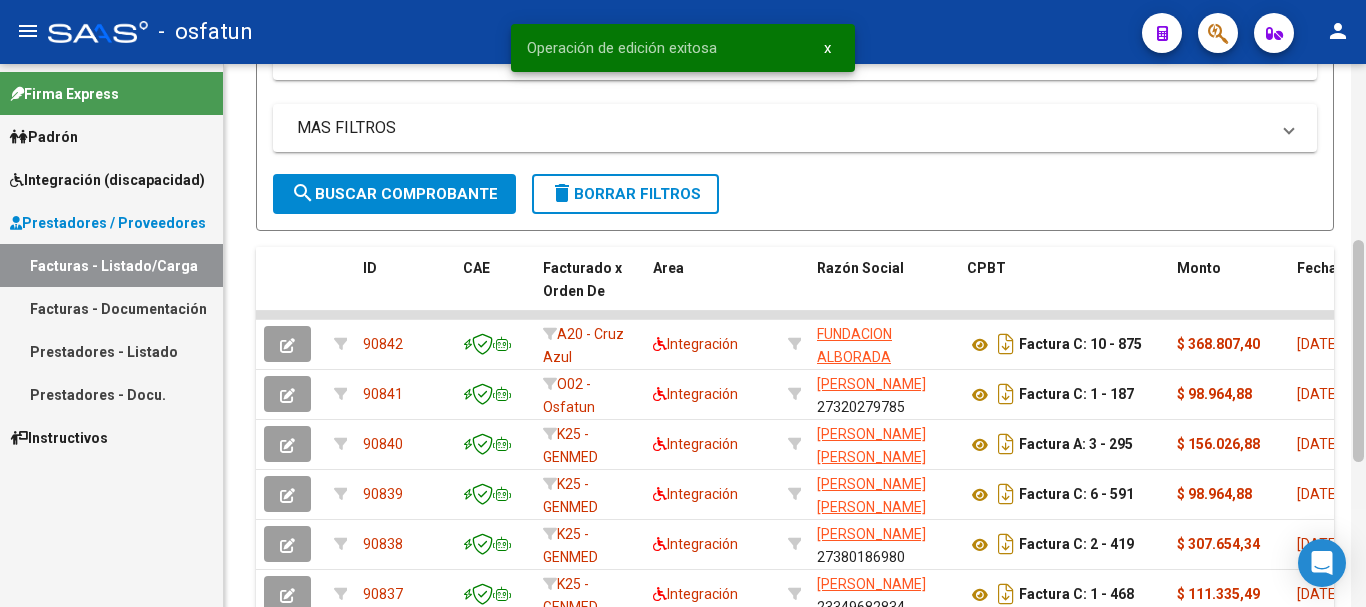 drag, startPoint x: 1356, startPoint y: 208, endPoint x: 1365, endPoint y: 385, distance: 177.22867 